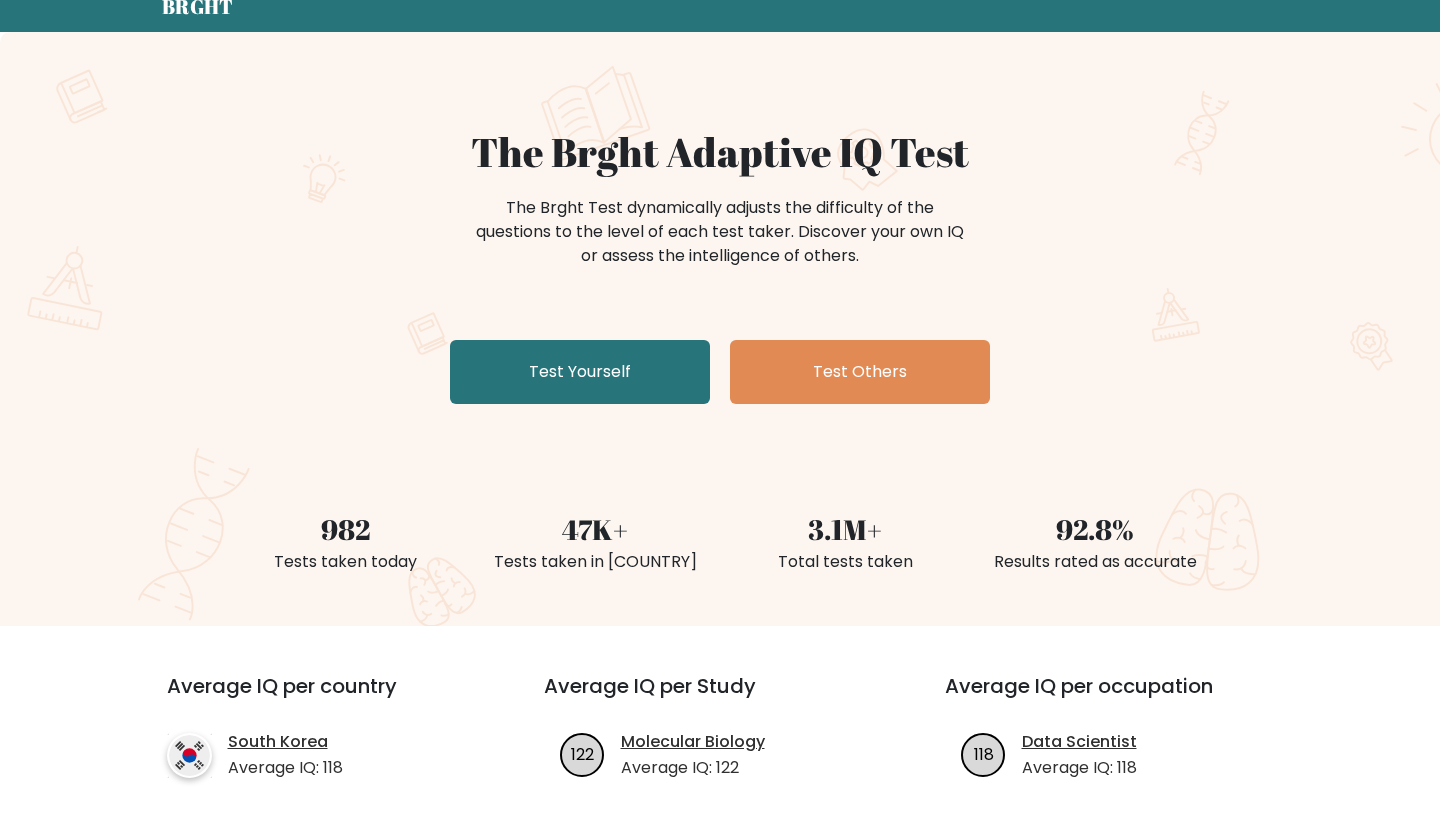 scroll, scrollTop: 51, scrollLeft: 0, axis: vertical 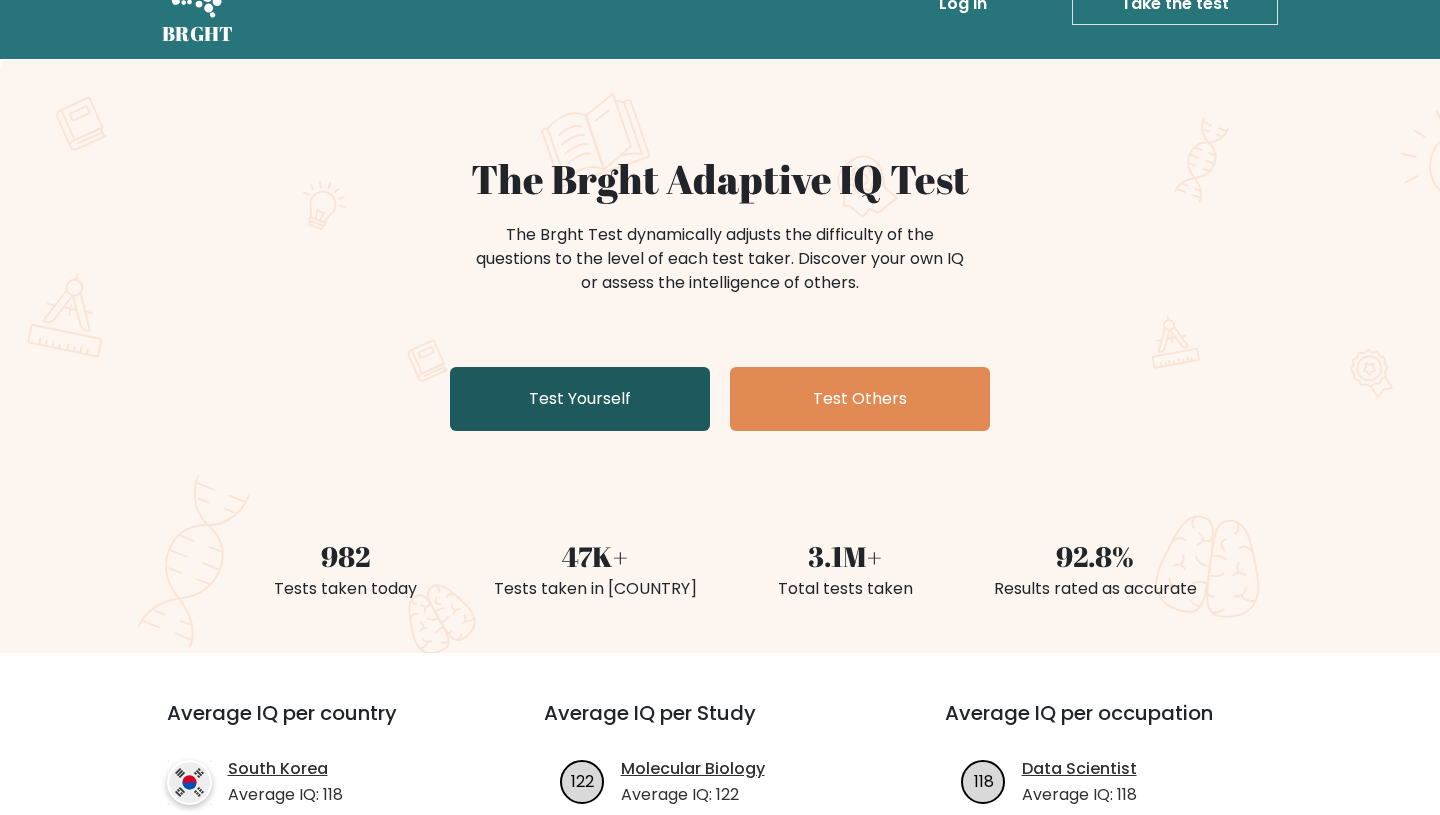 click on "Test Yourself" at bounding box center (580, 399) 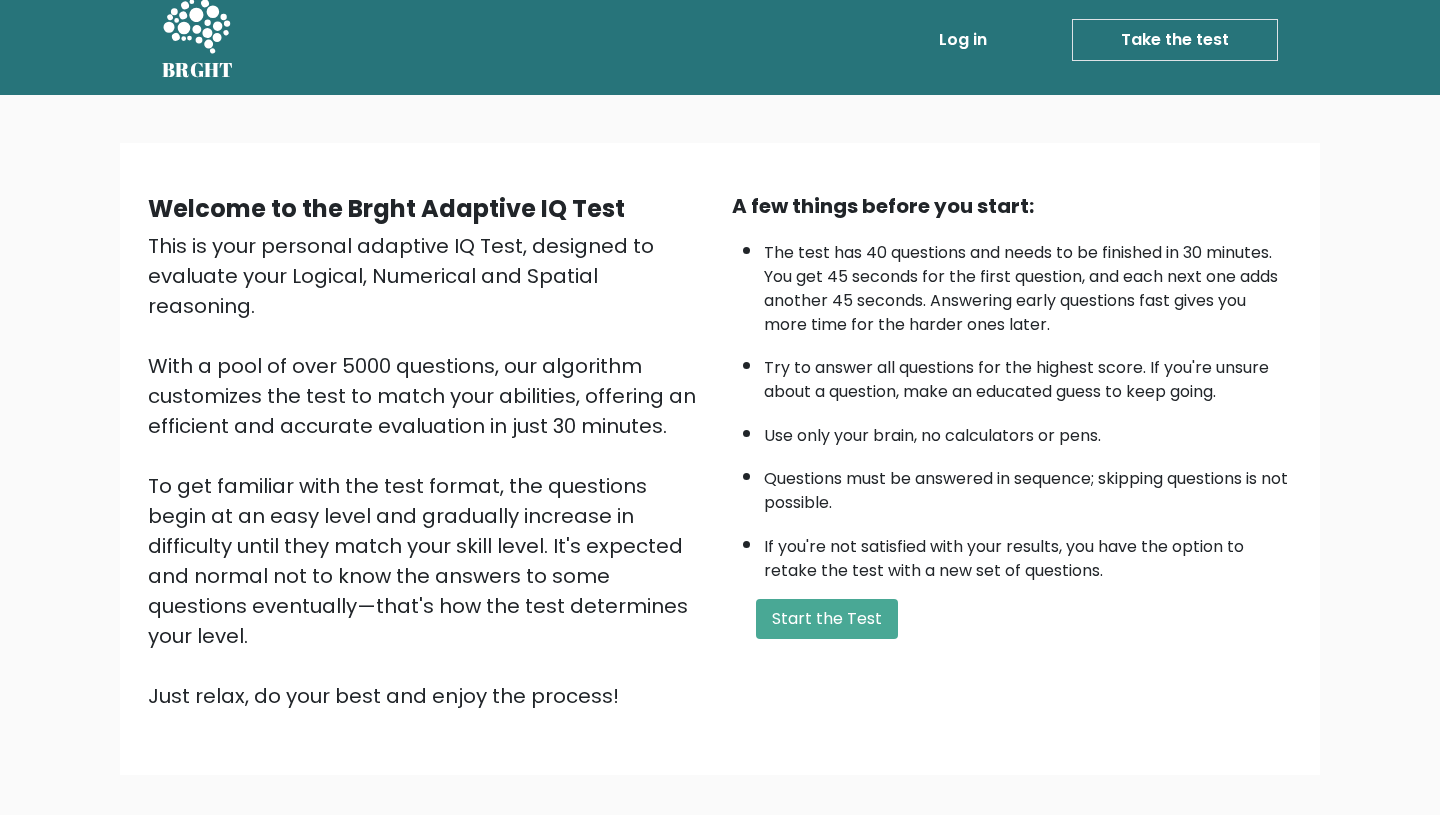 scroll, scrollTop: 17, scrollLeft: 0, axis: vertical 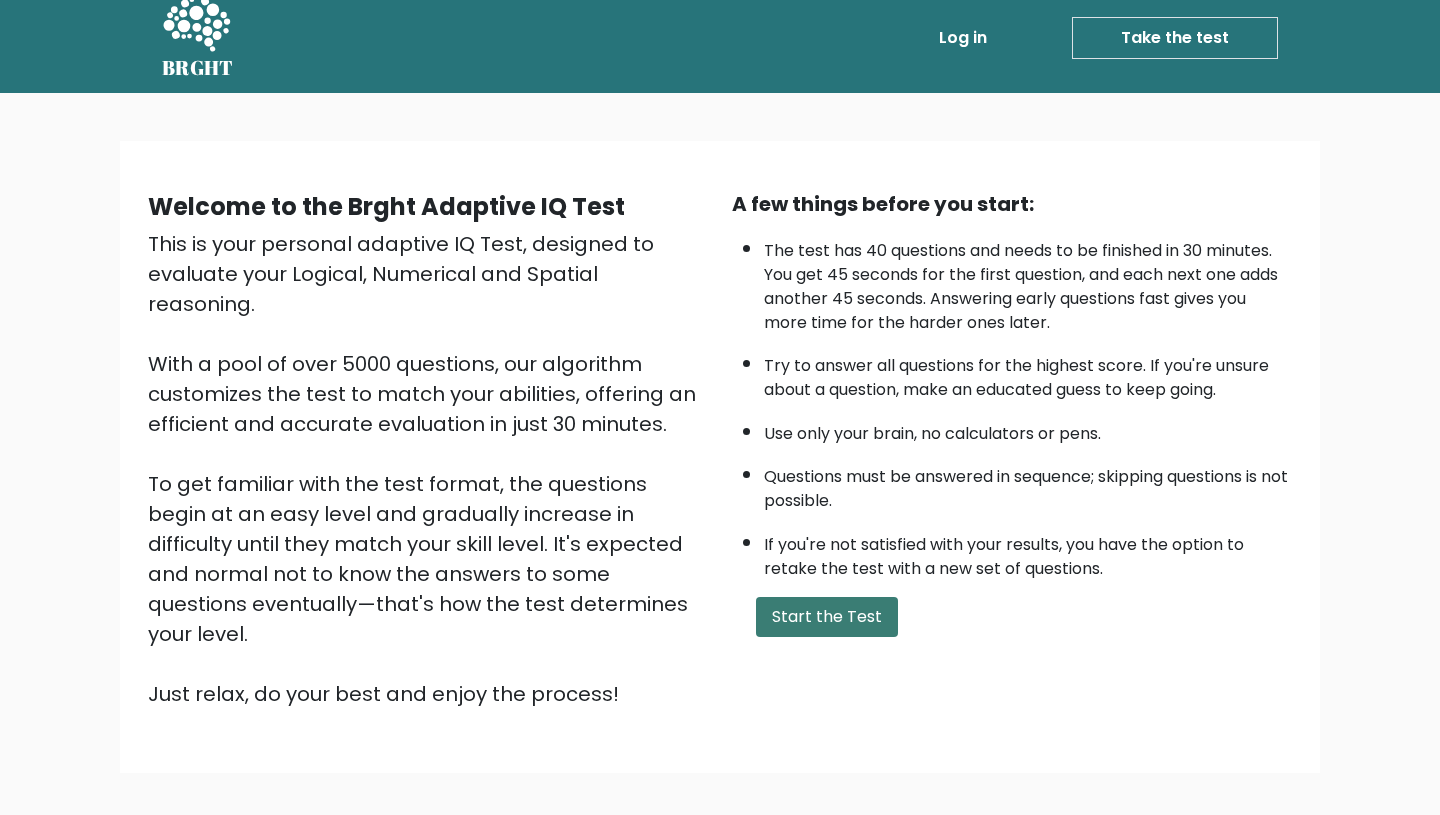 click on "Start the Test" at bounding box center (827, 617) 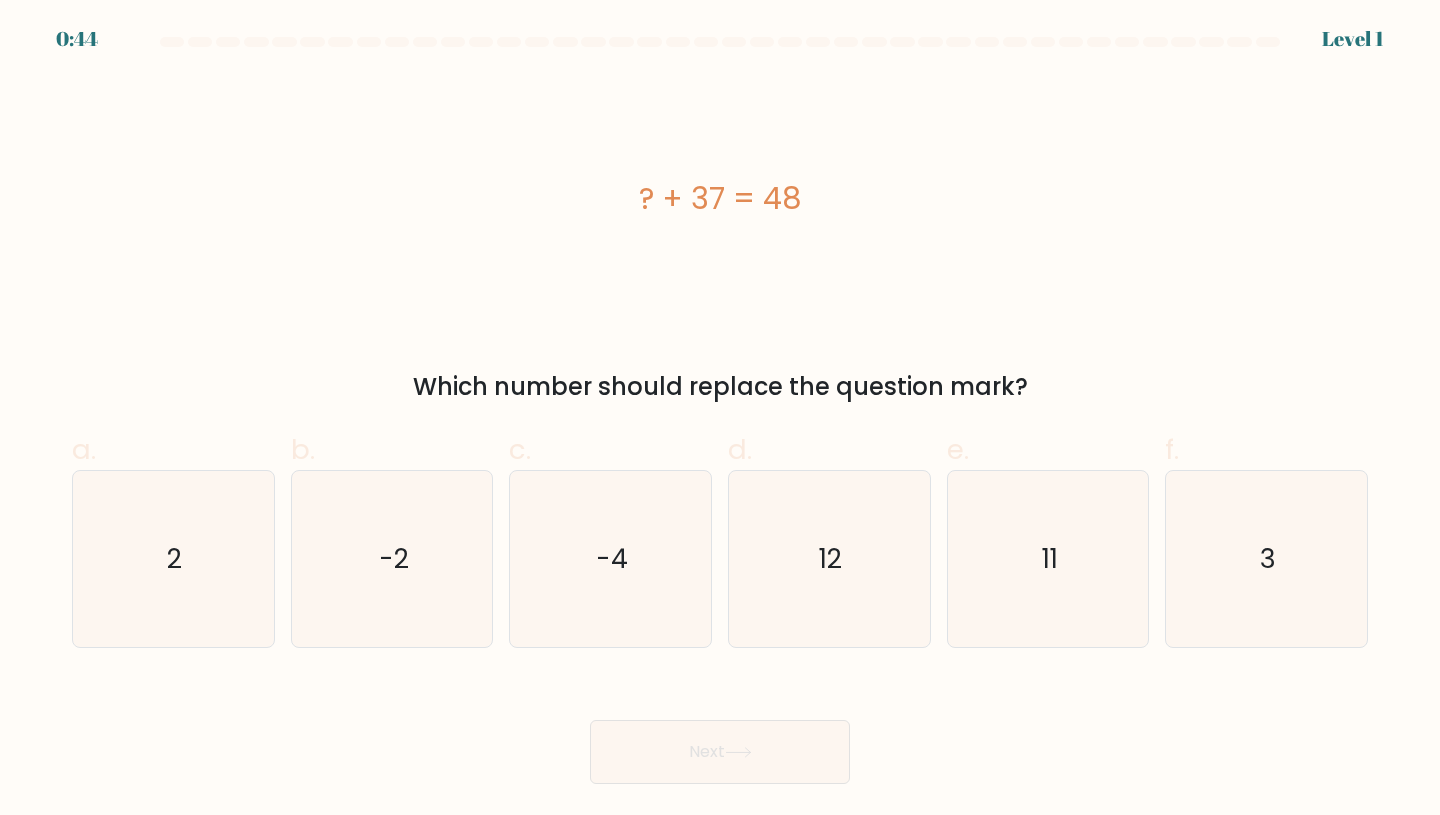 scroll, scrollTop: 0, scrollLeft: 0, axis: both 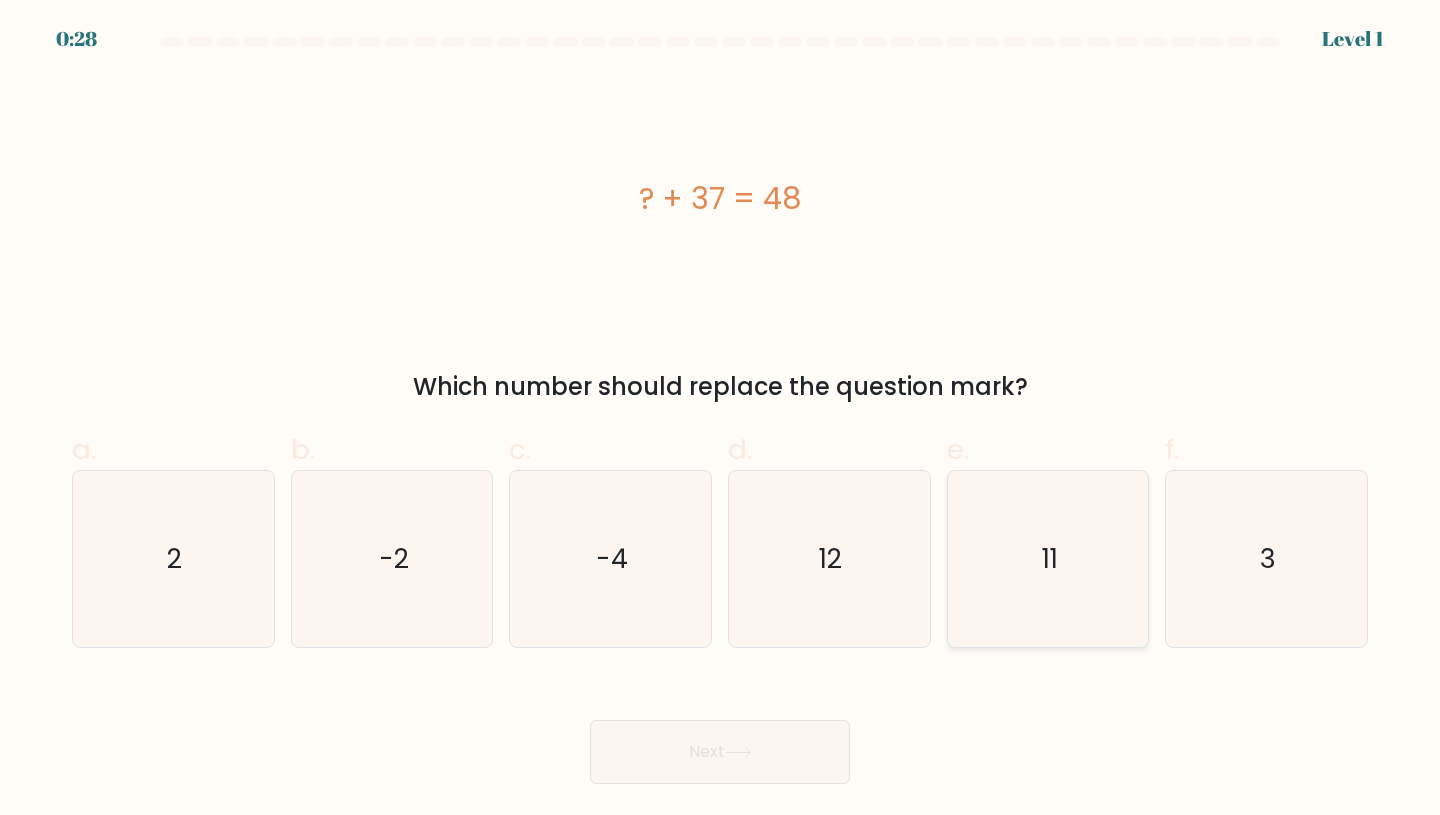 click on "11" 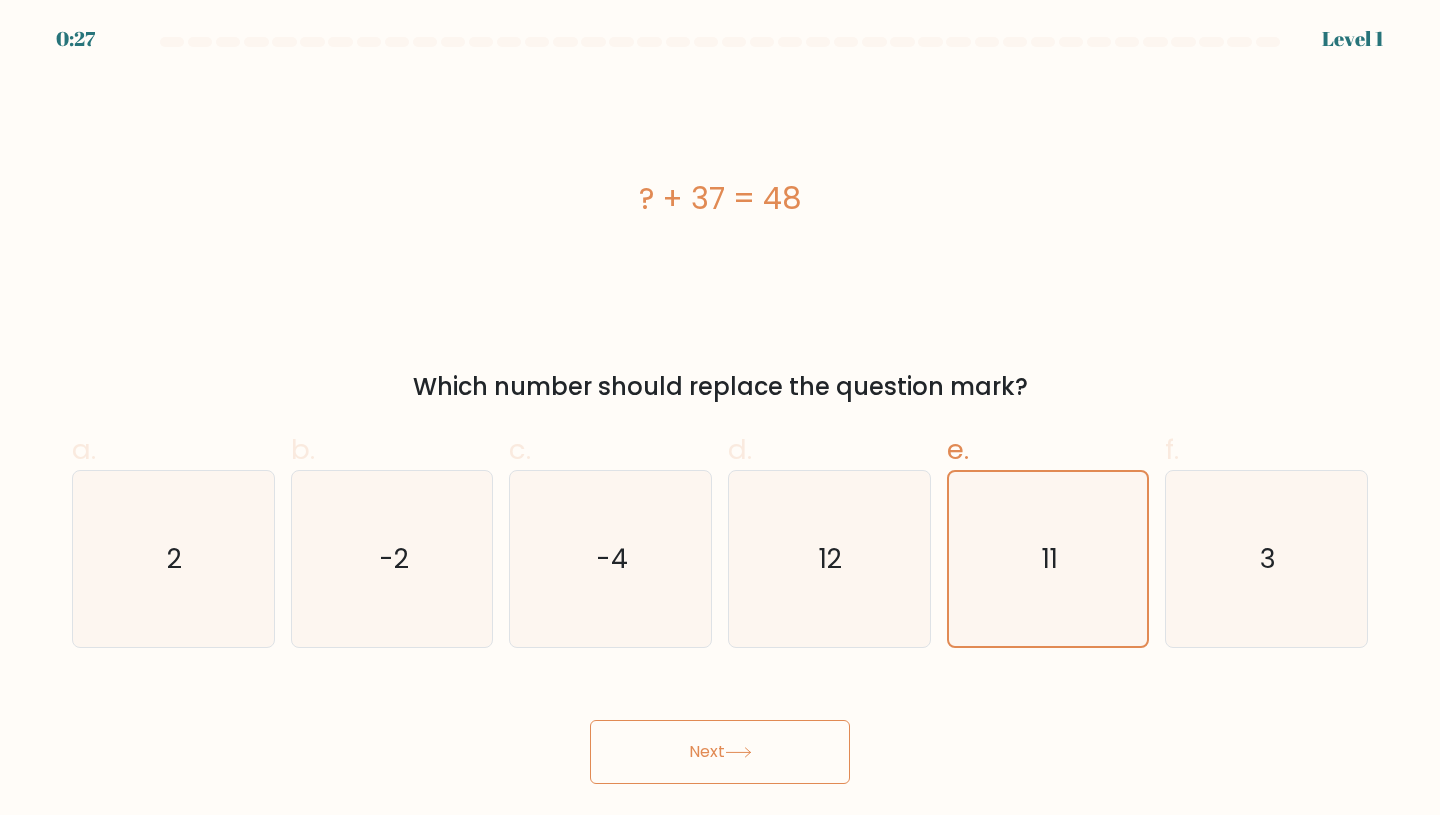 click 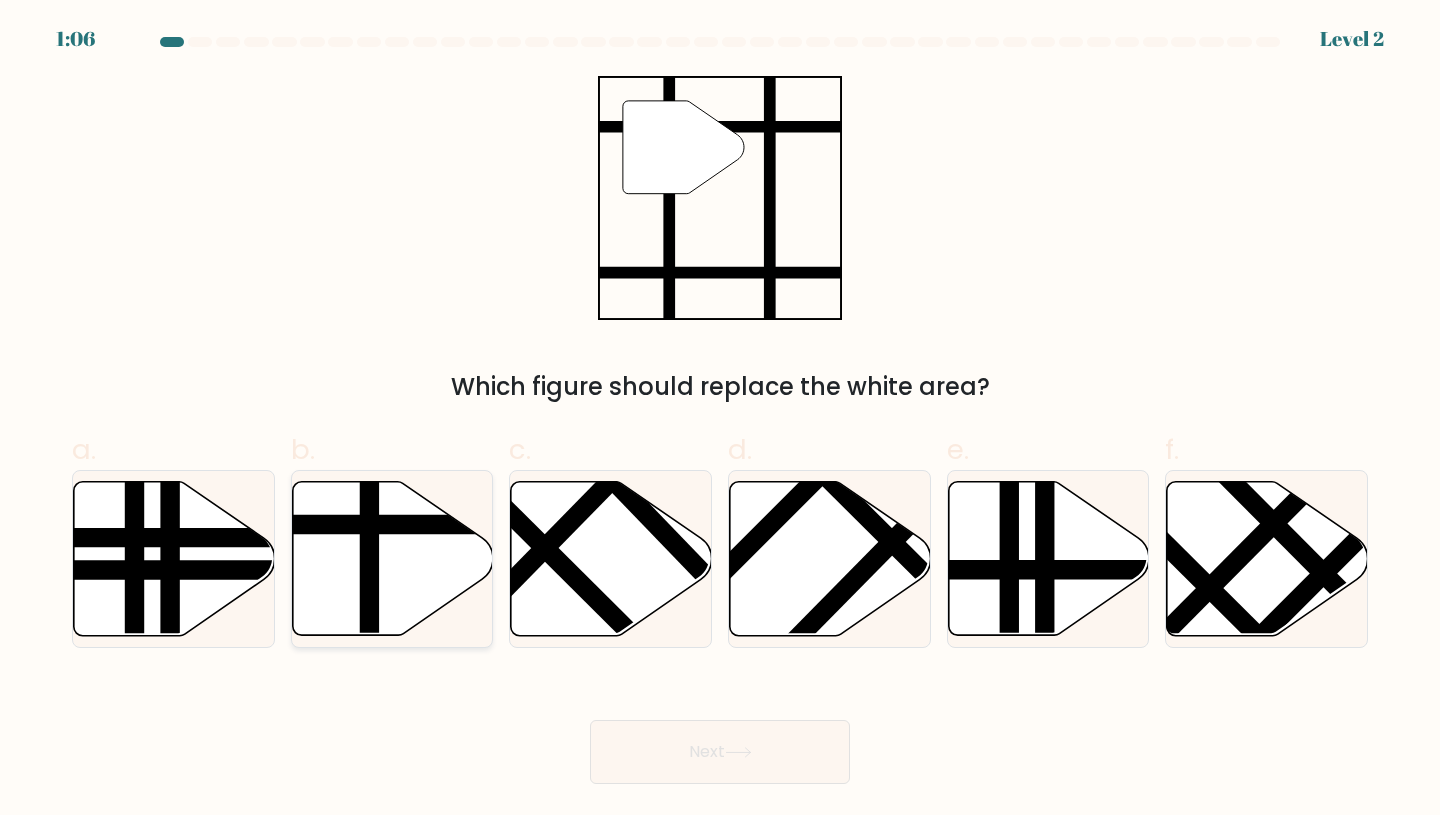 click 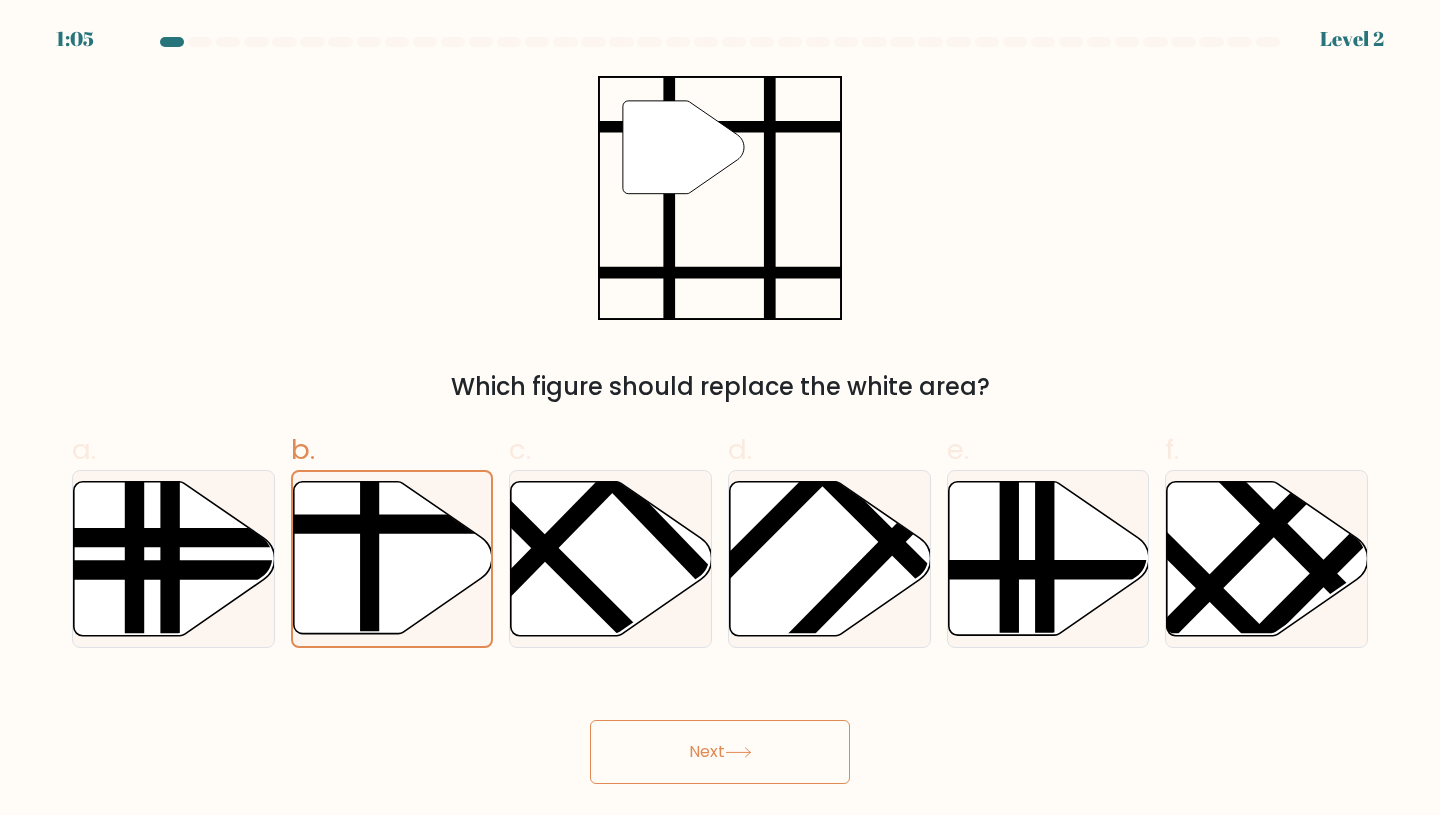 click 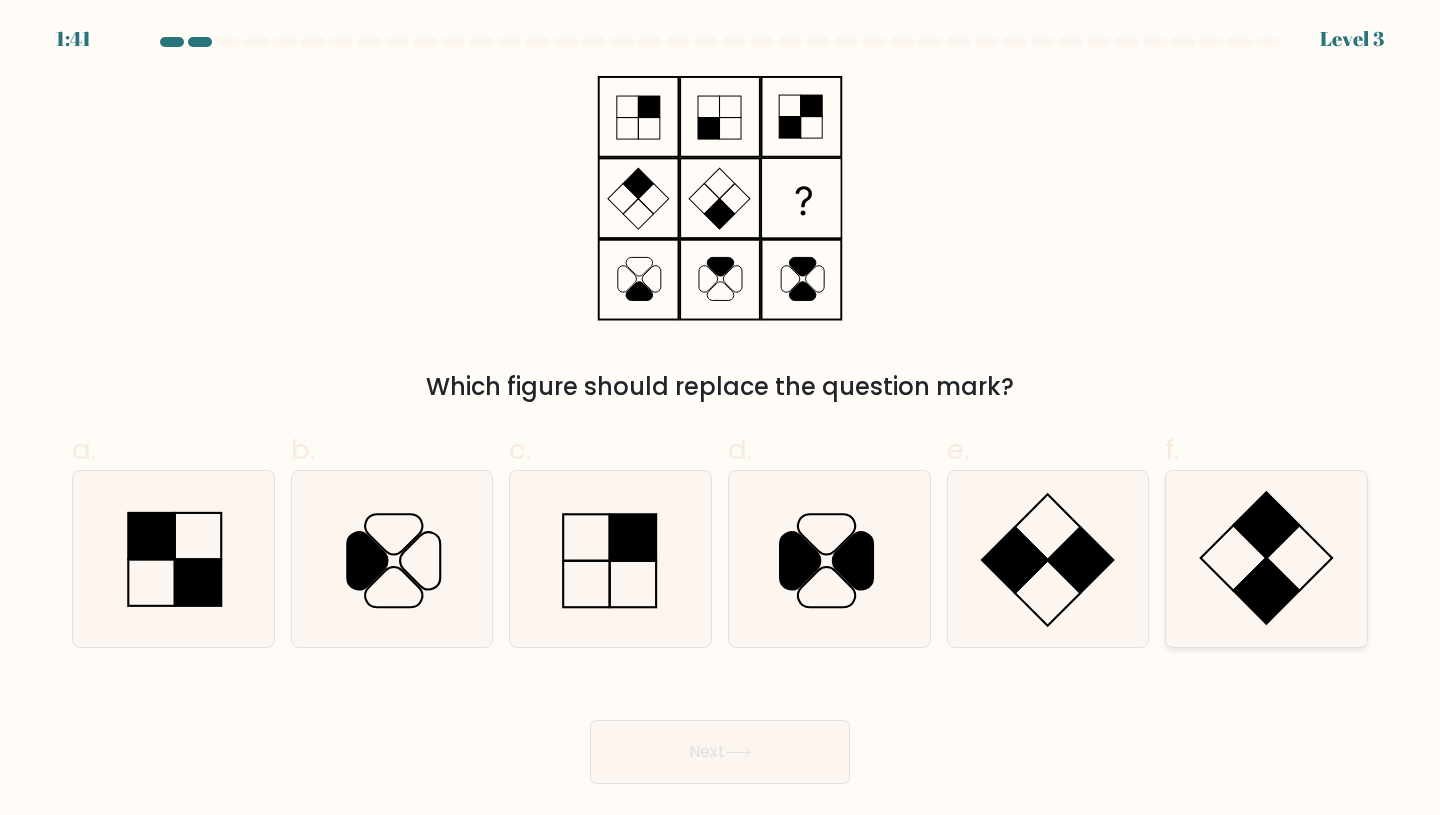 click 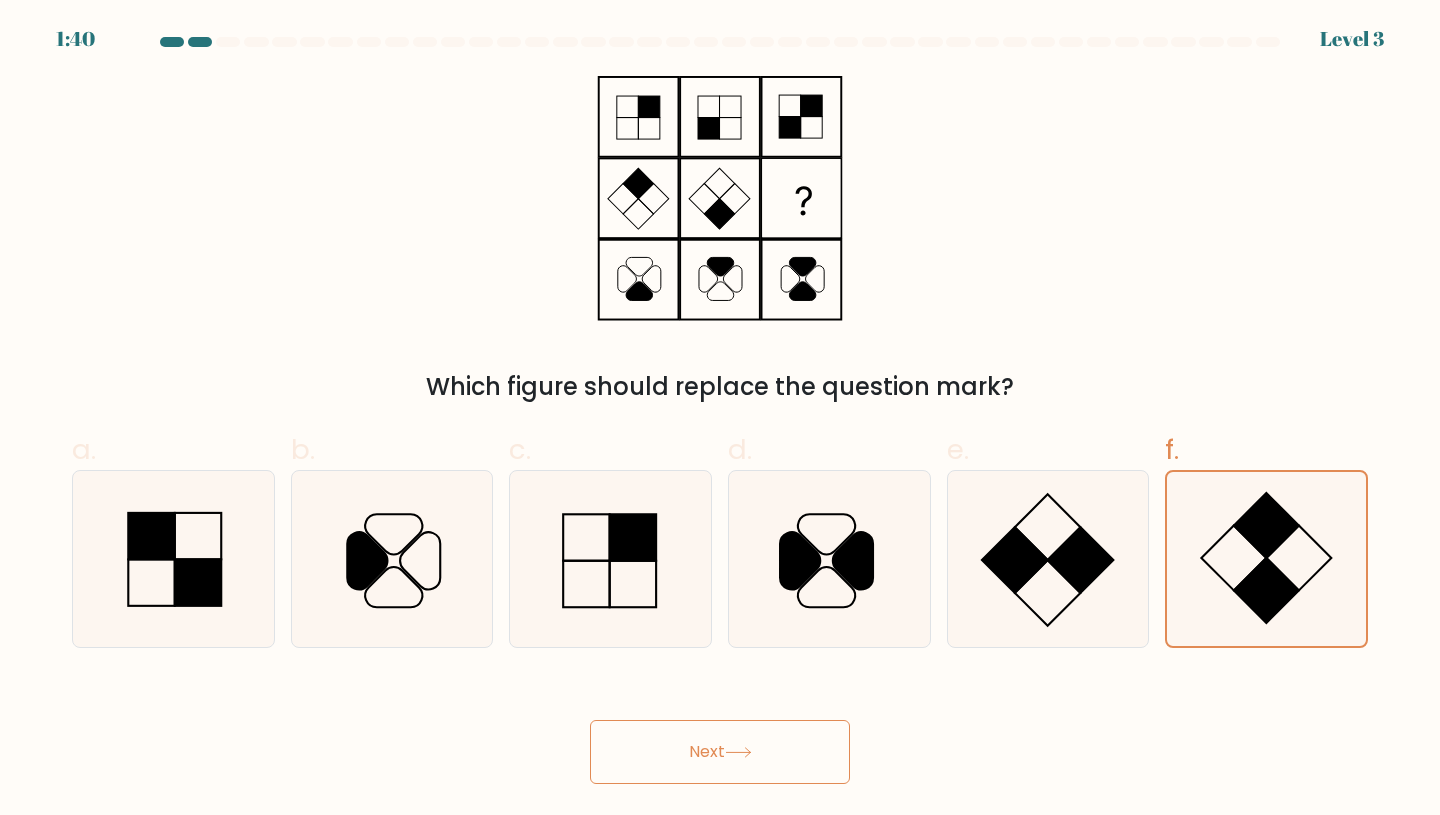 click on "Next" at bounding box center (720, 752) 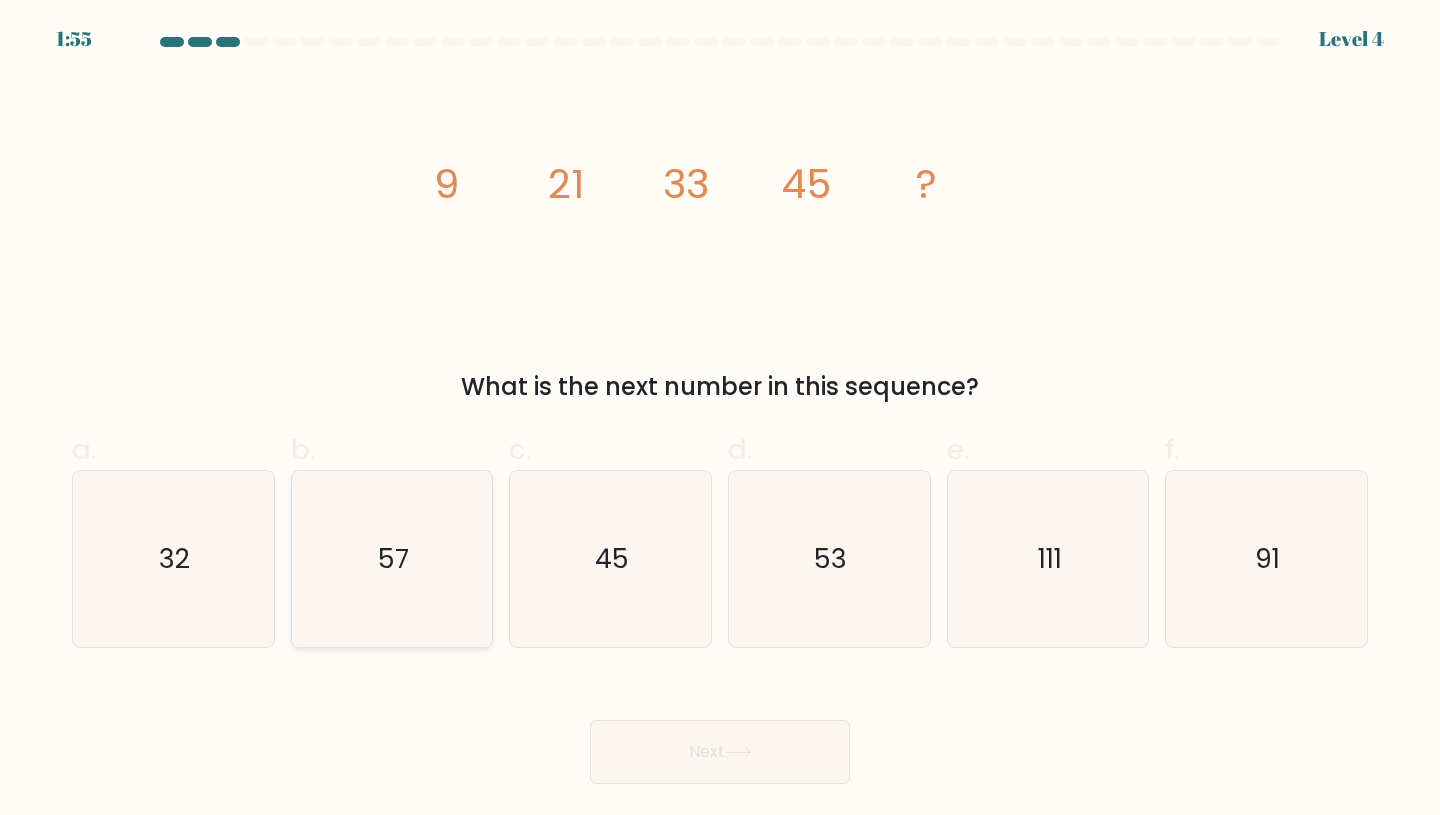 click on "57" 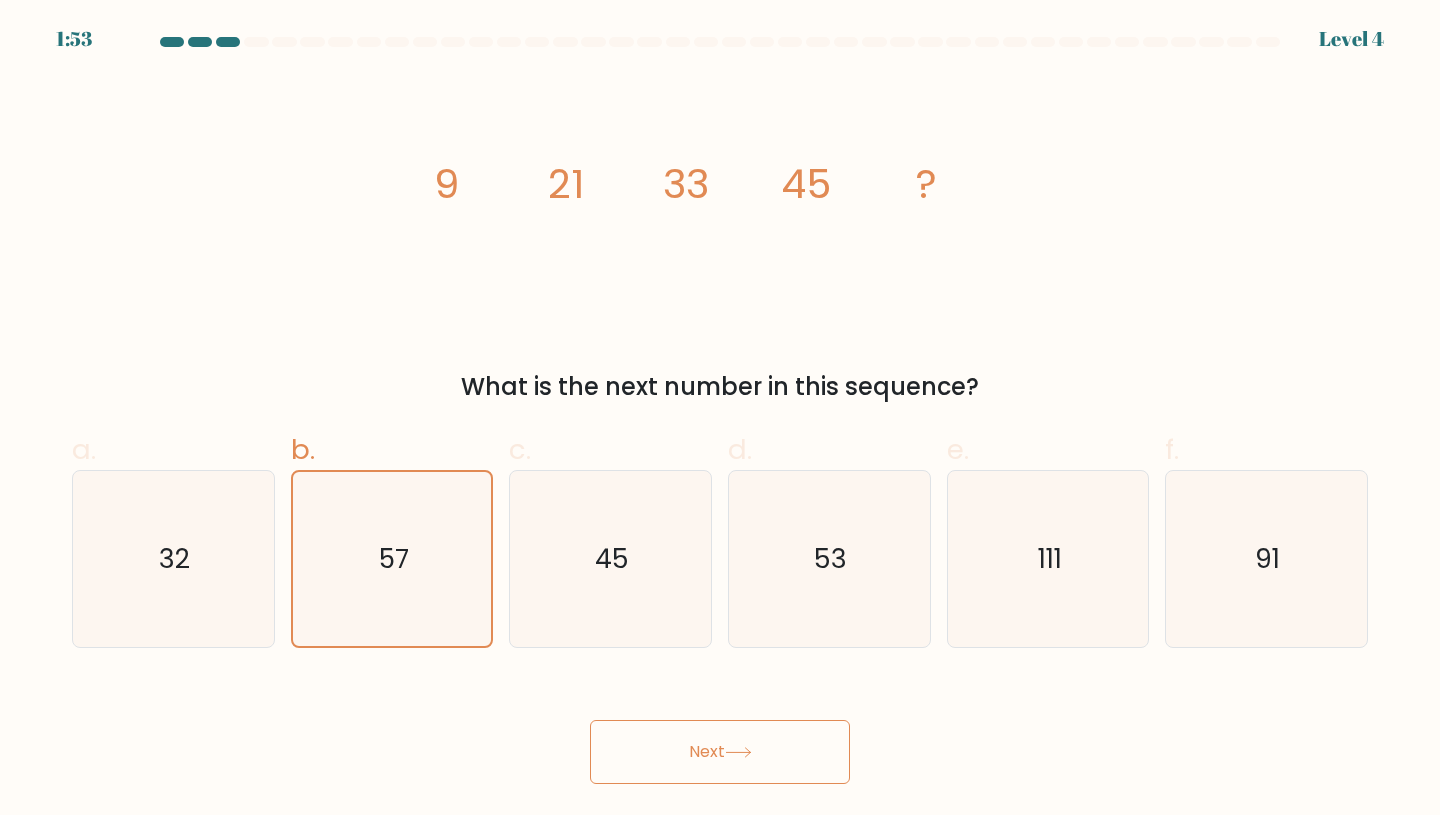 click on "1:53
Level 4" at bounding box center [720, 407] 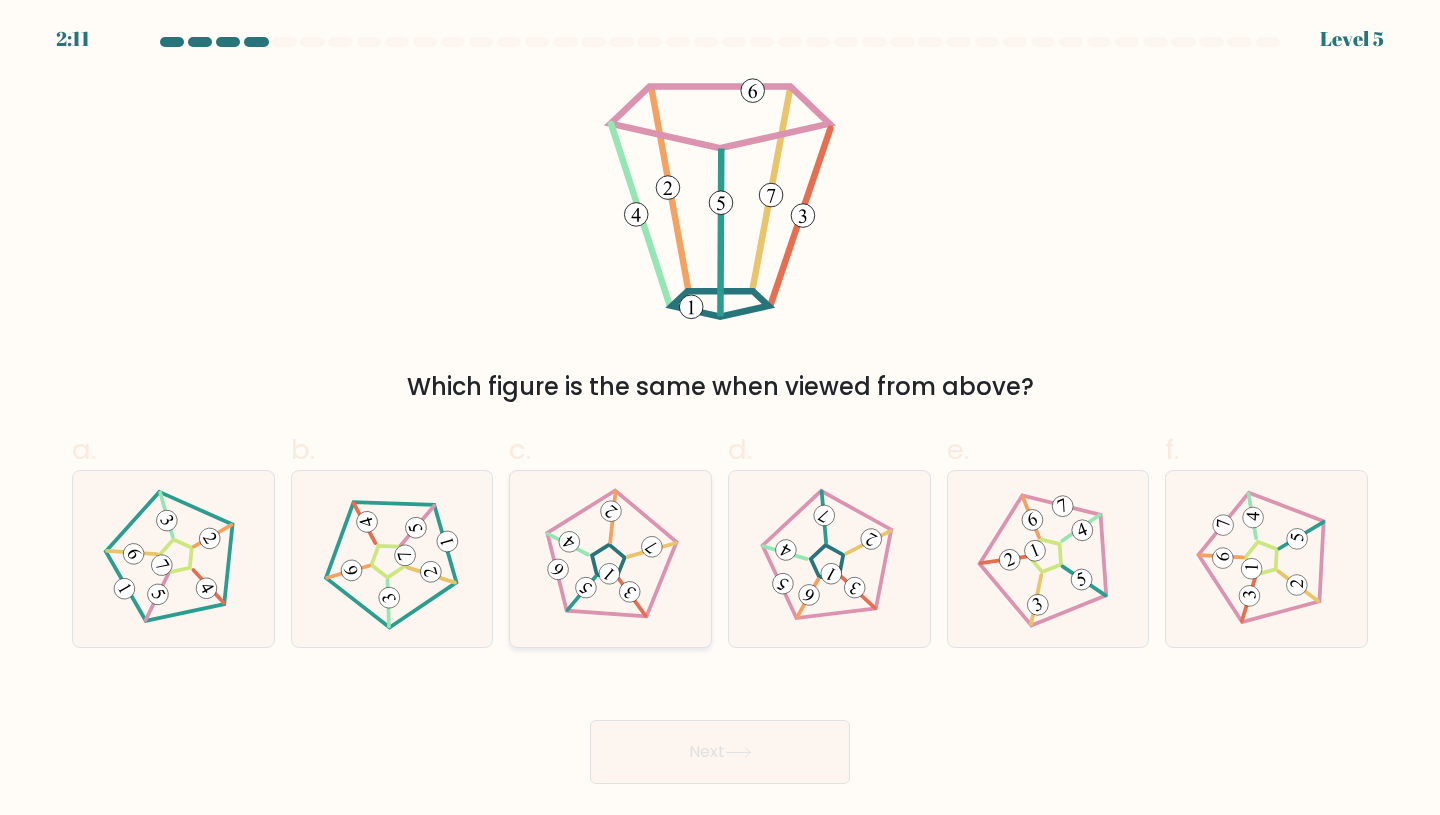 click 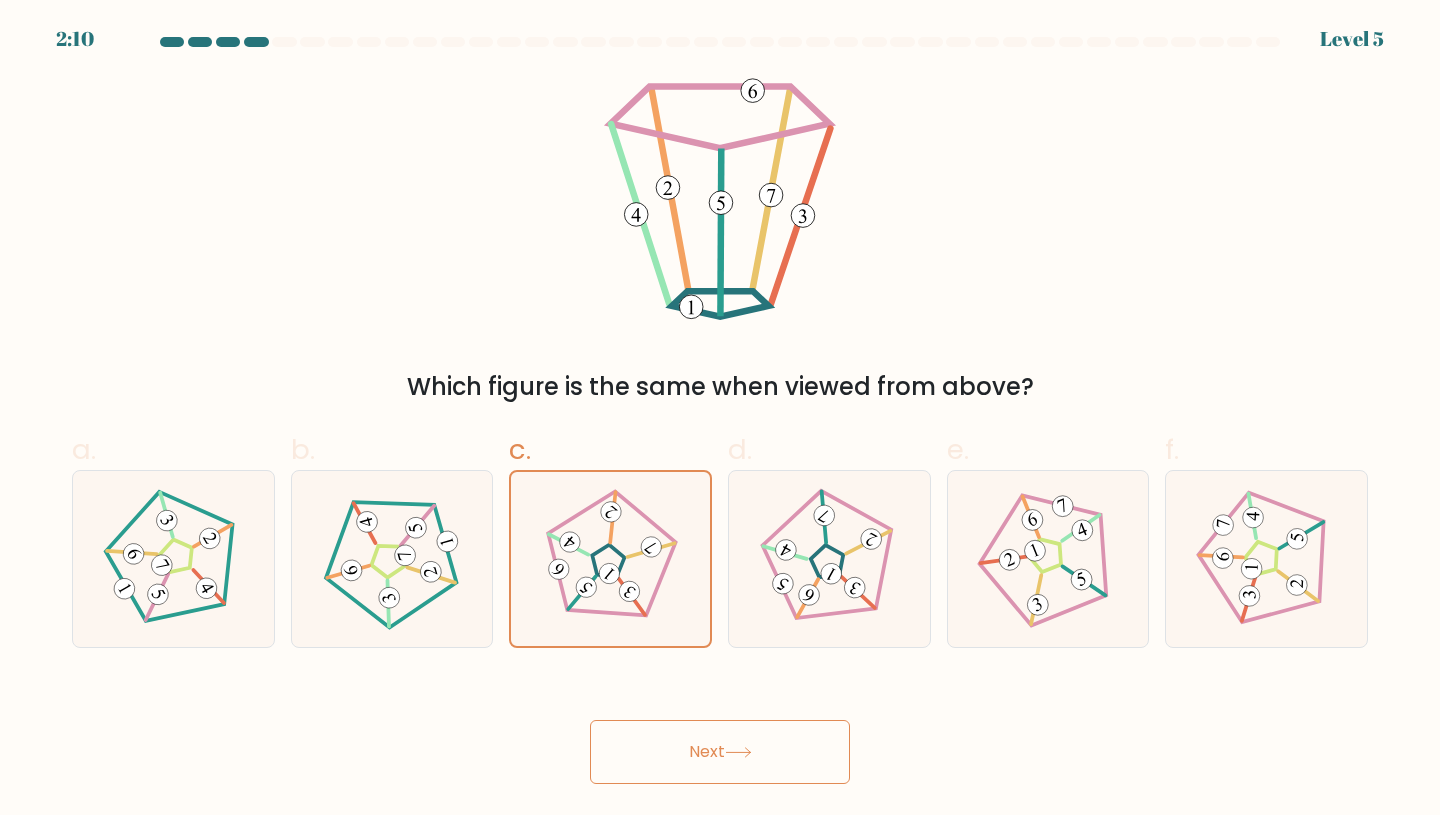 click on "Next" at bounding box center (720, 752) 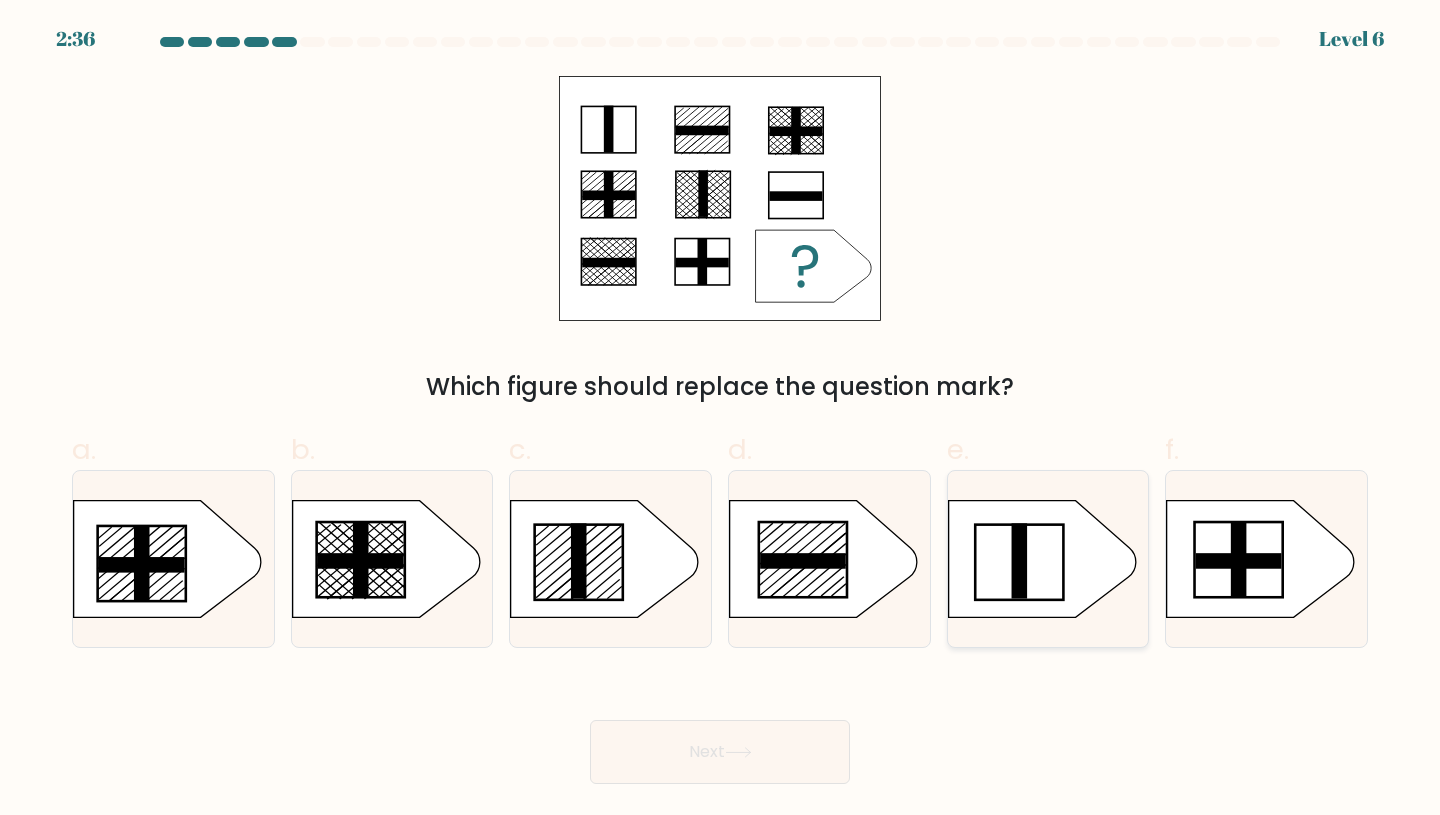 click 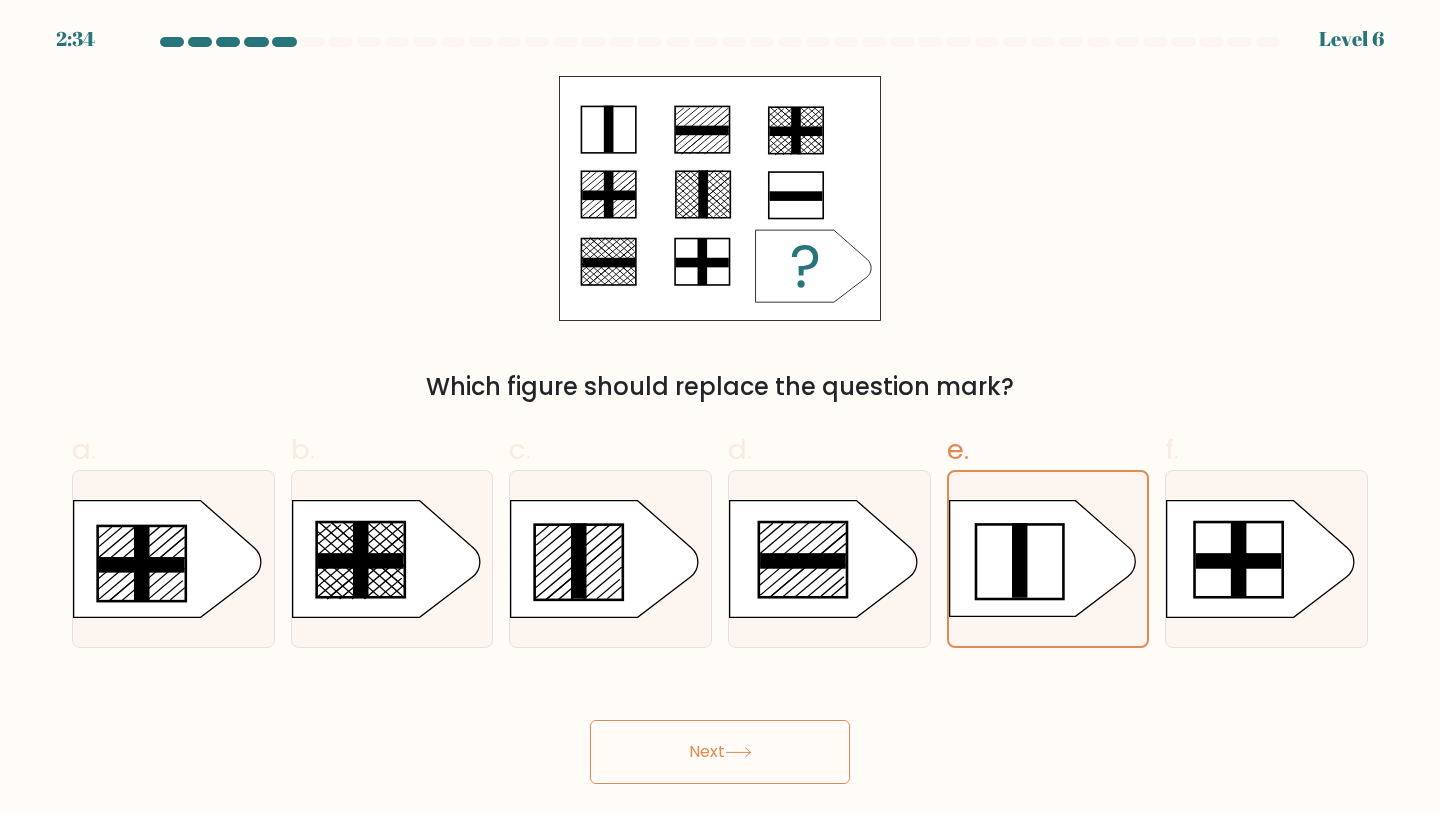 click on "Next" at bounding box center [720, 752] 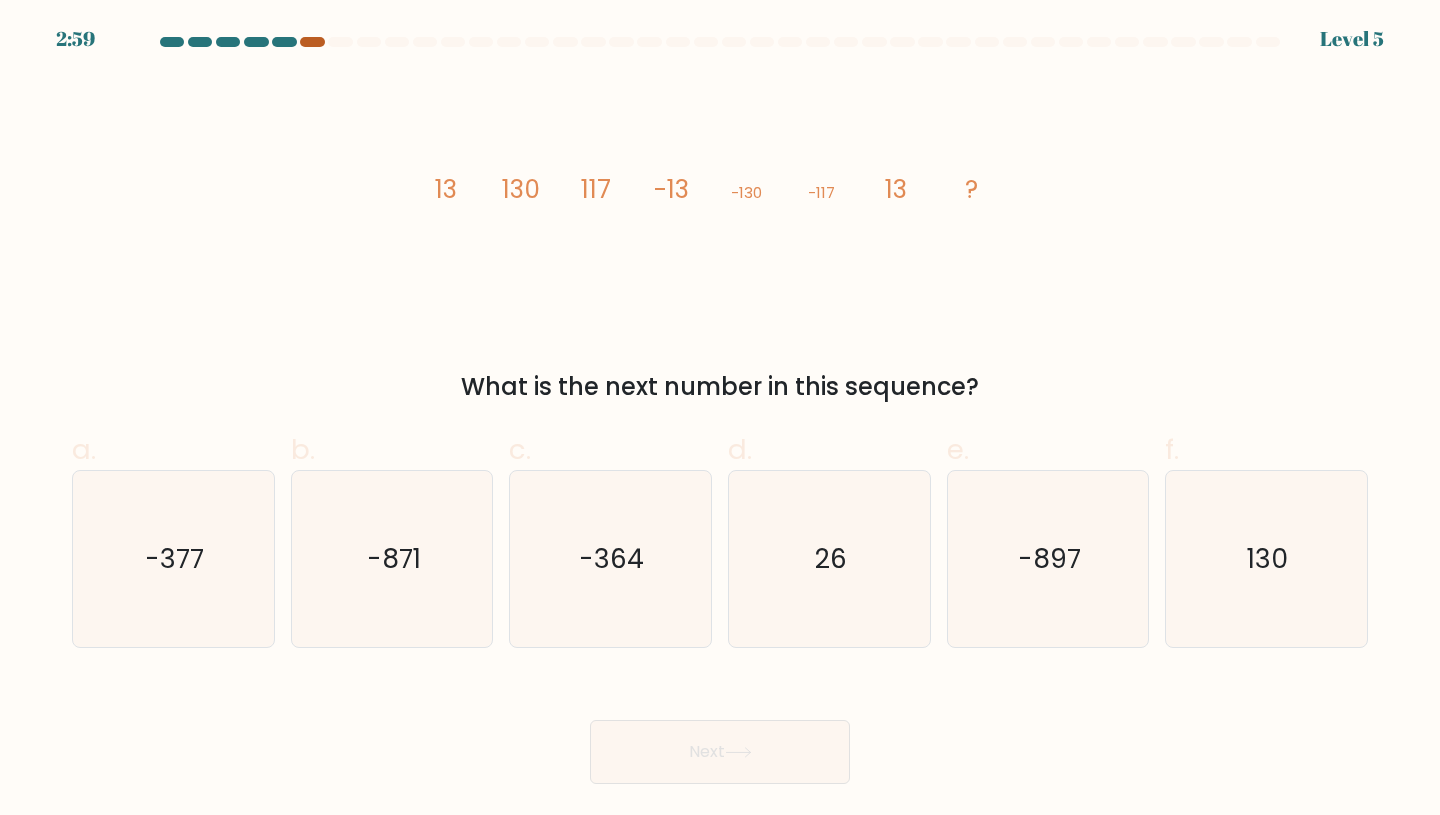 click at bounding box center (312, 42) 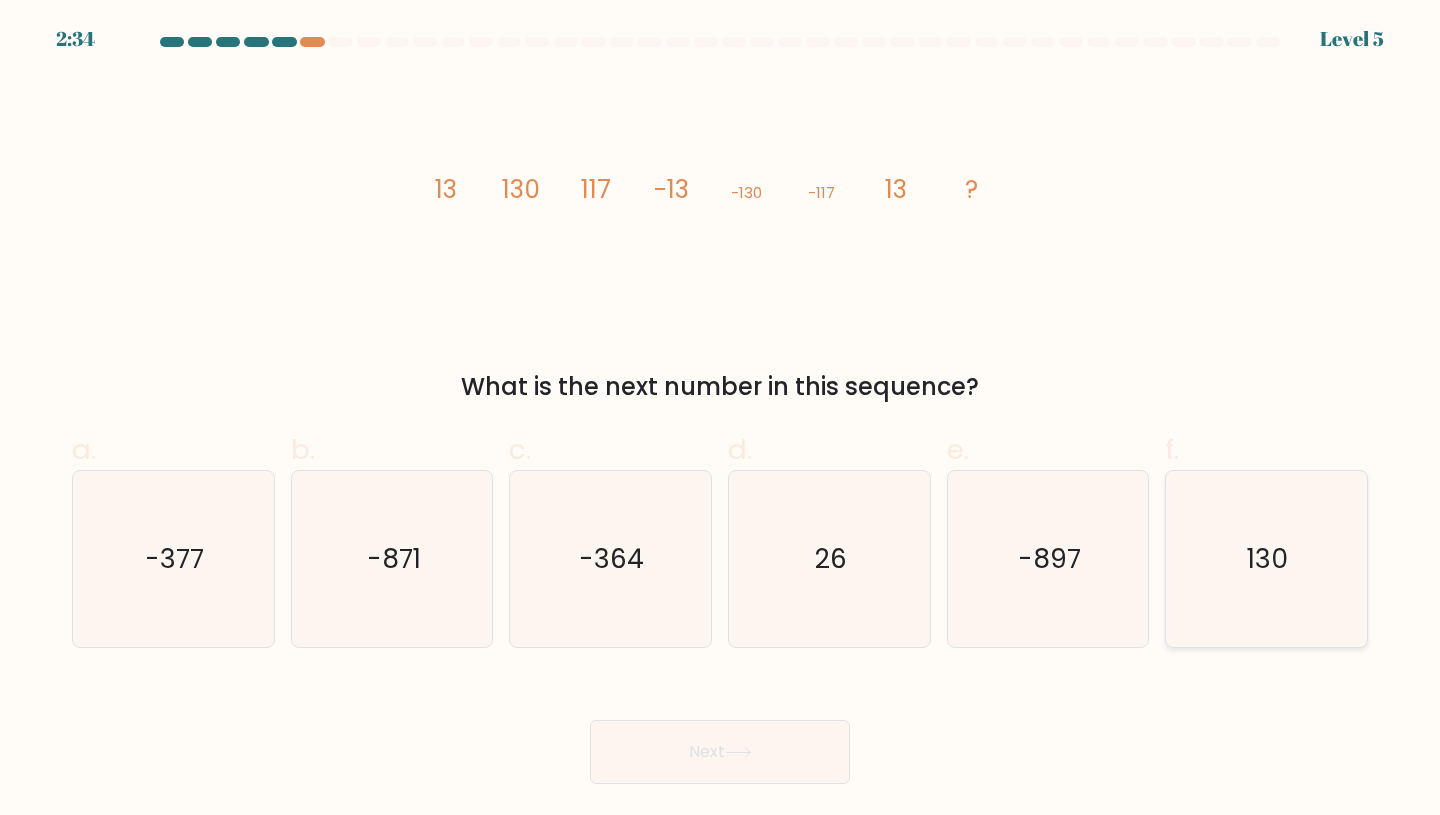 click on "130" 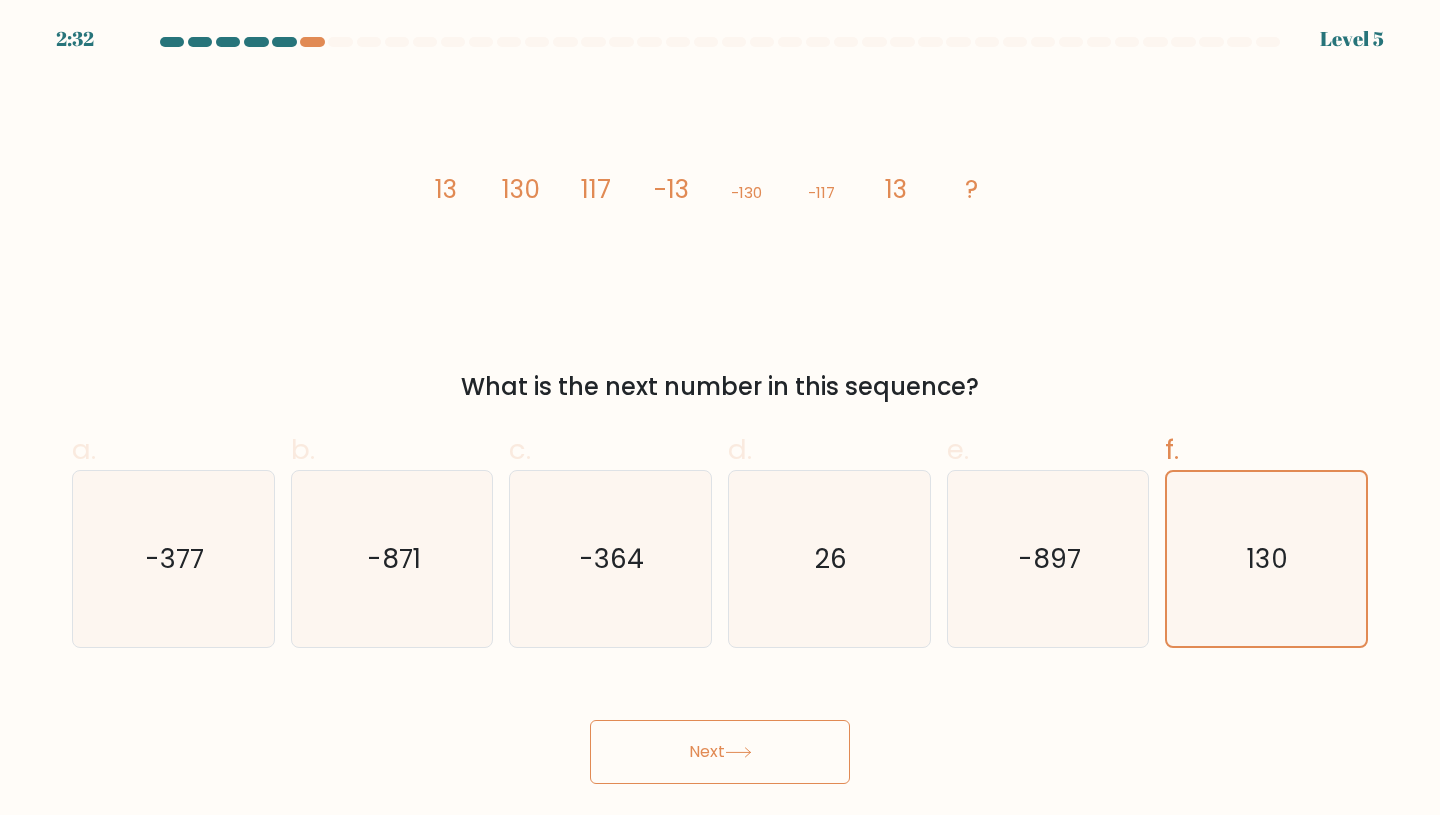 click on "Next" at bounding box center (720, 752) 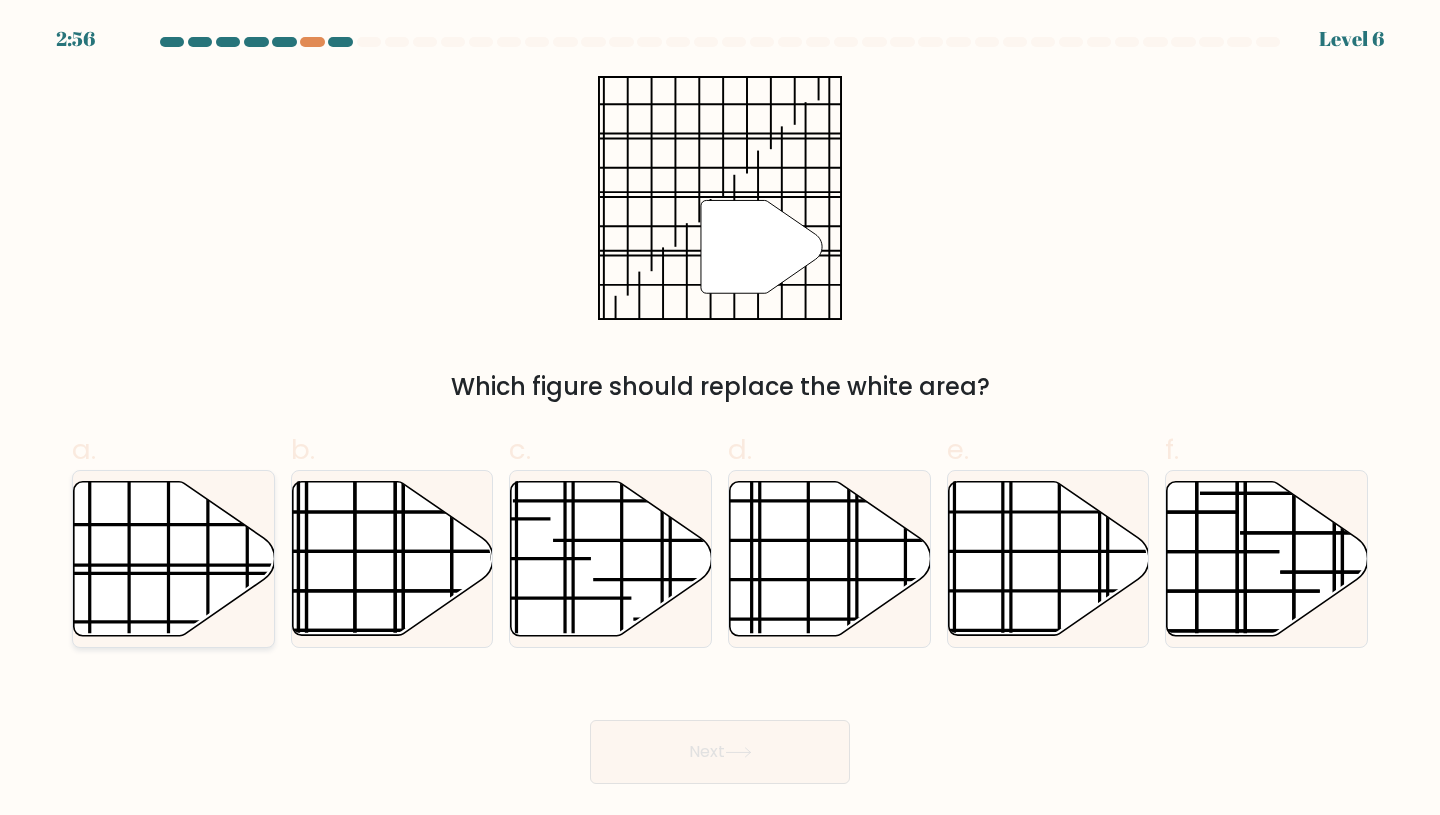 click 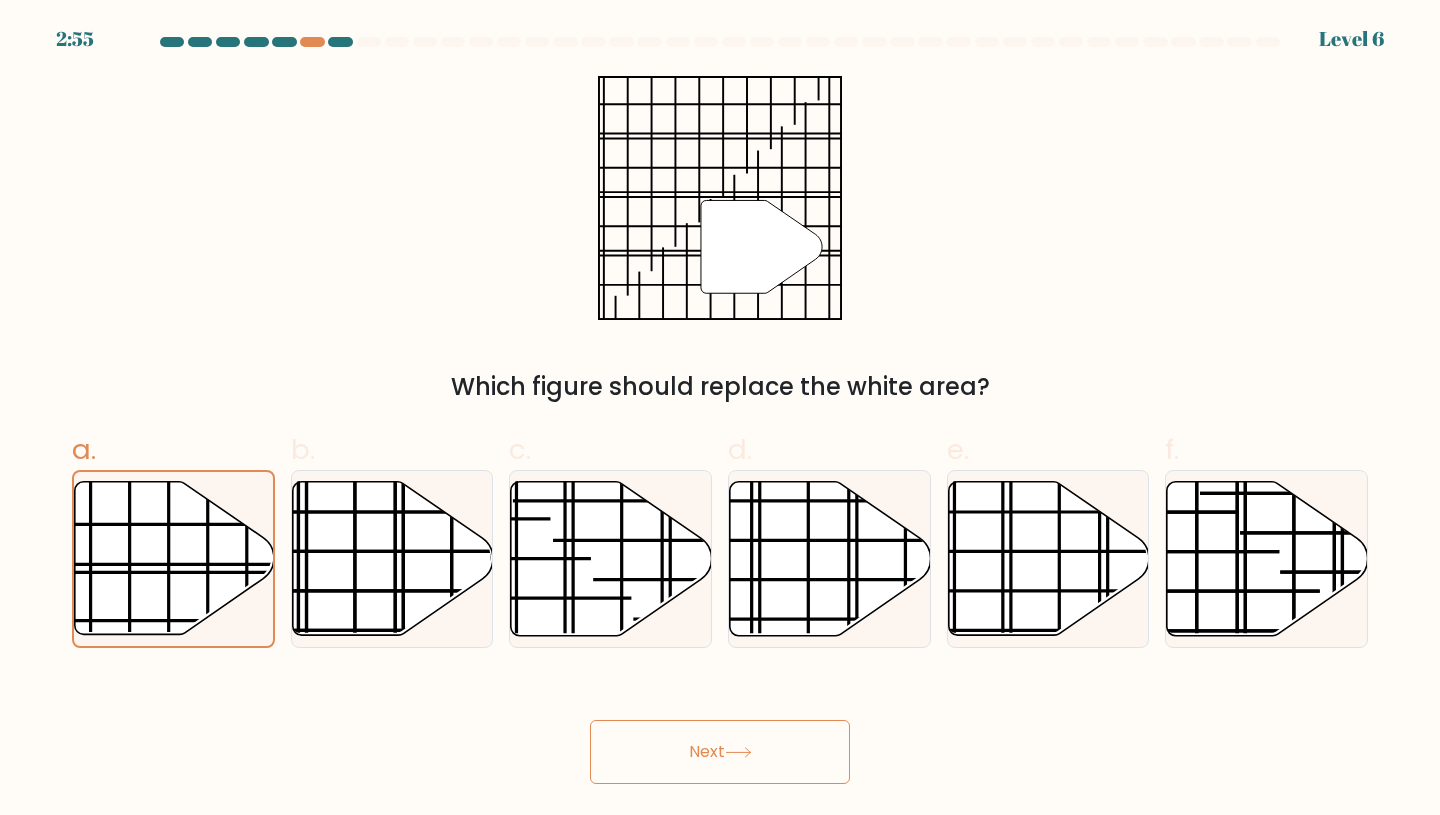 click on "Next" at bounding box center [720, 752] 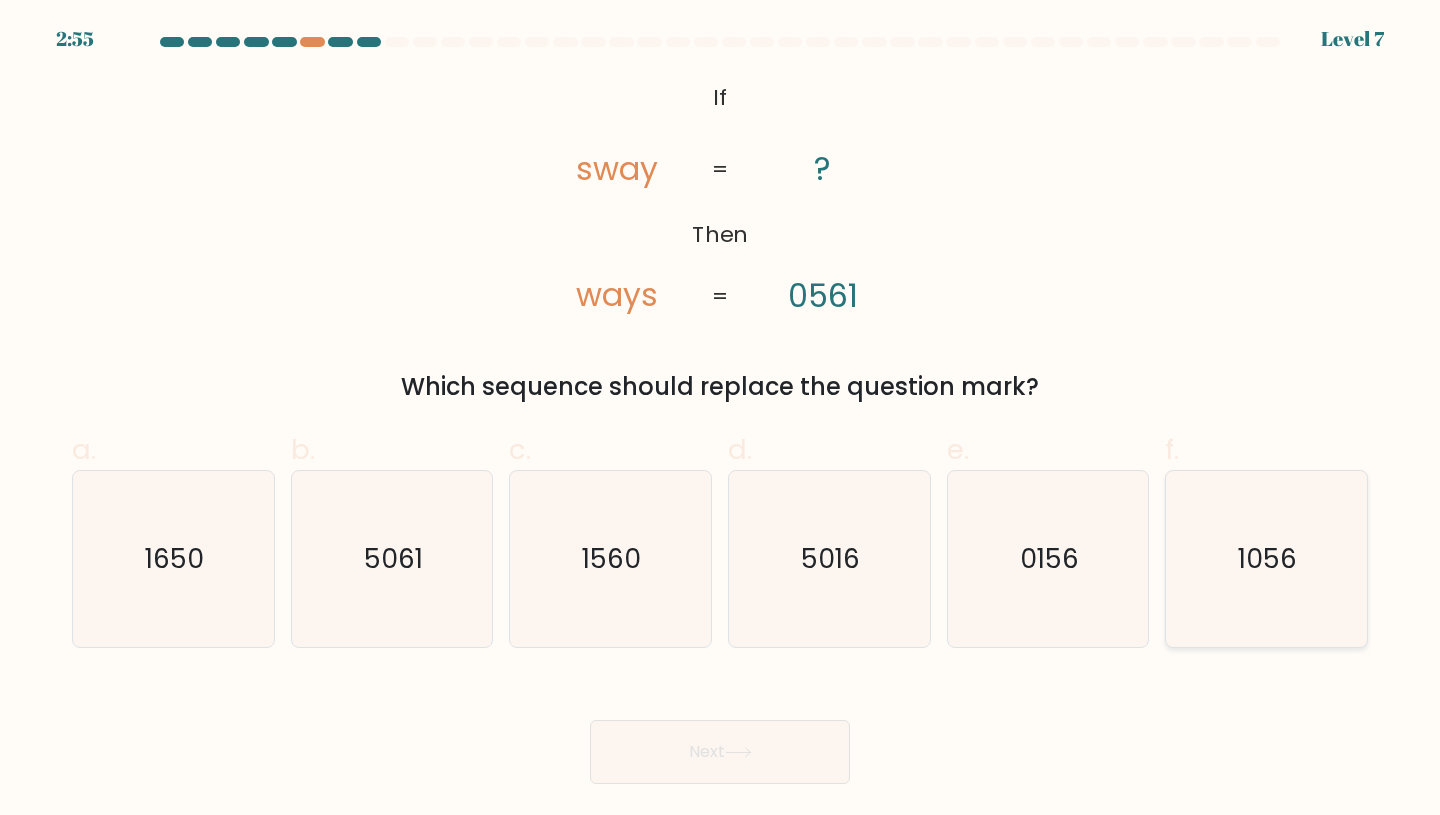 click on "1056" 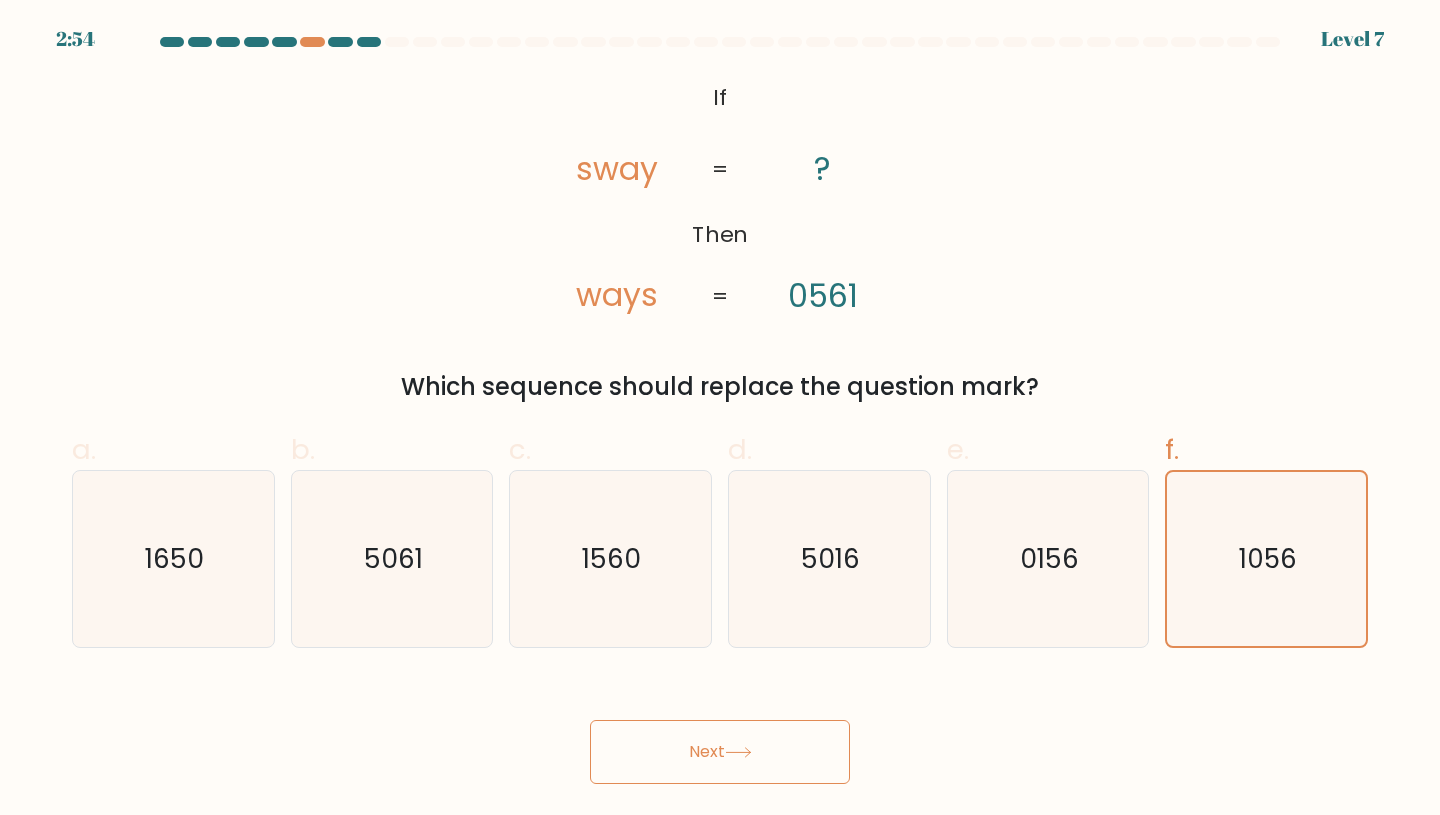 click on "Next" at bounding box center [720, 752] 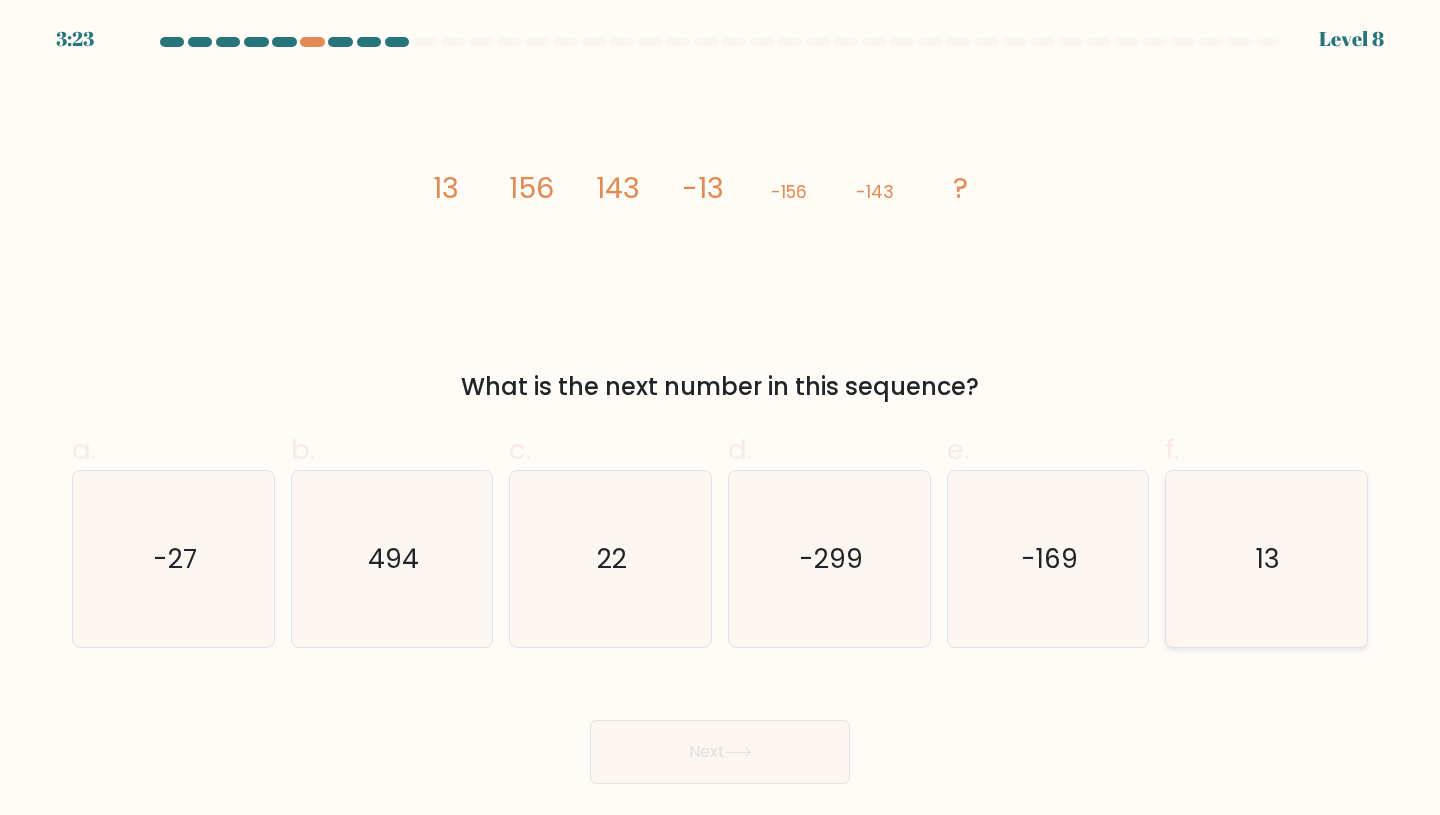 click on "13" 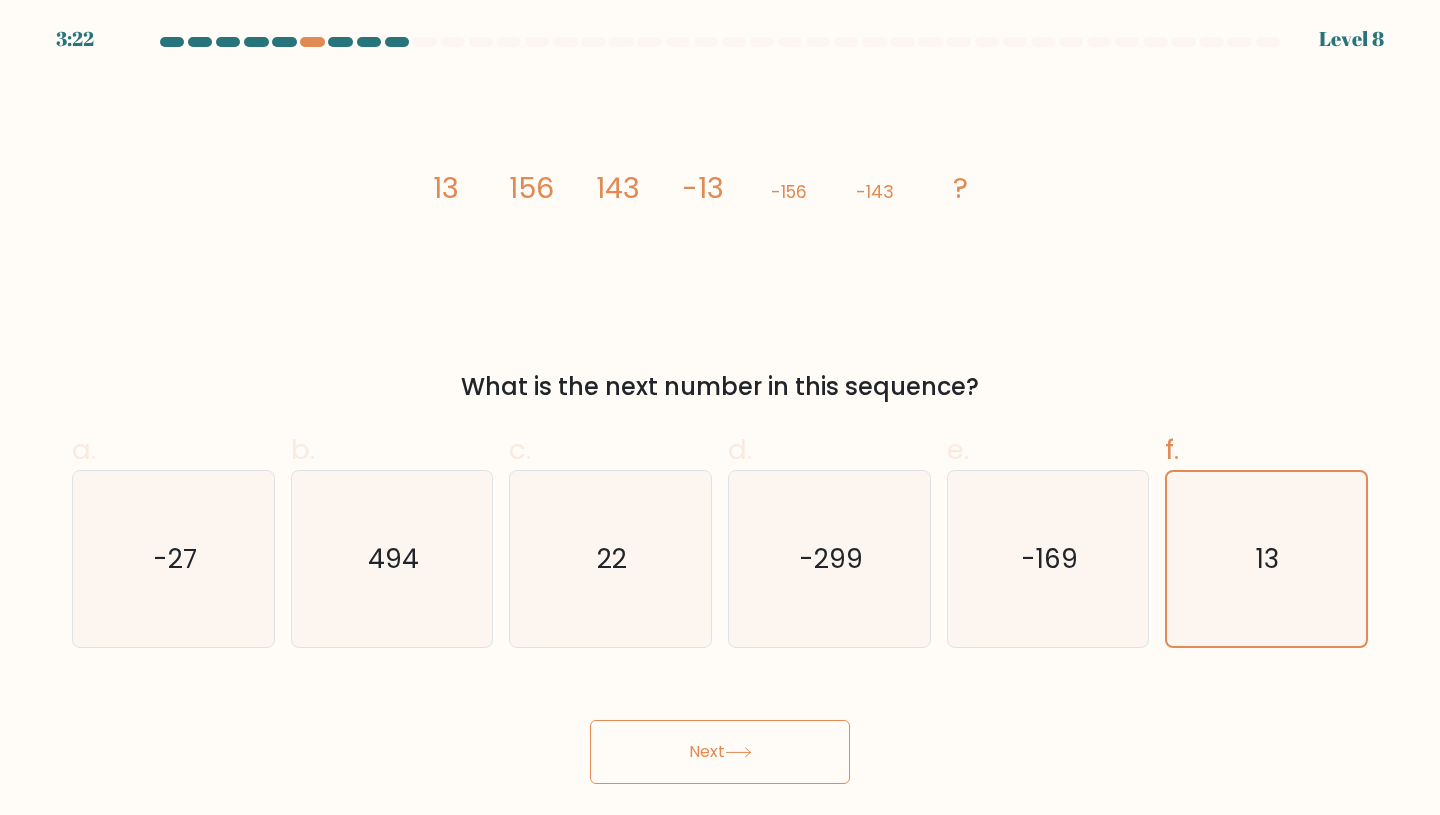 click on "Next" at bounding box center (720, 752) 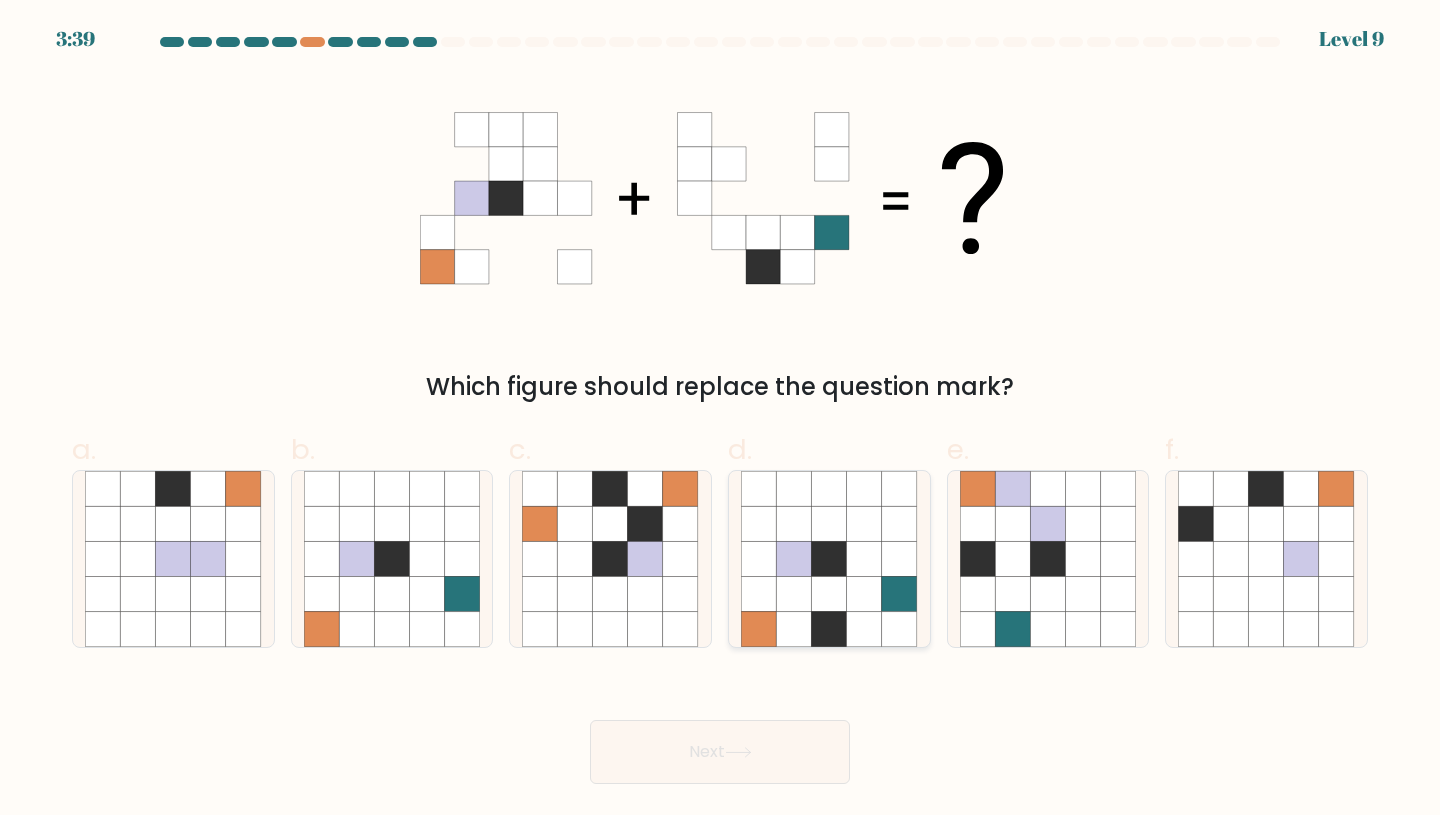click 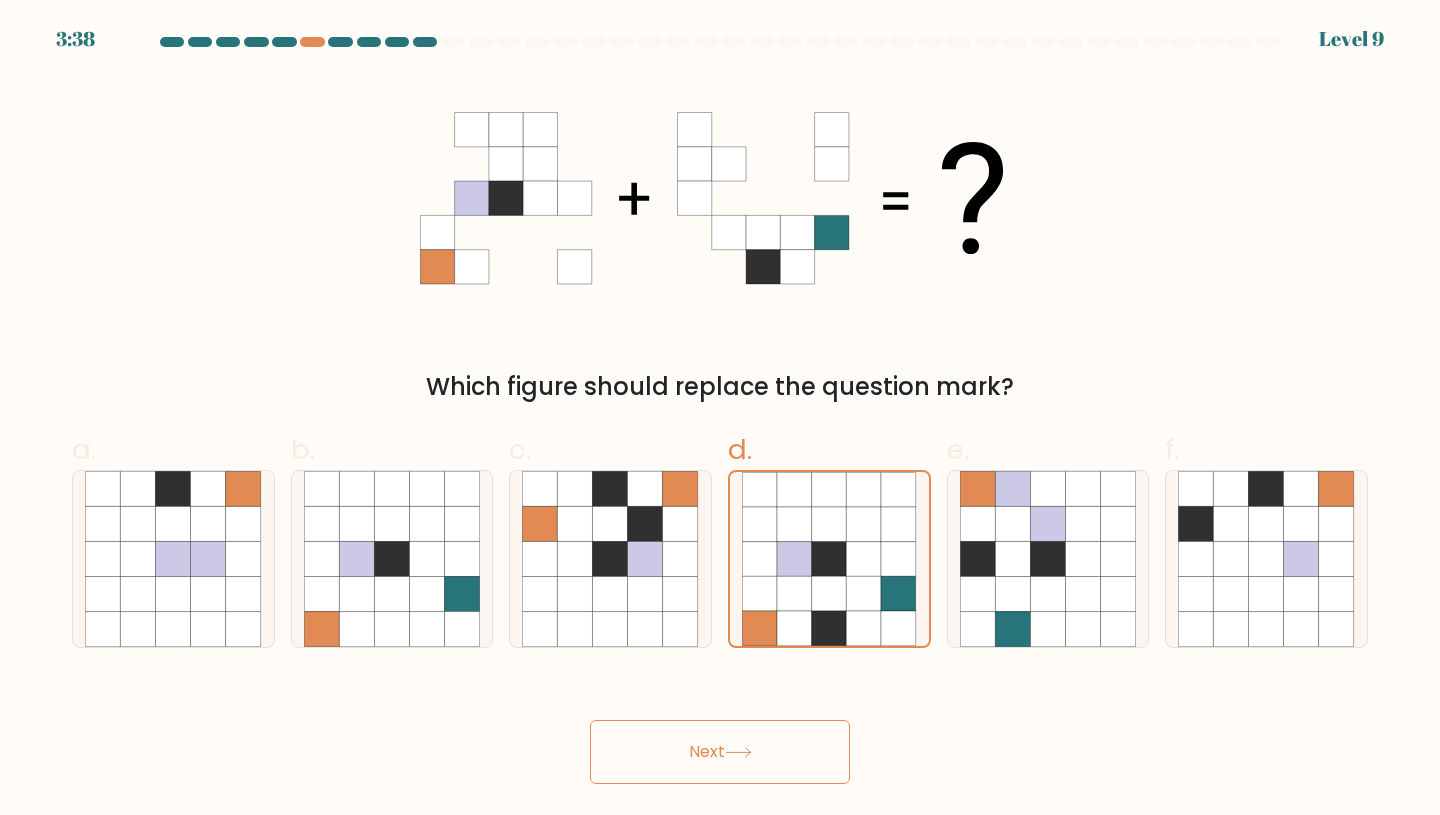 click on "Next" at bounding box center (720, 752) 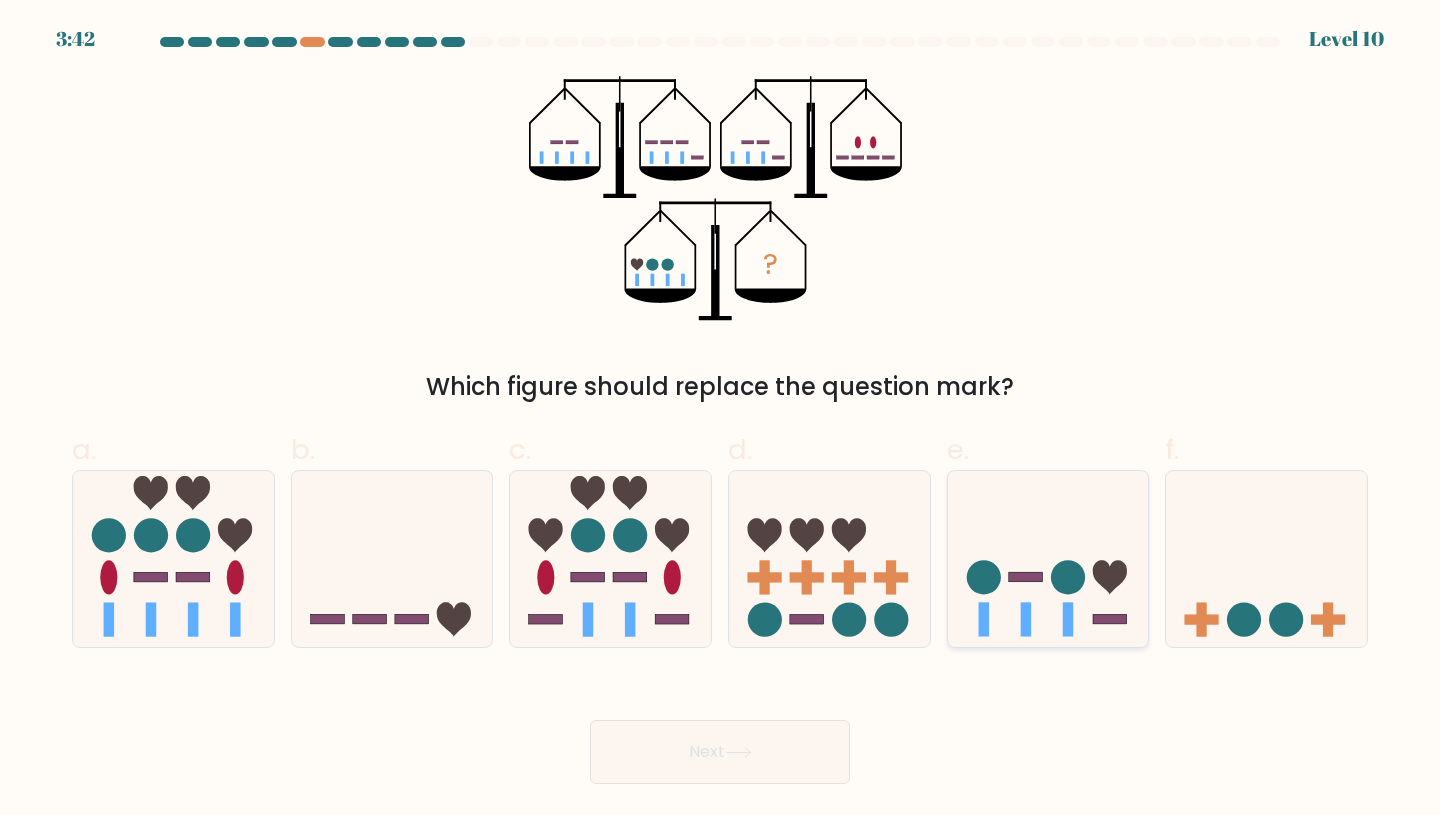 click 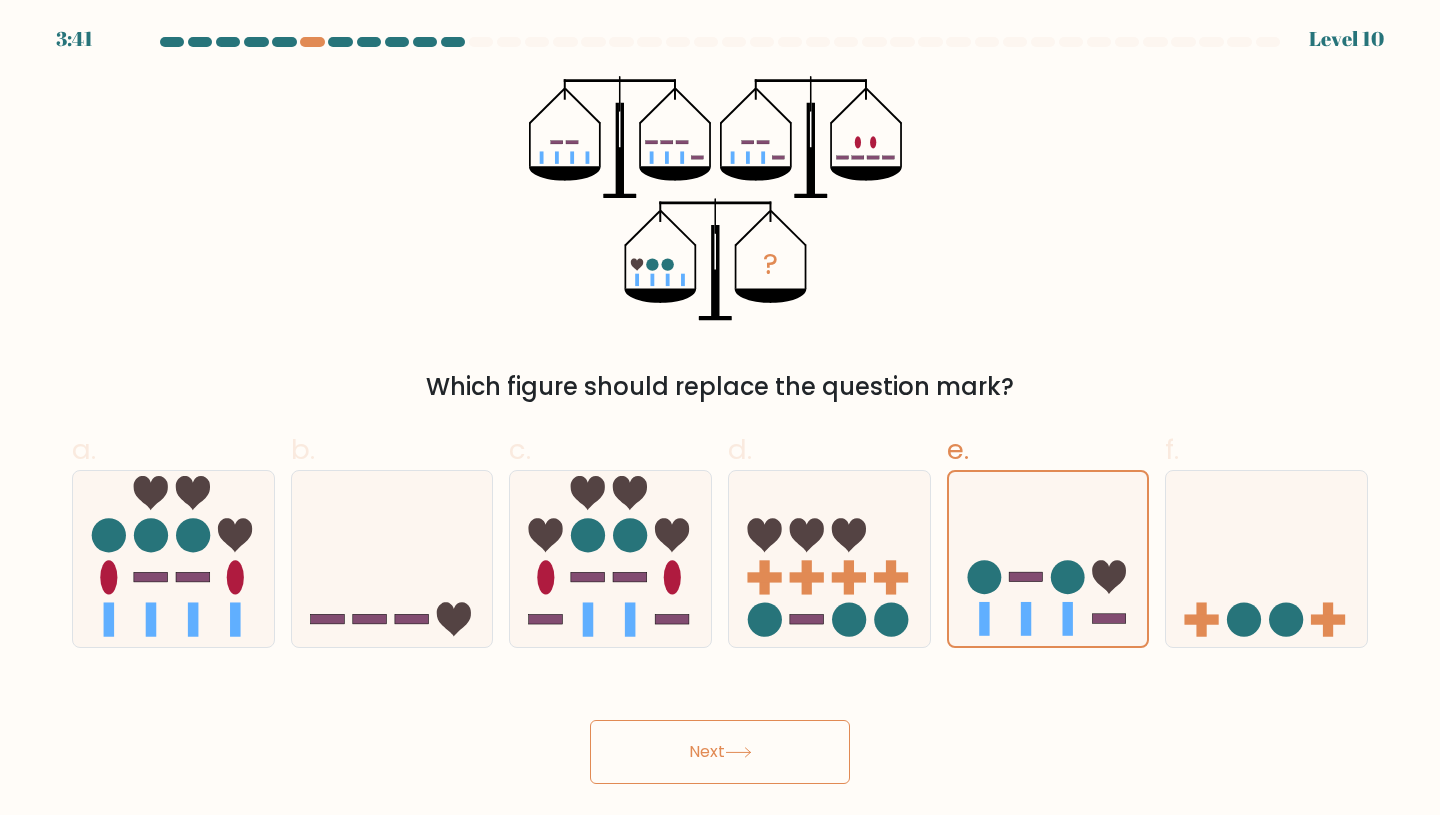 click on "Next" at bounding box center [720, 752] 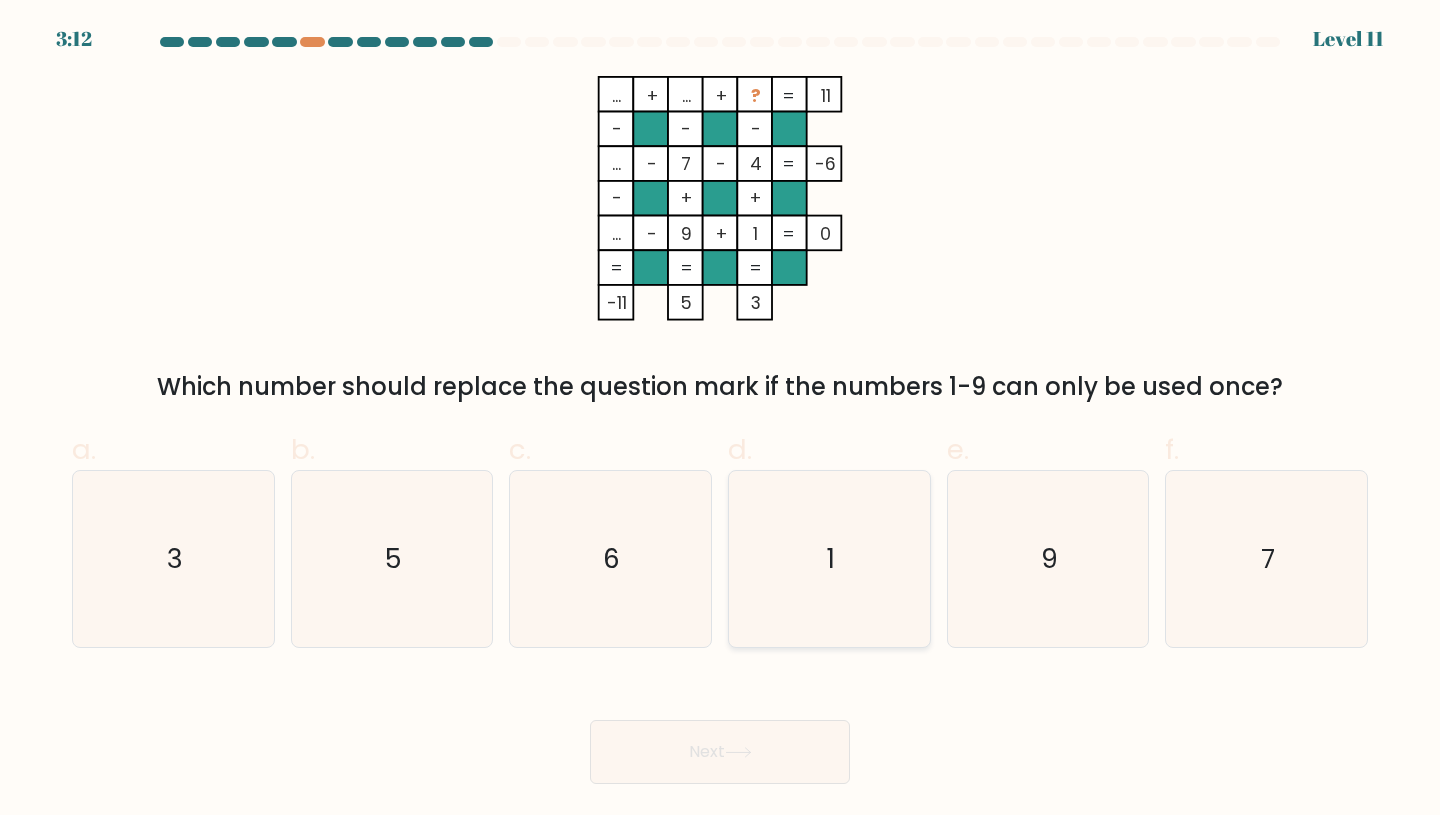 click on "1" 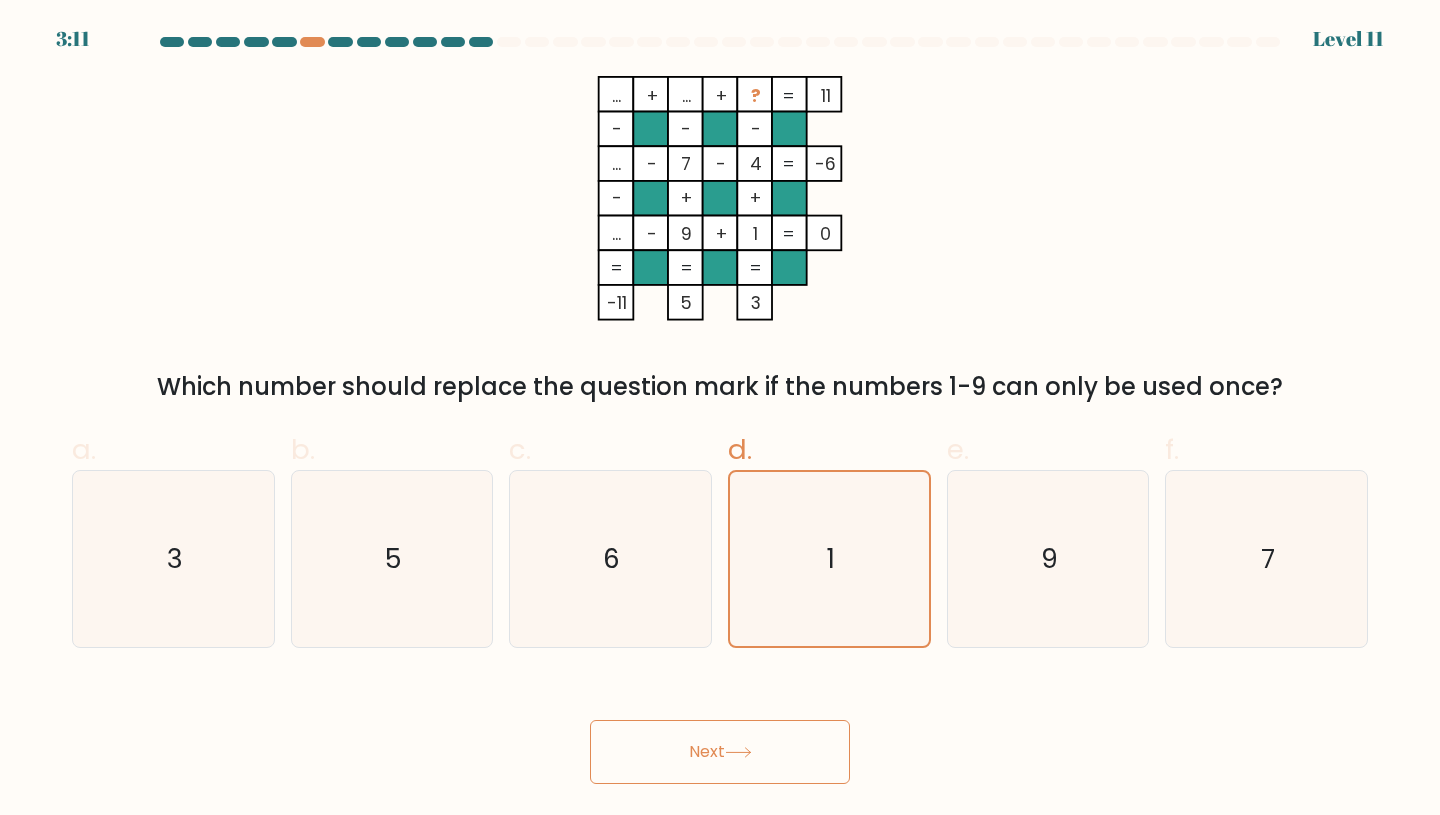 click on "Next" at bounding box center [720, 752] 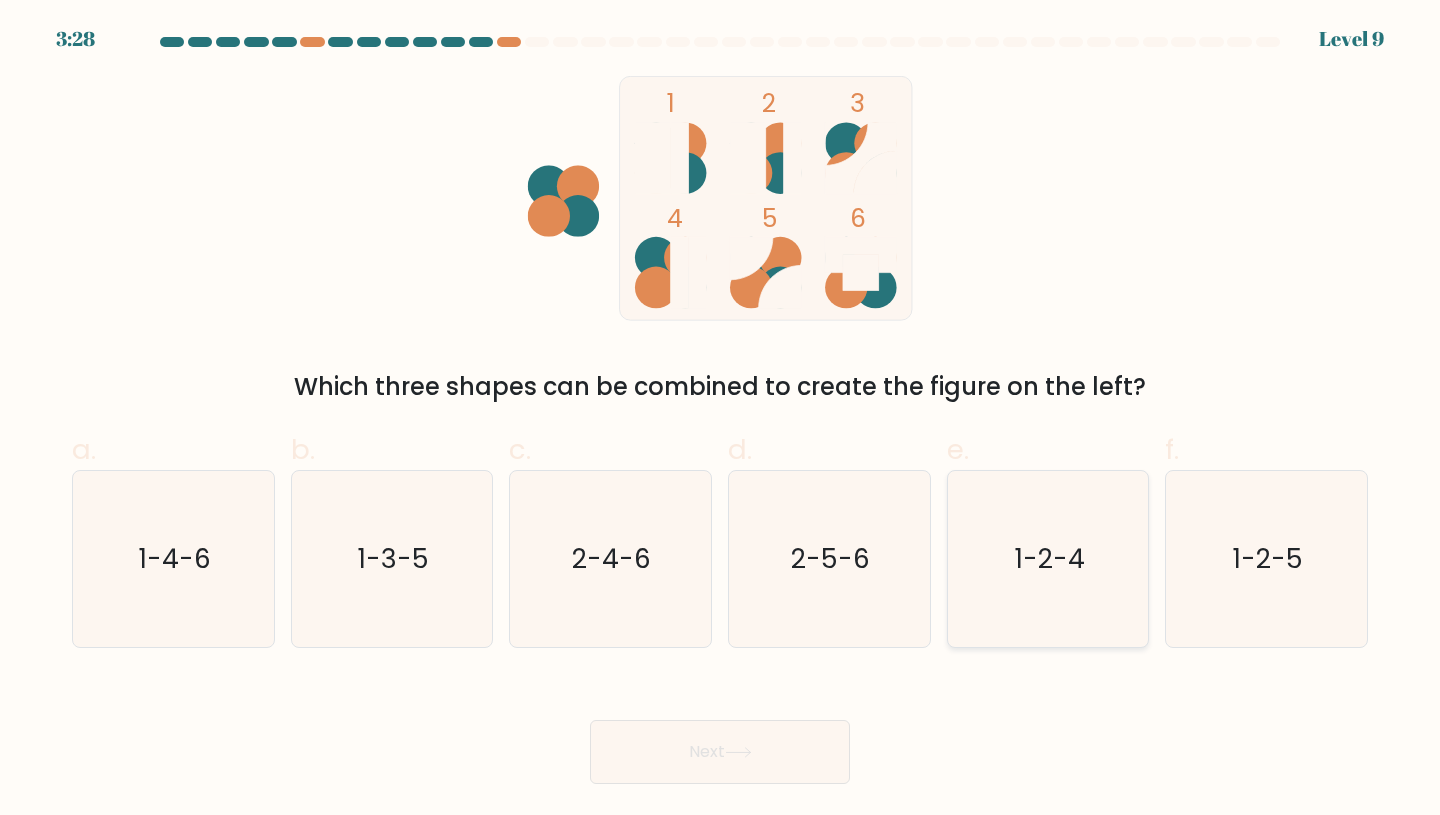 click on "1-2-4" 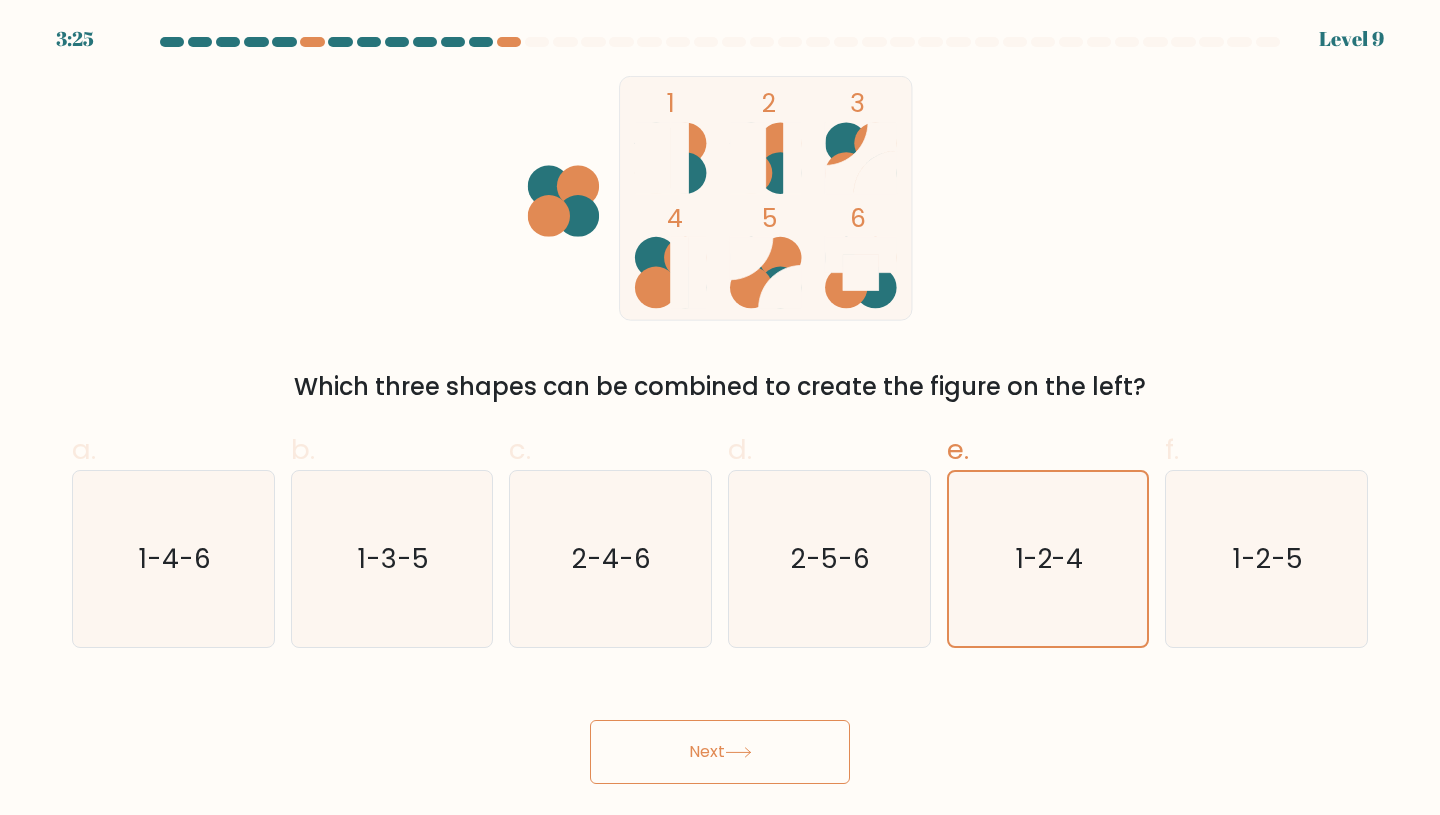click on "Next" at bounding box center (720, 752) 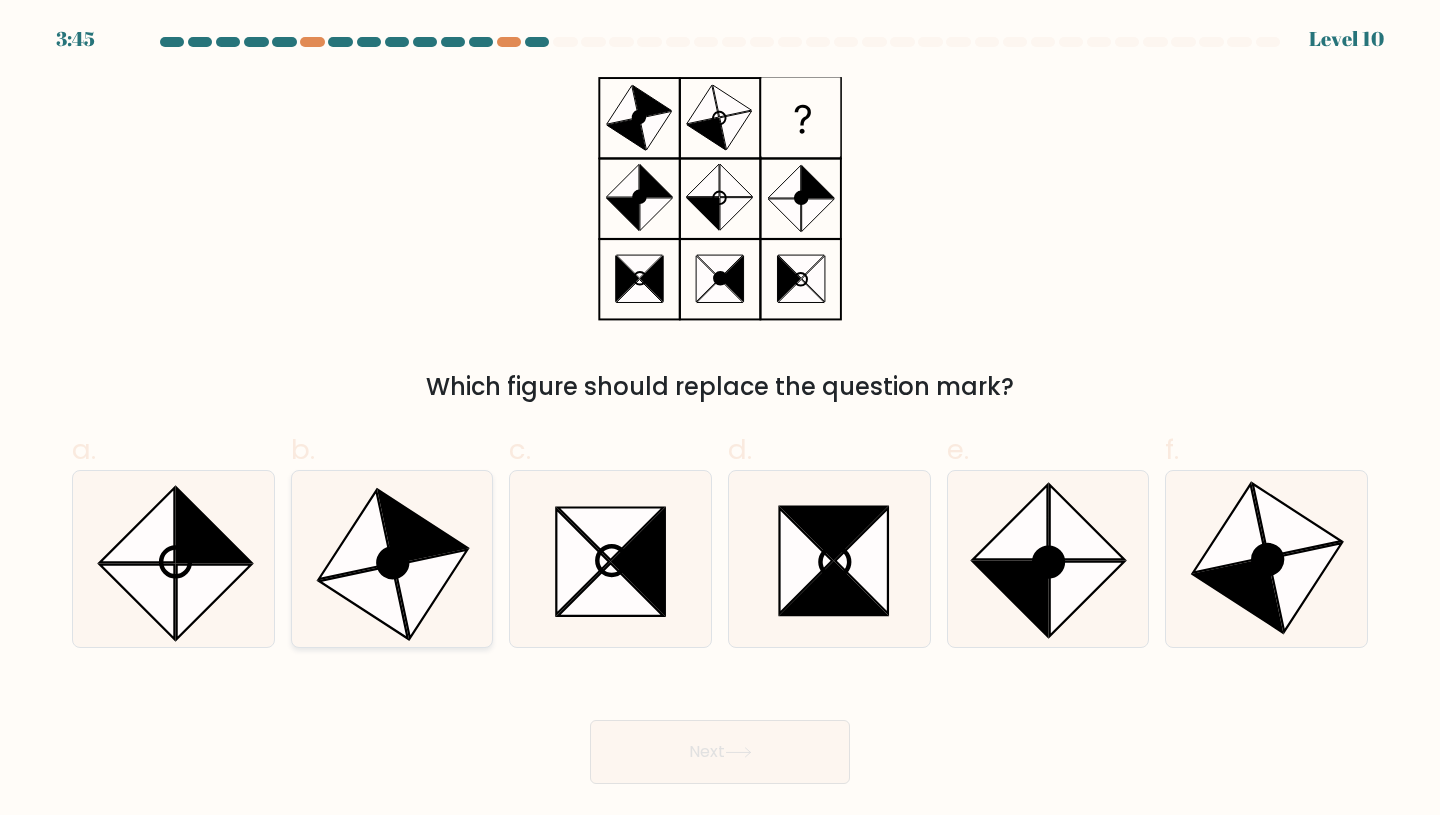 click 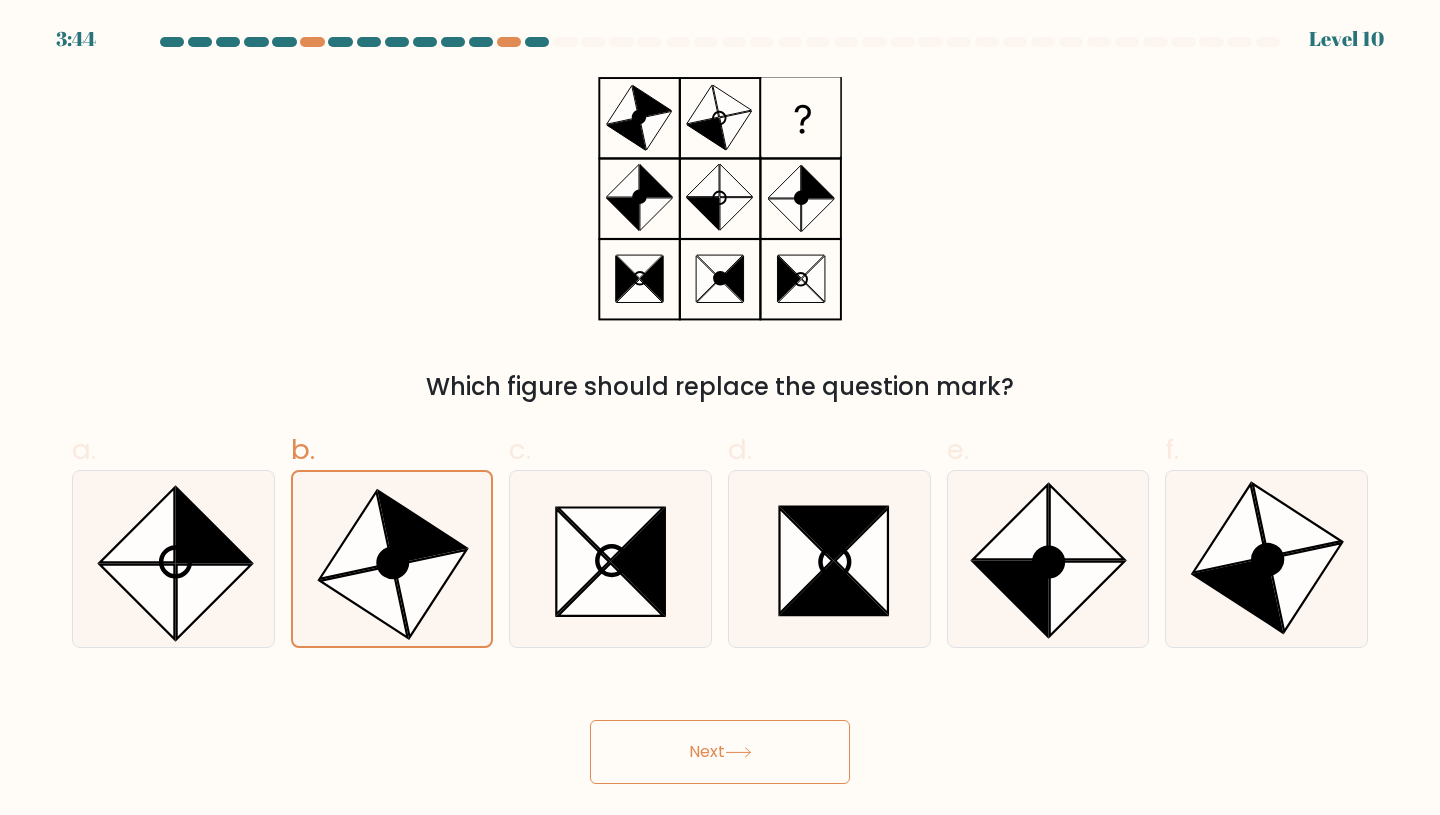 click on "Next" at bounding box center (720, 752) 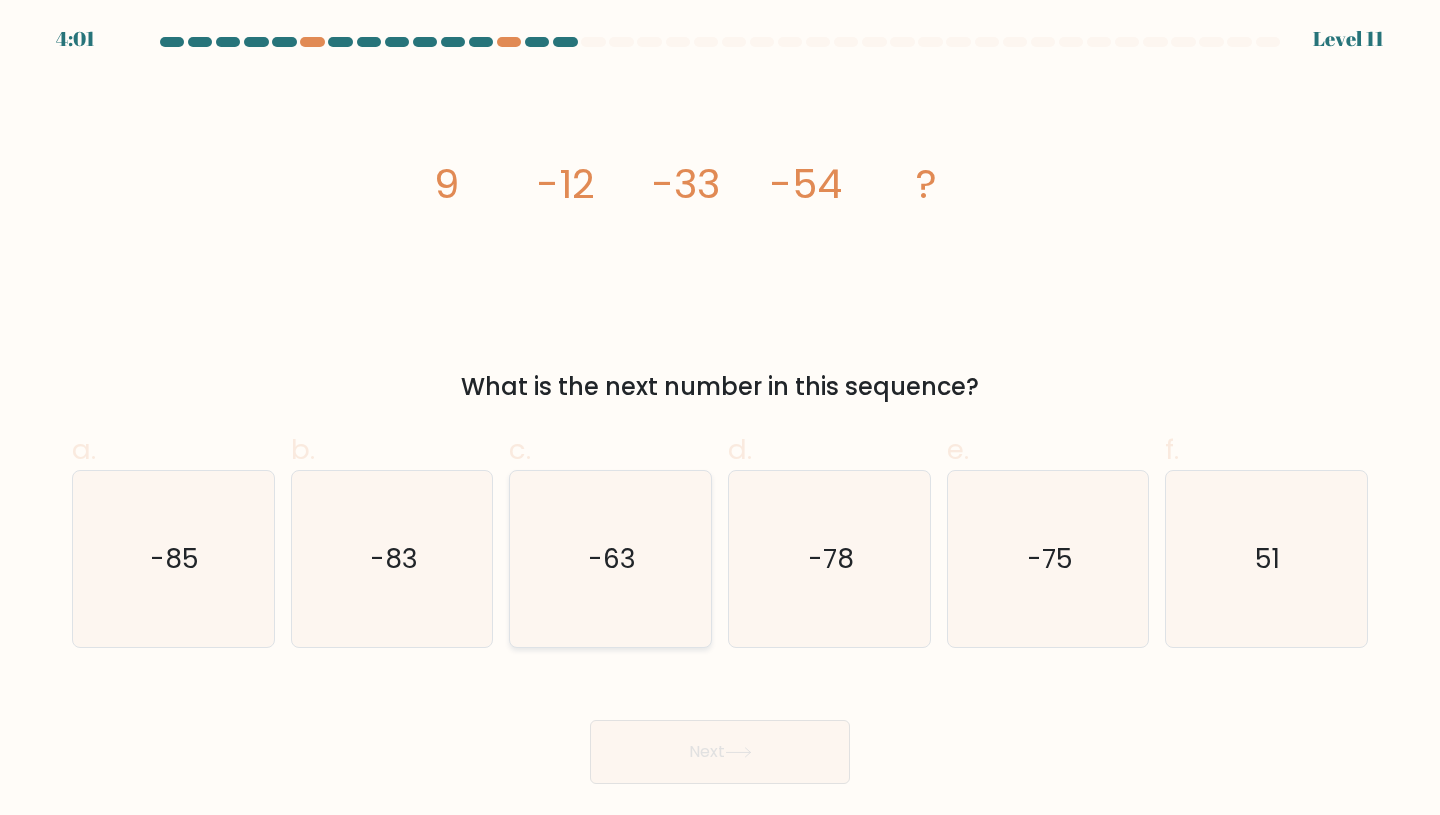 click on "-63" 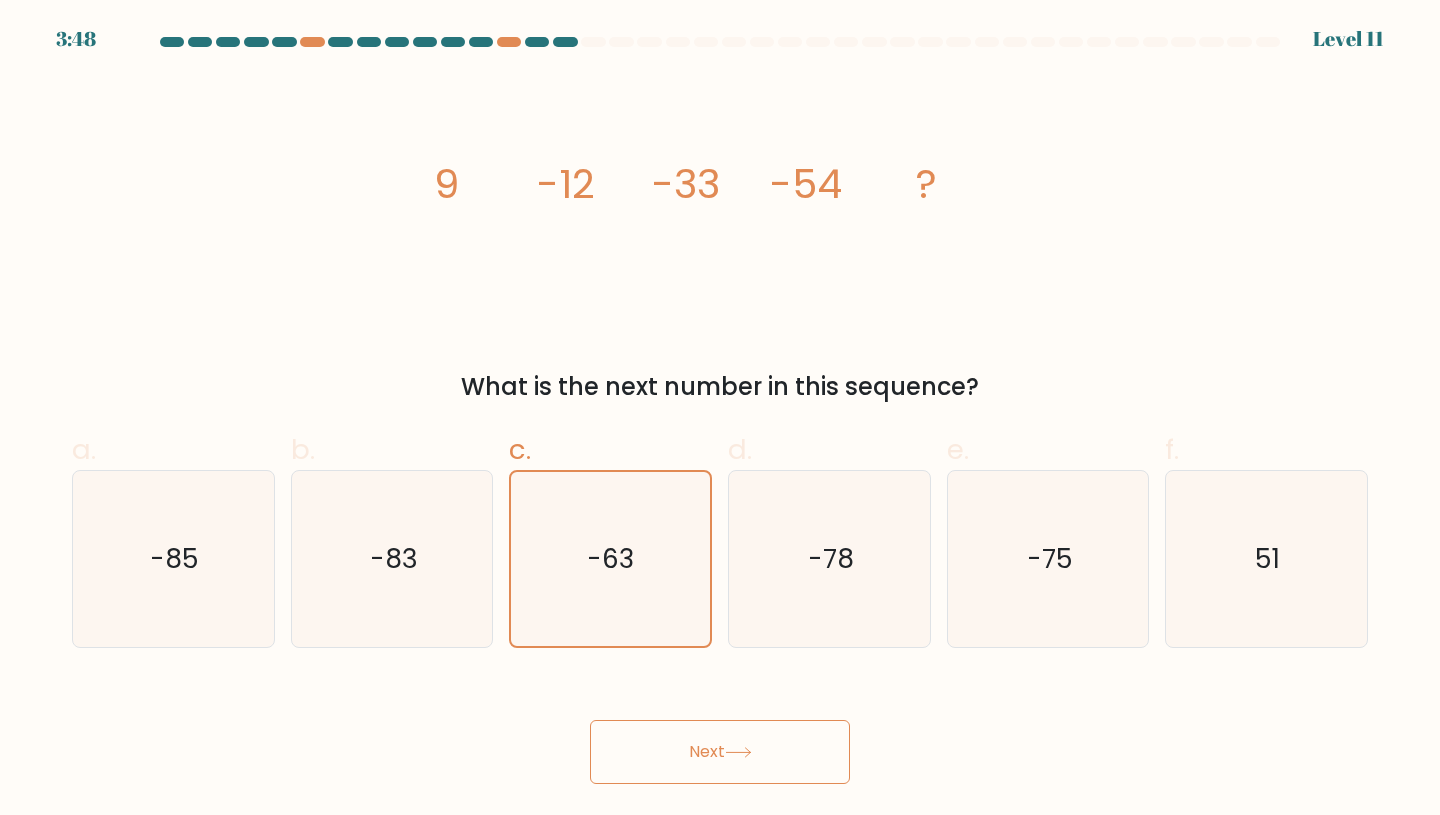click on "Next" at bounding box center (720, 752) 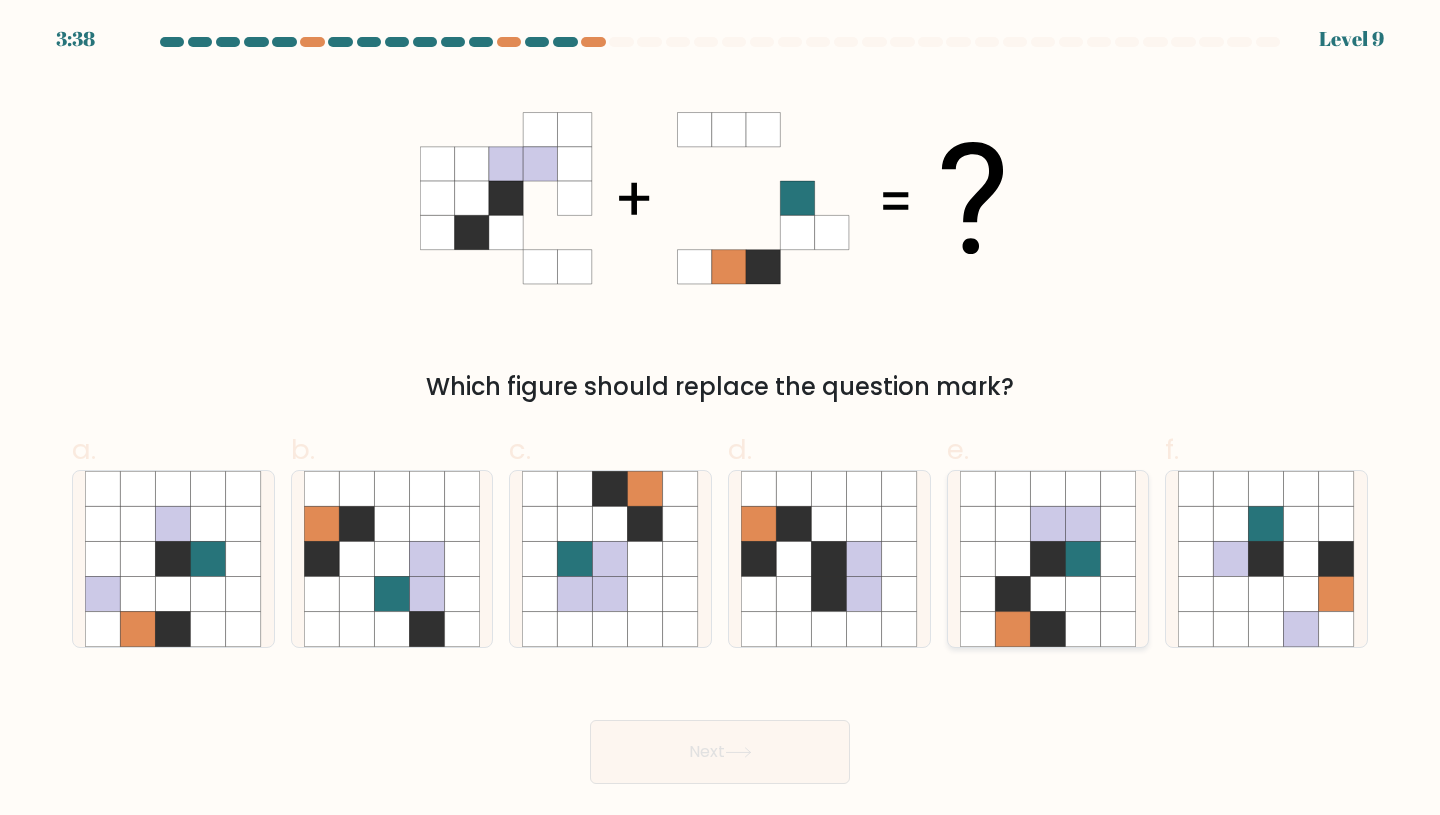 click 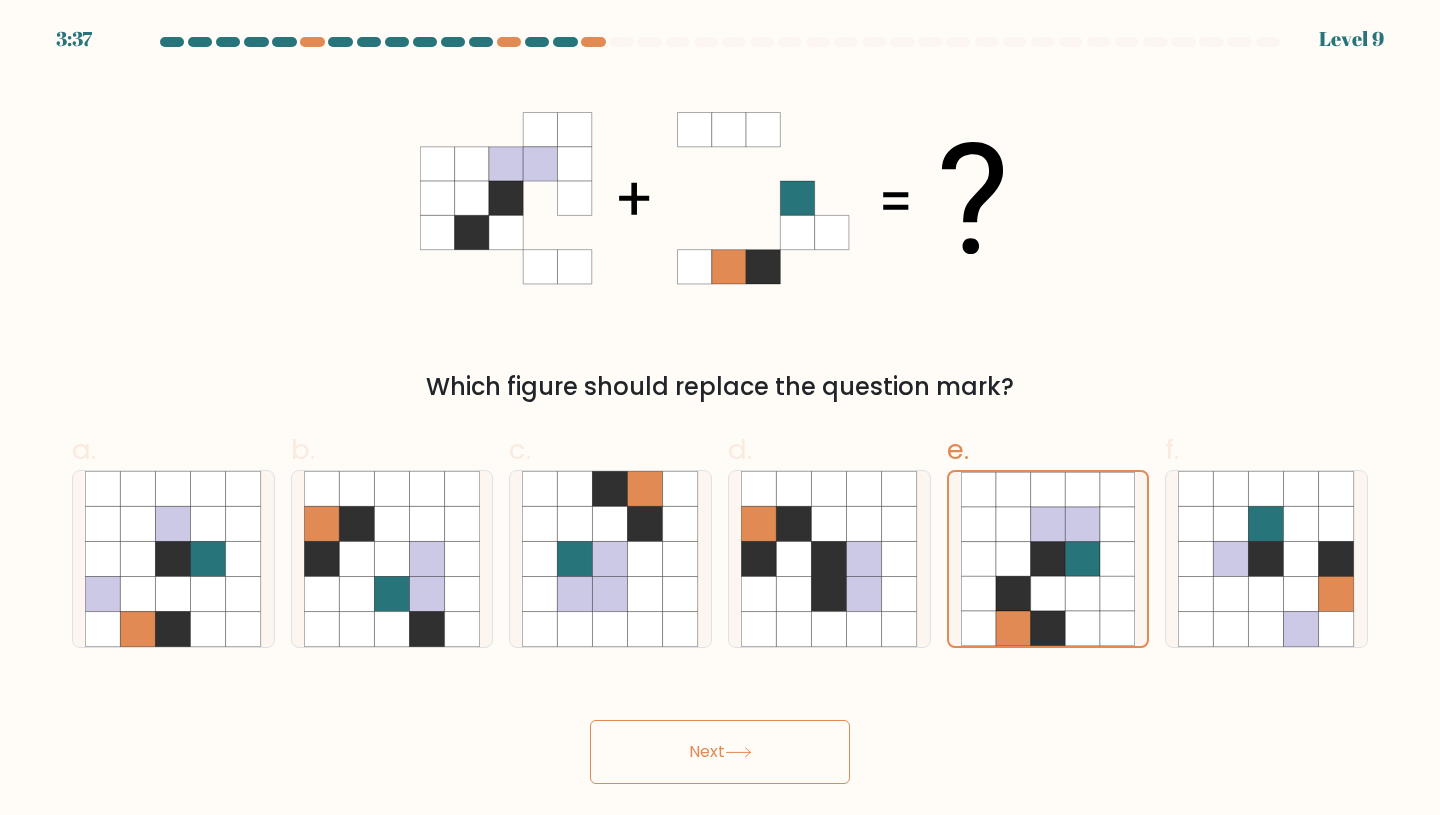 click on "Next" at bounding box center (720, 752) 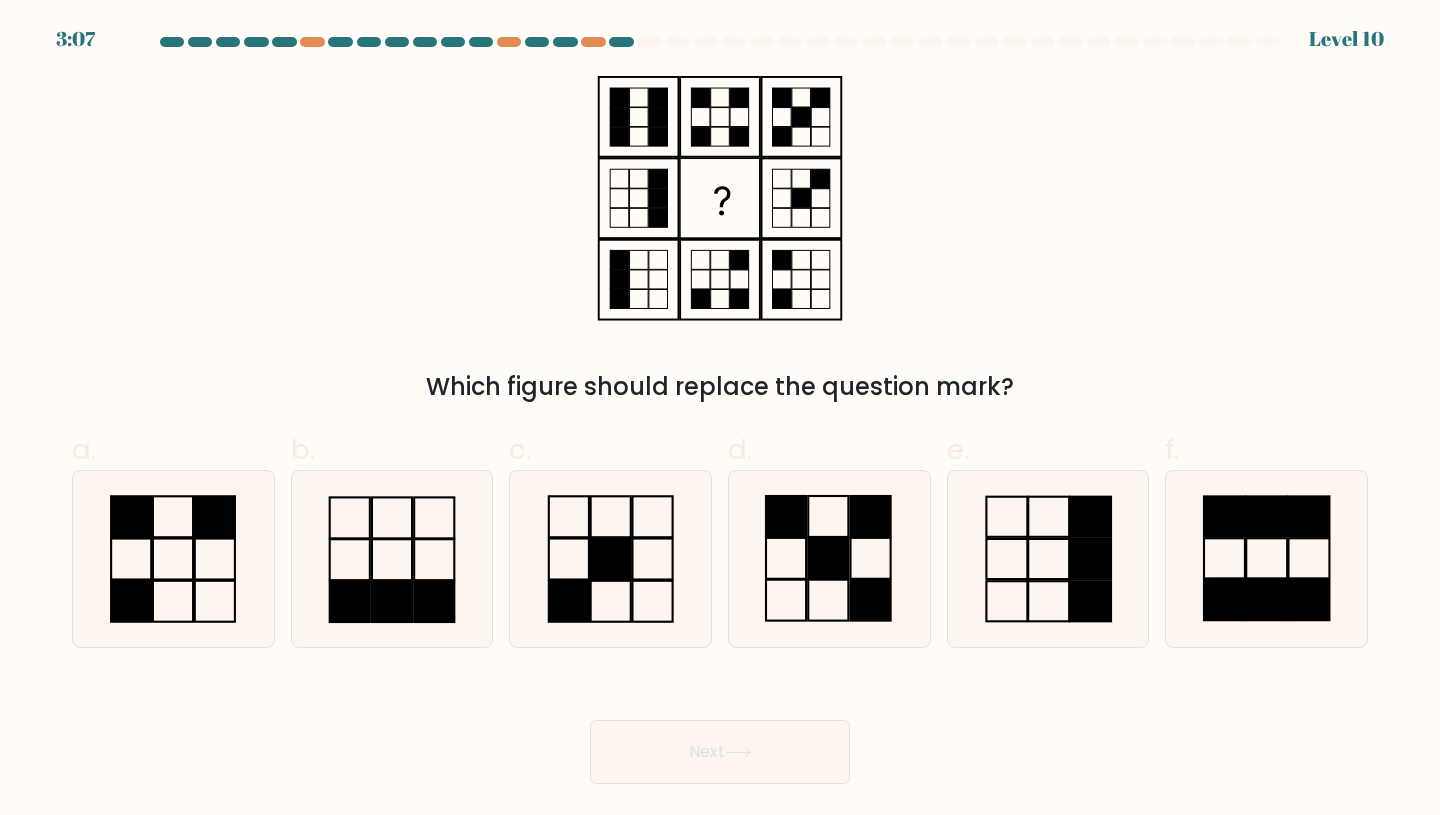 click on "Which figure should replace the question mark?" at bounding box center [720, 240] 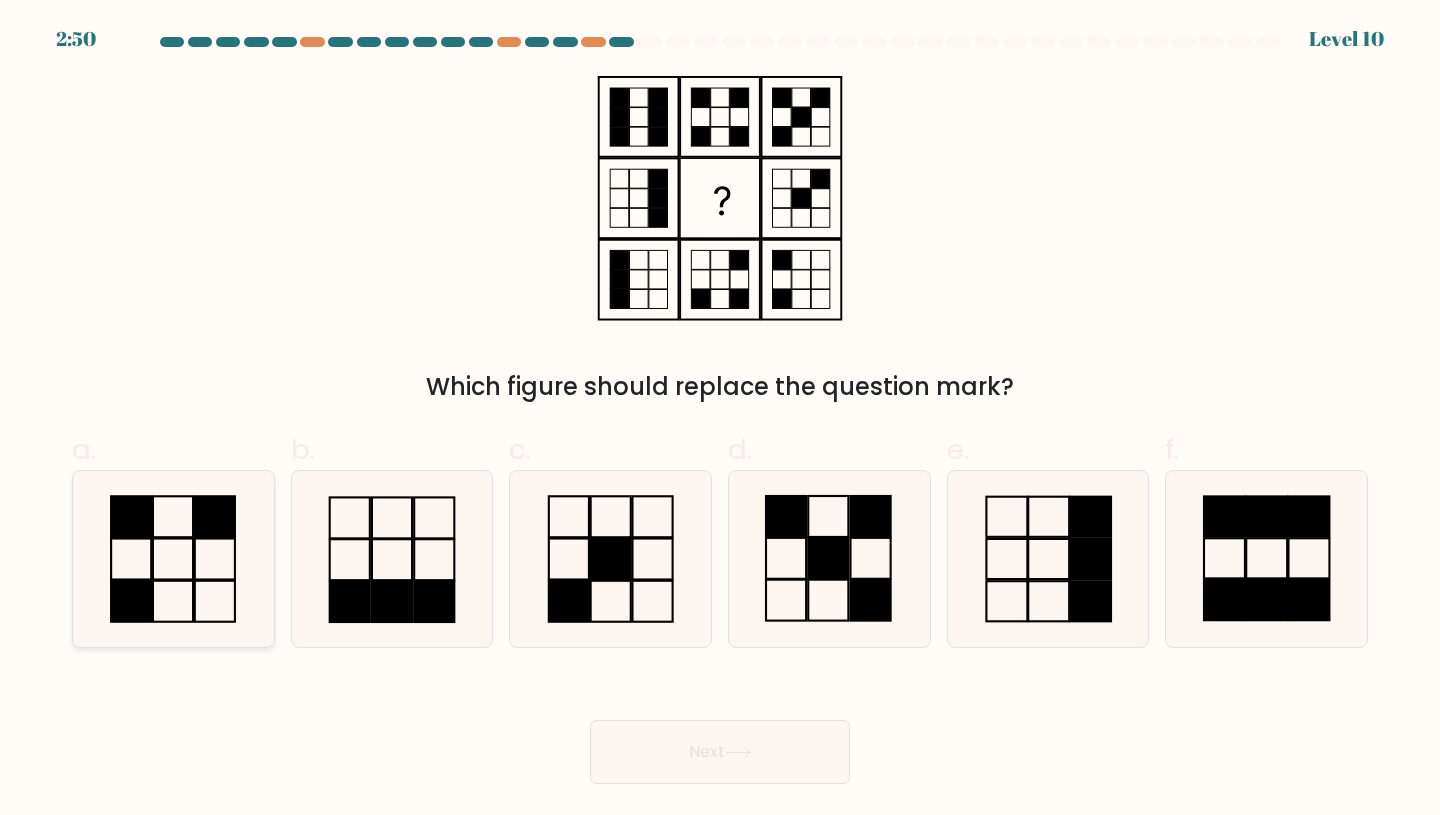 click 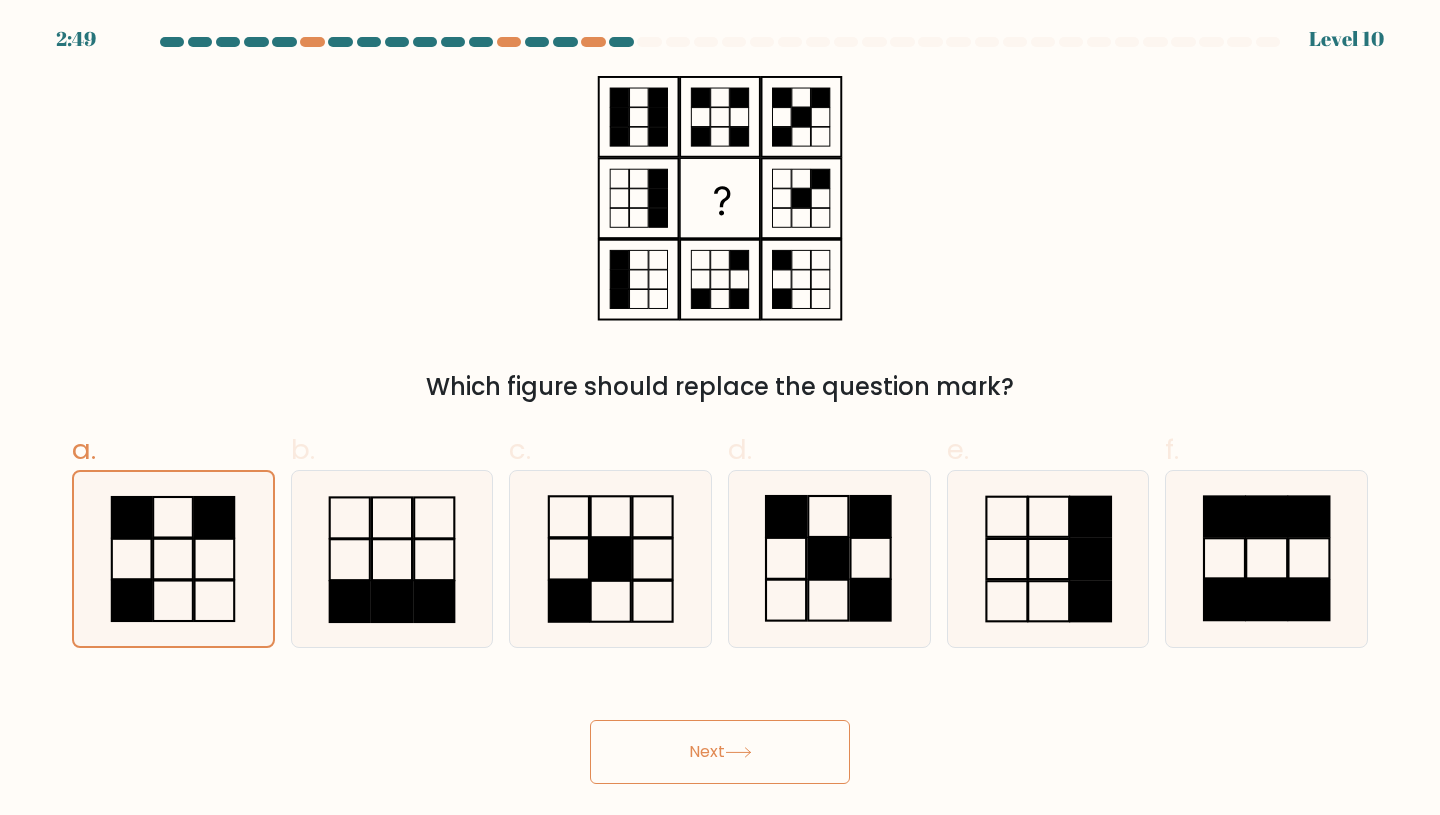 click on "Next" at bounding box center [720, 752] 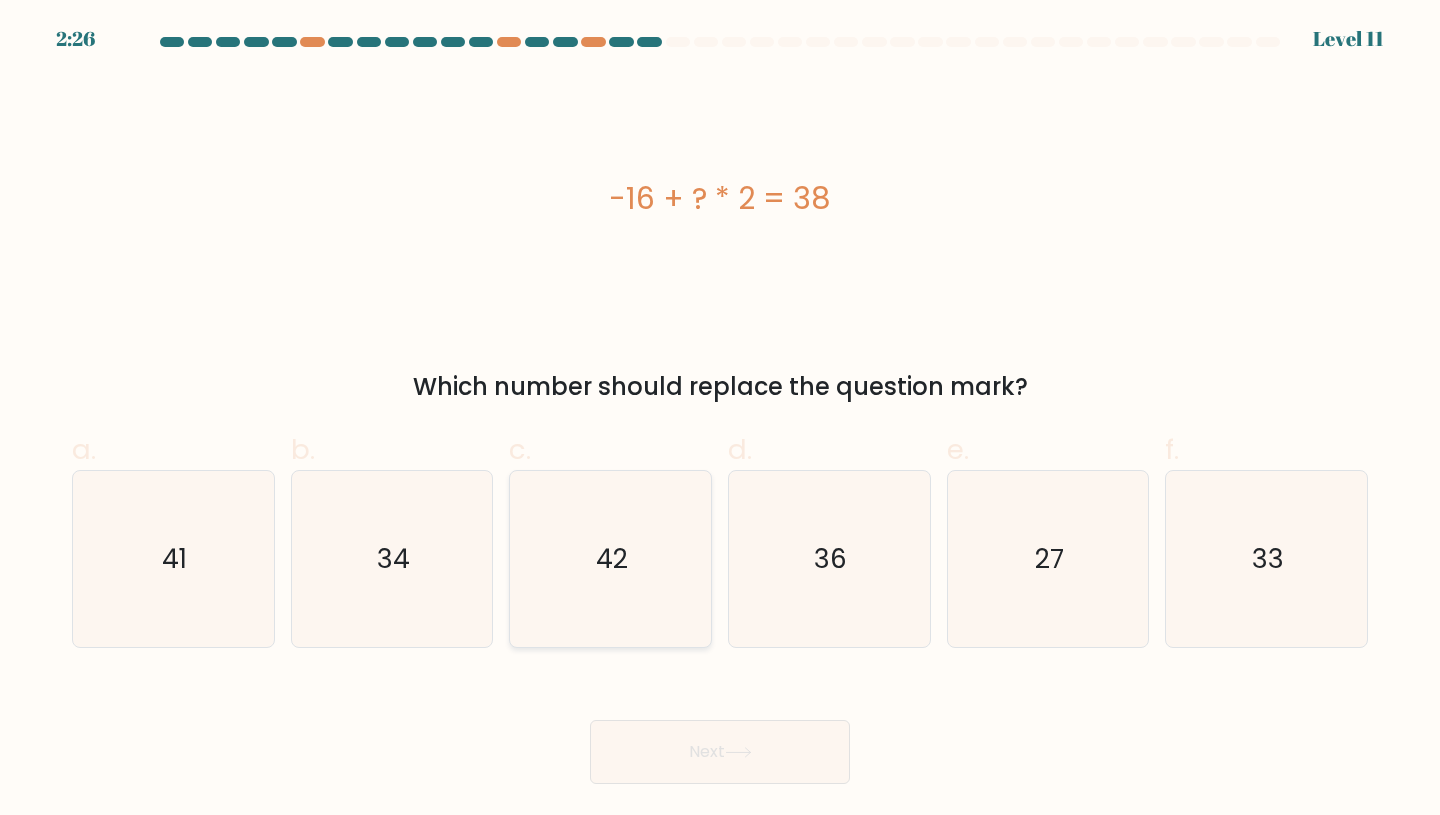 click on "42" 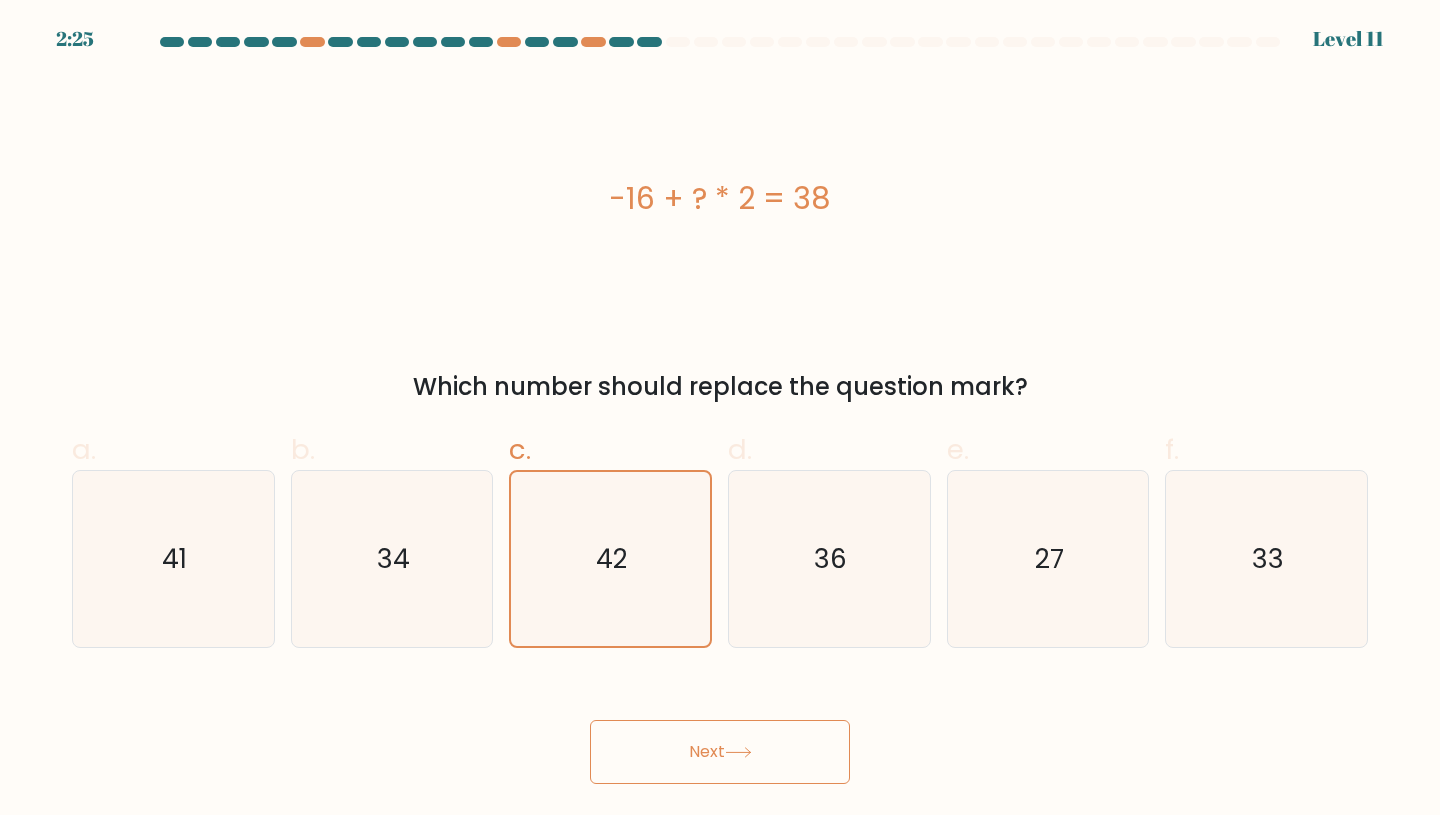 click on "Next" at bounding box center [720, 752] 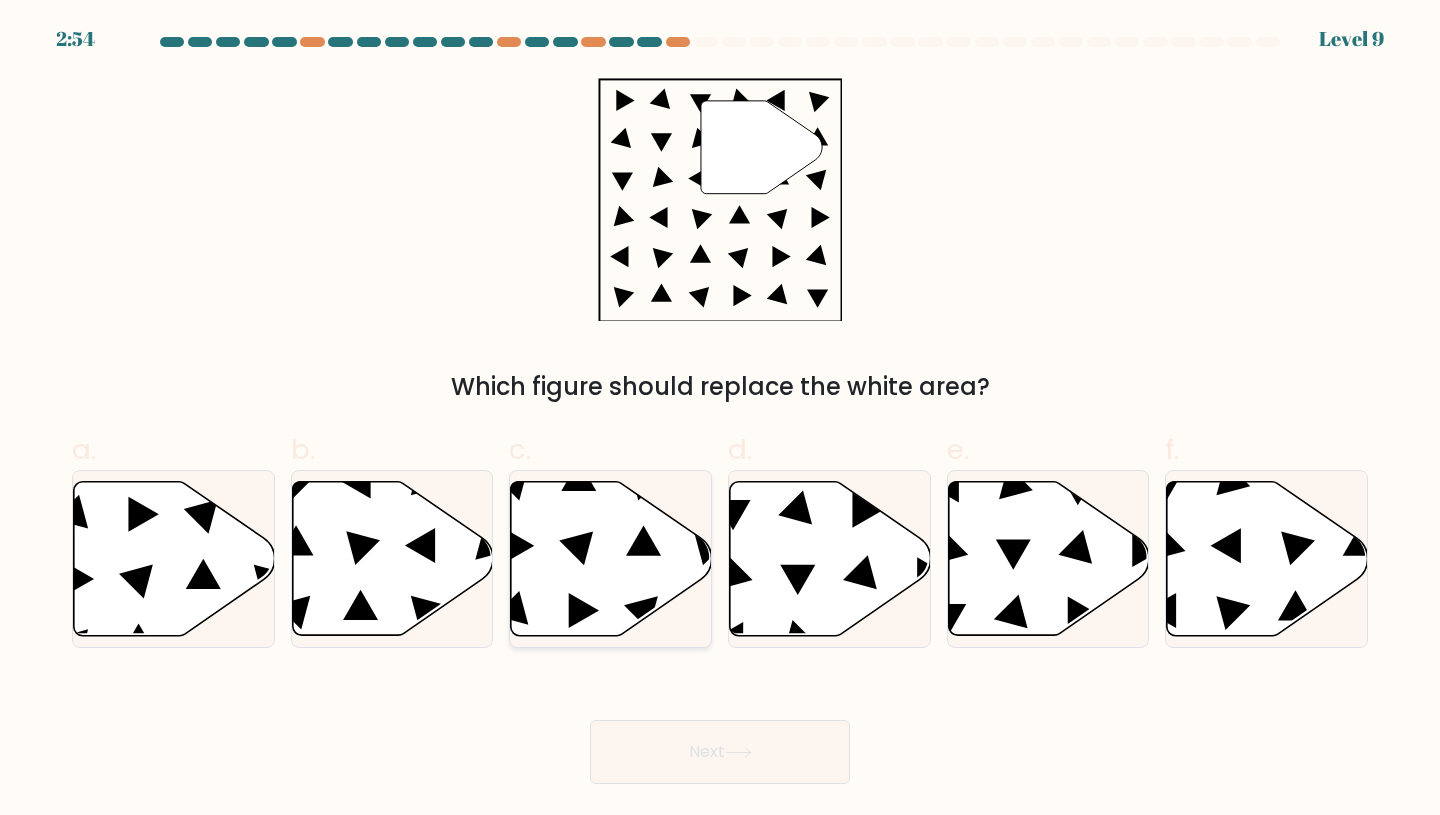 click 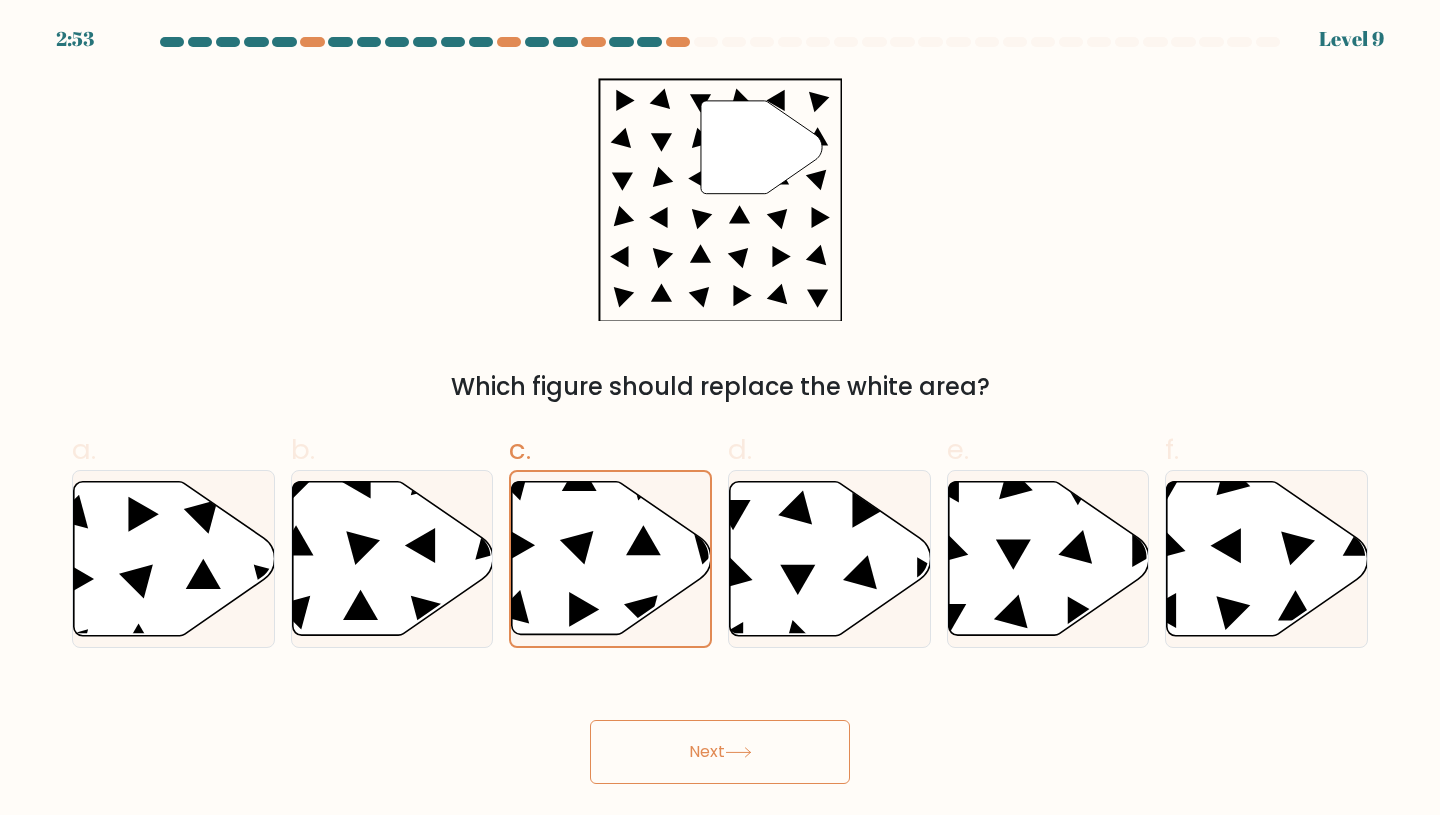 click on "Next" at bounding box center [720, 752] 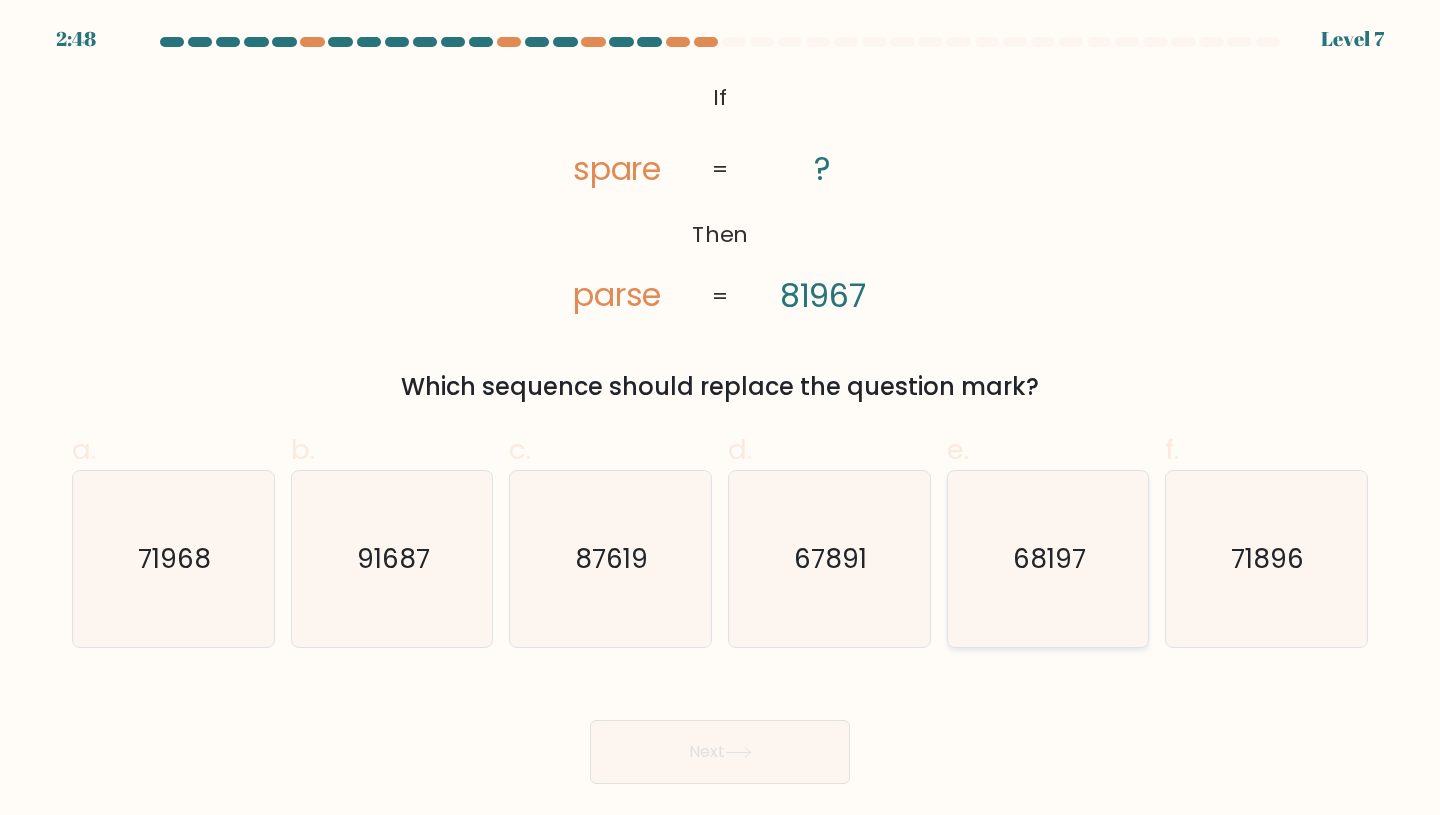 click on "68197" 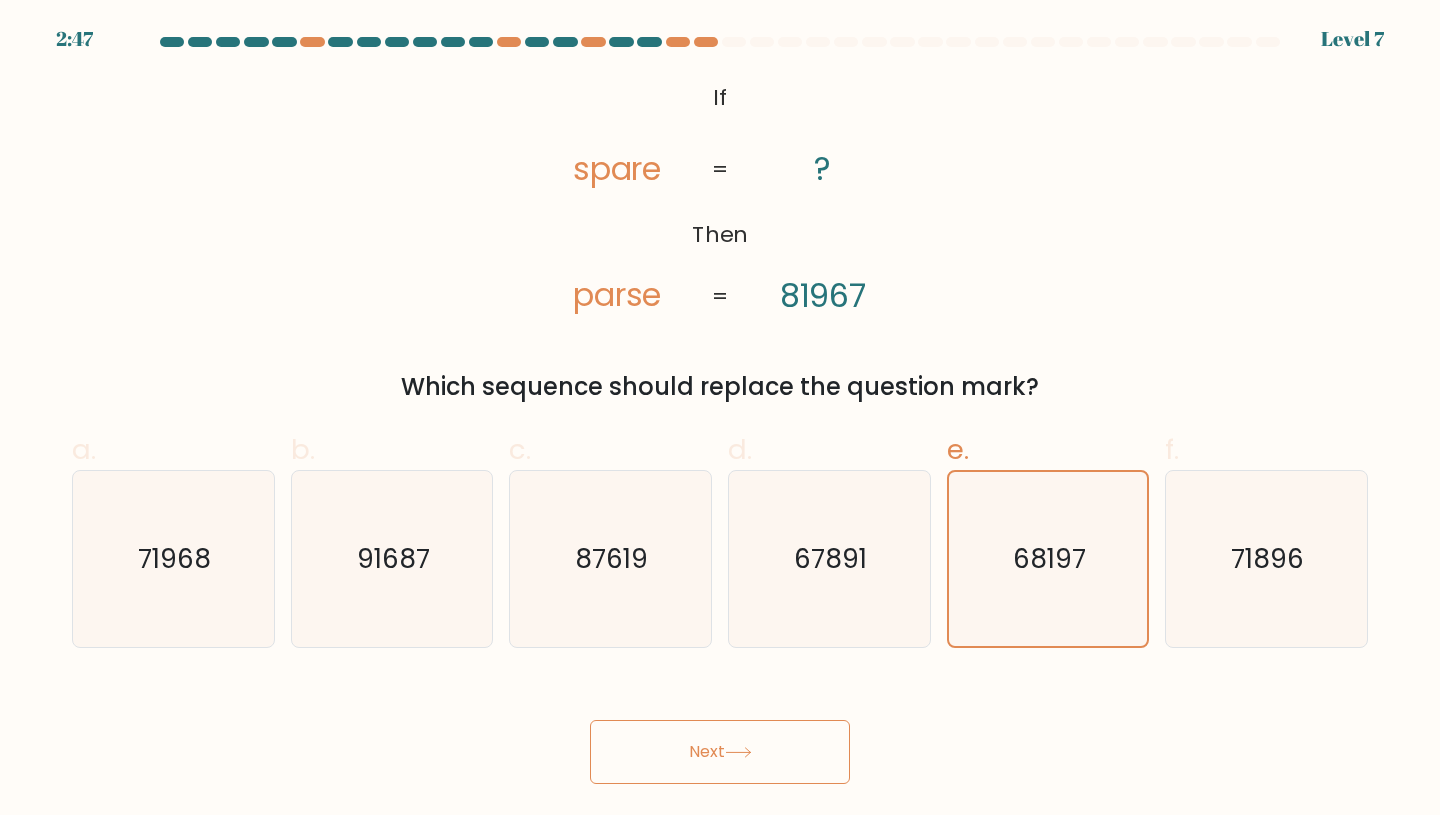click on "Next" at bounding box center [720, 752] 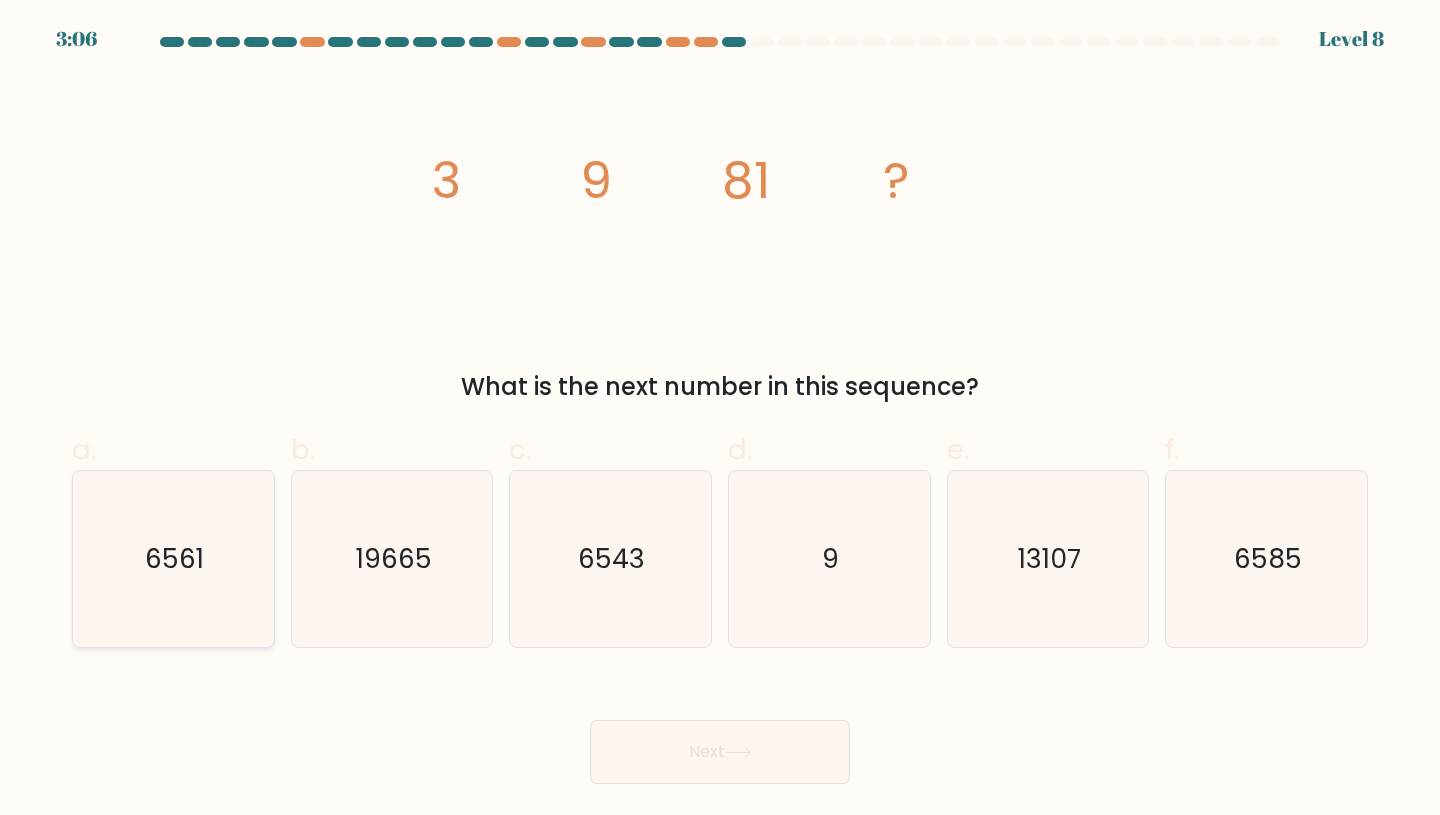 click on "6561" 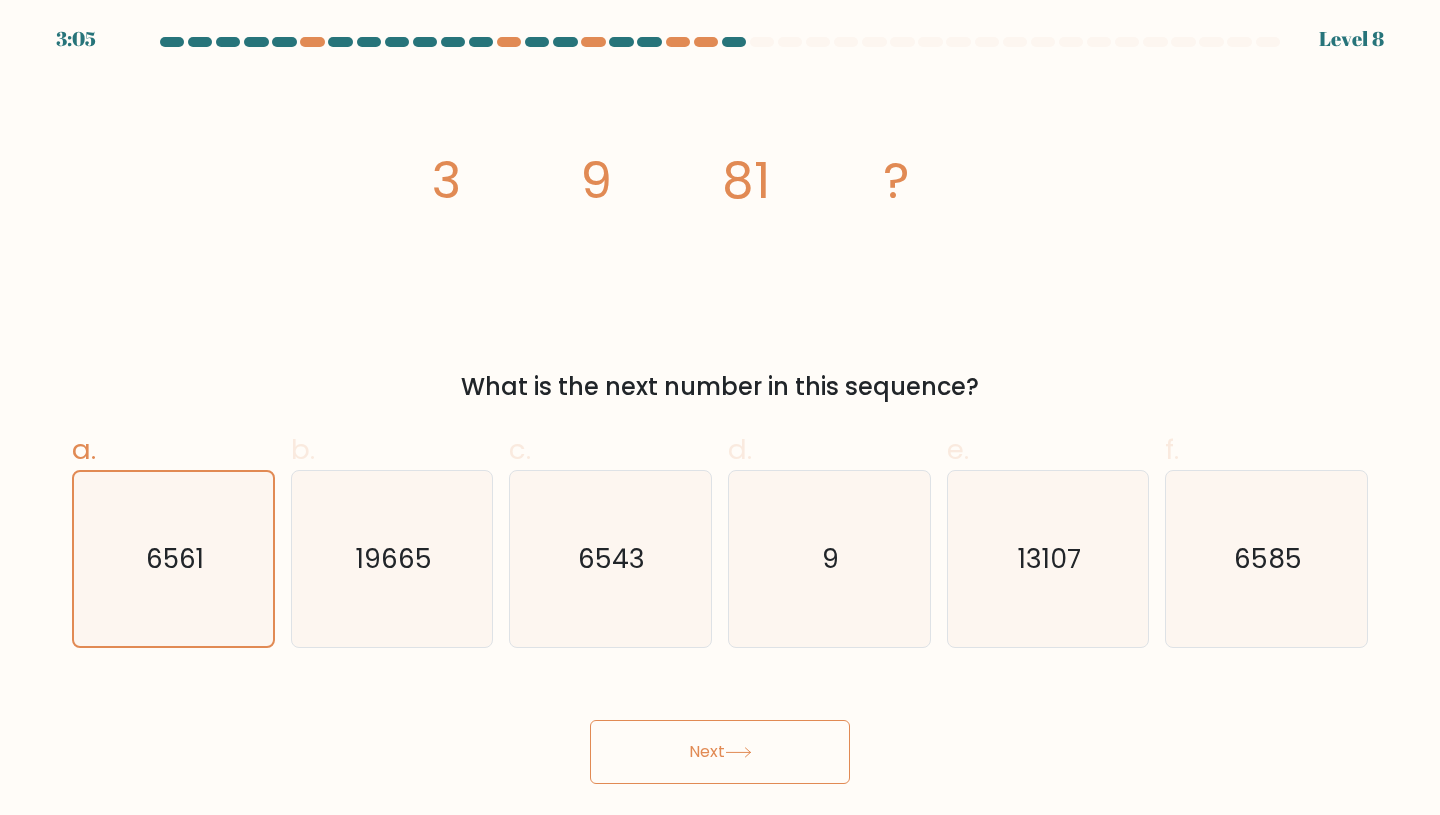 click on "Next" at bounding box center [720, 752] 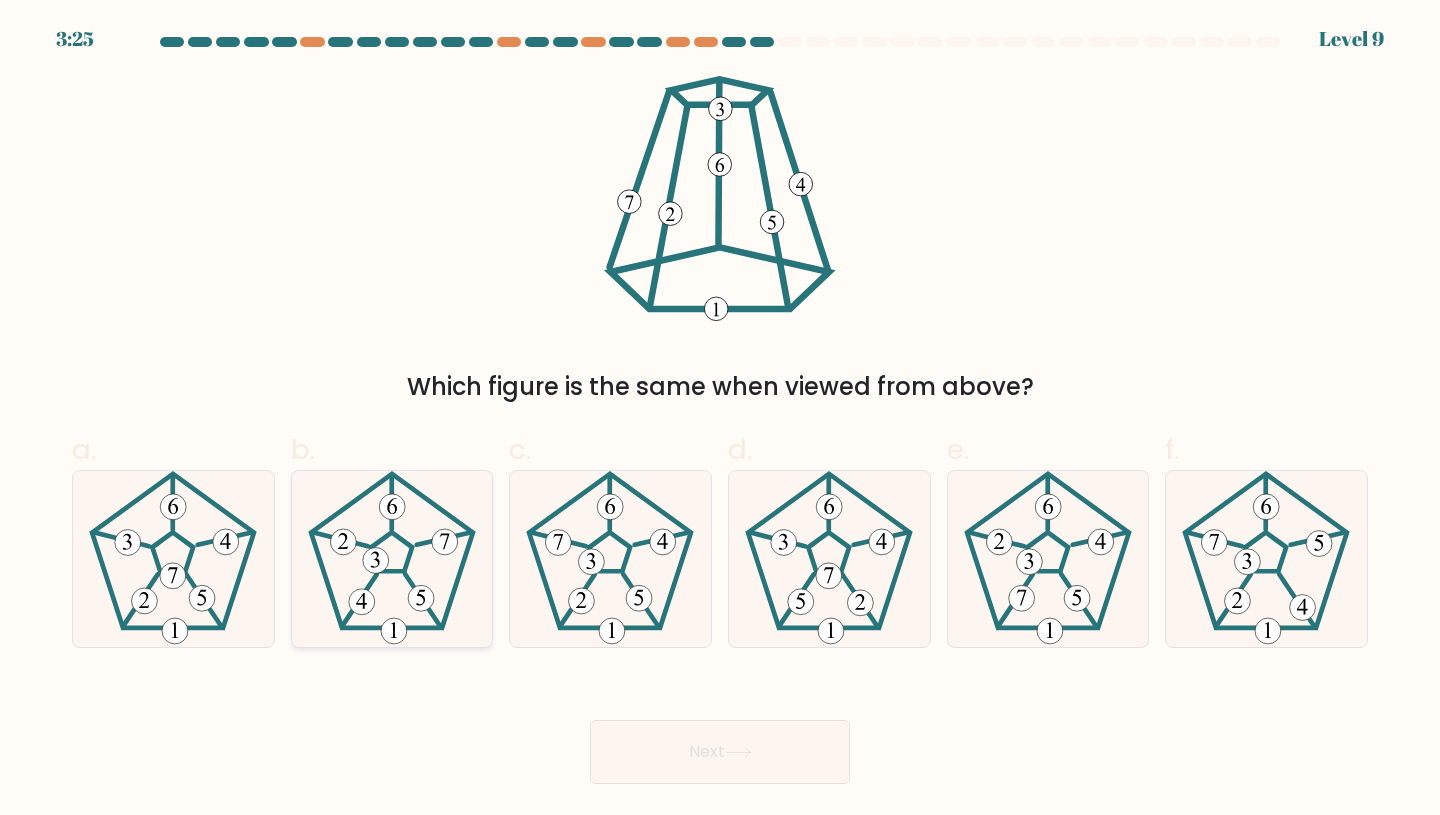 click 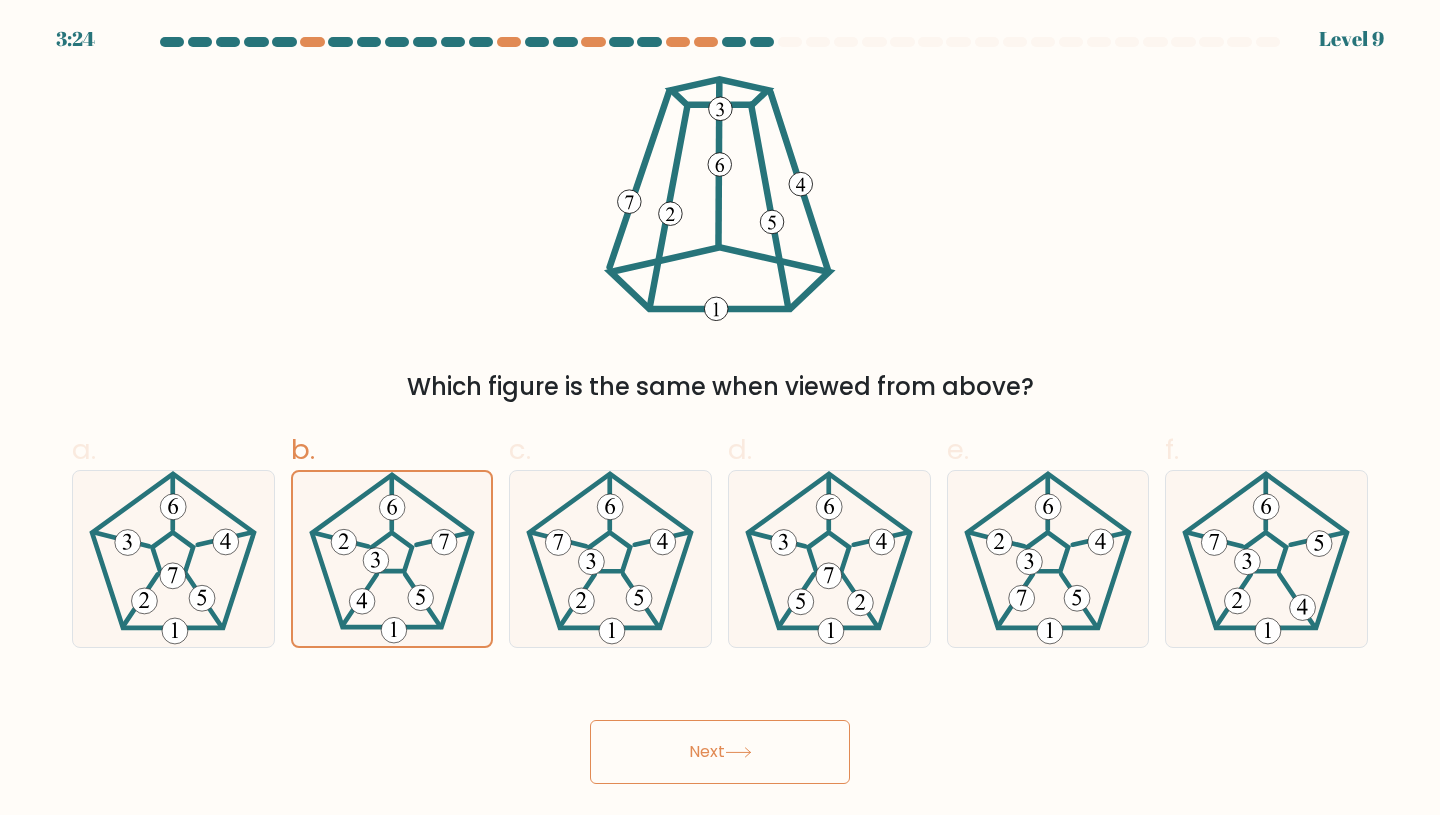 click on "Next" at bounding box center [720, 752] 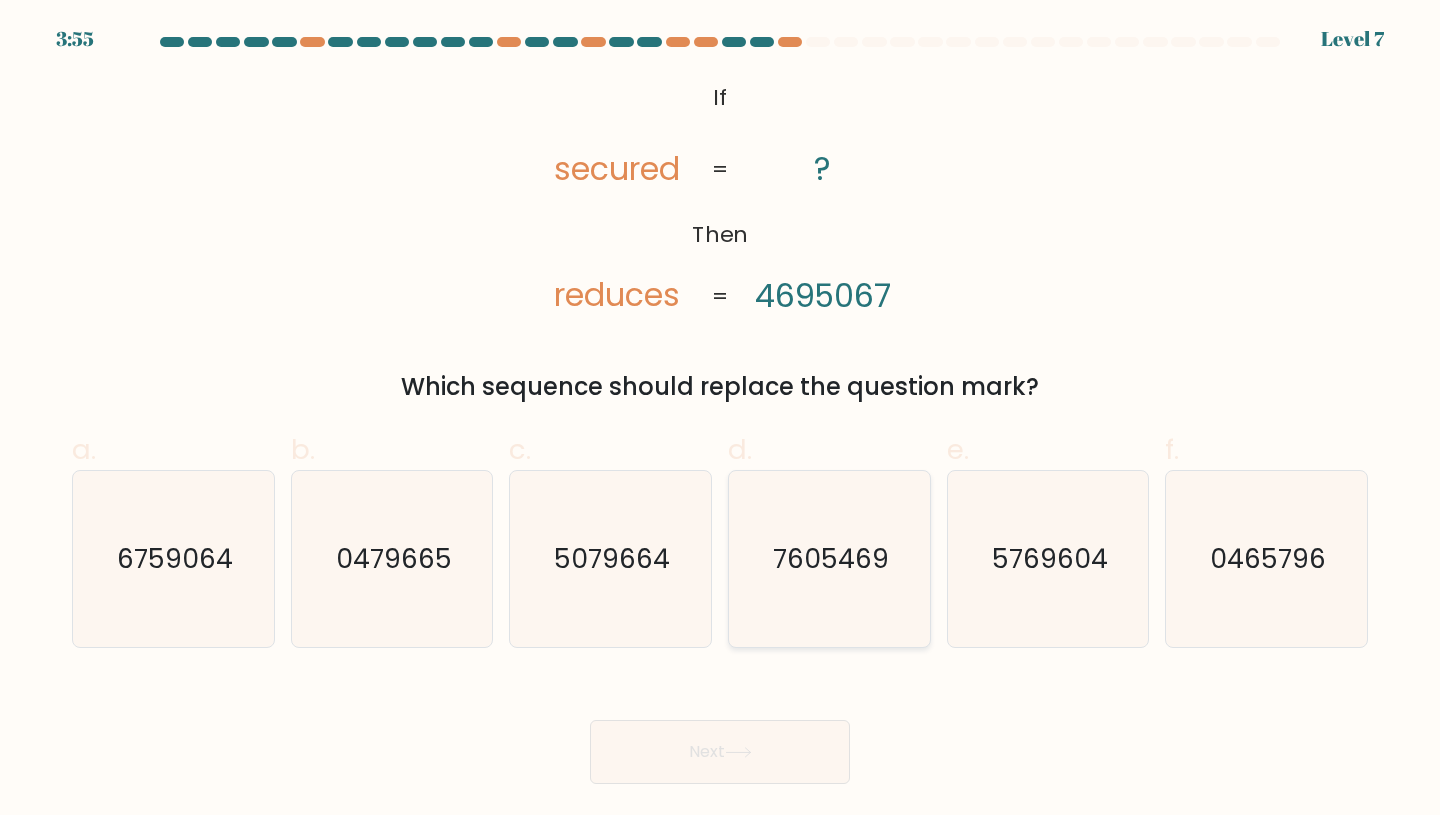 click on "7605469" at bounding box center (829, 559) 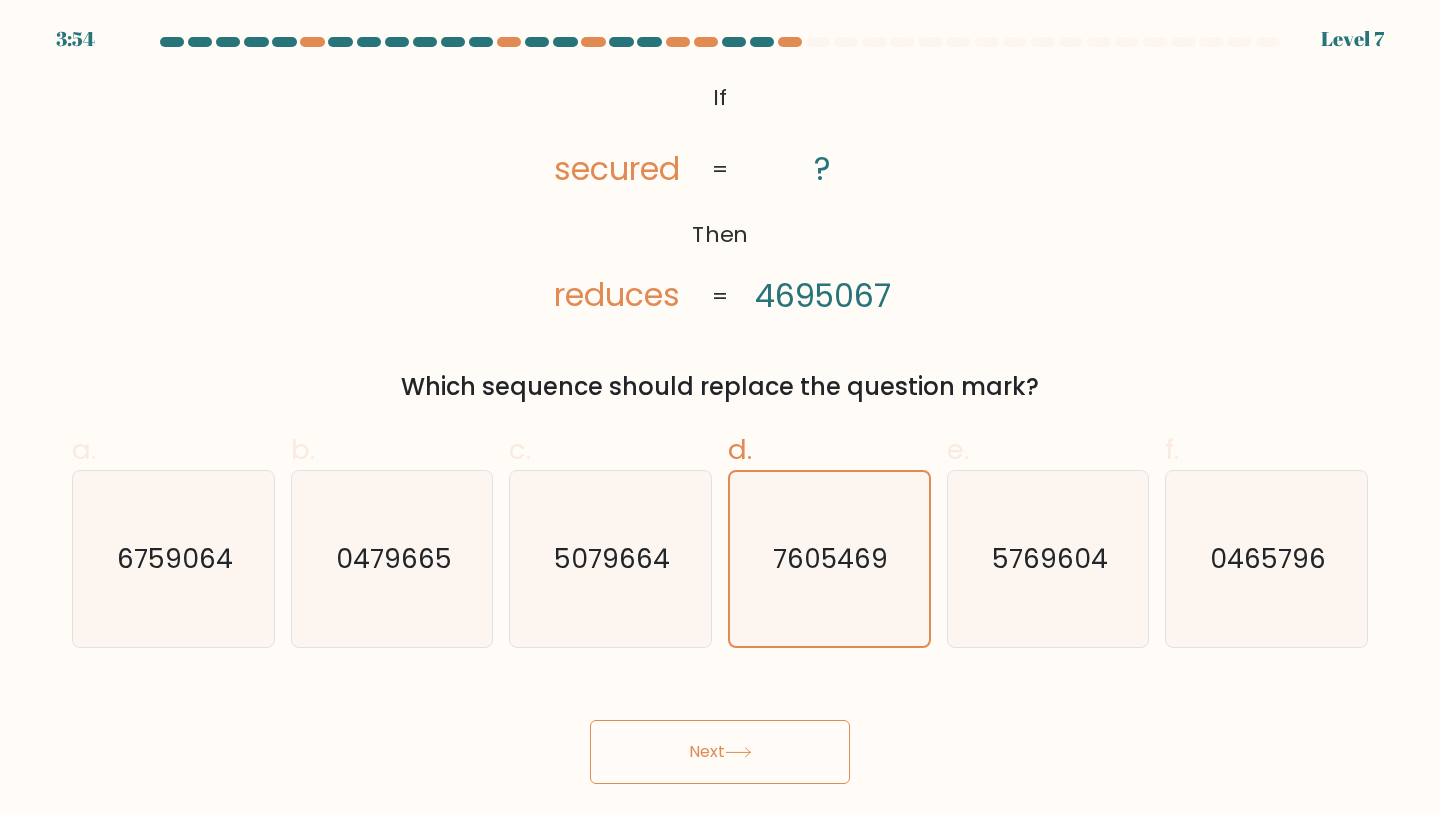 click on "Next" at bounding box center (720, 752) 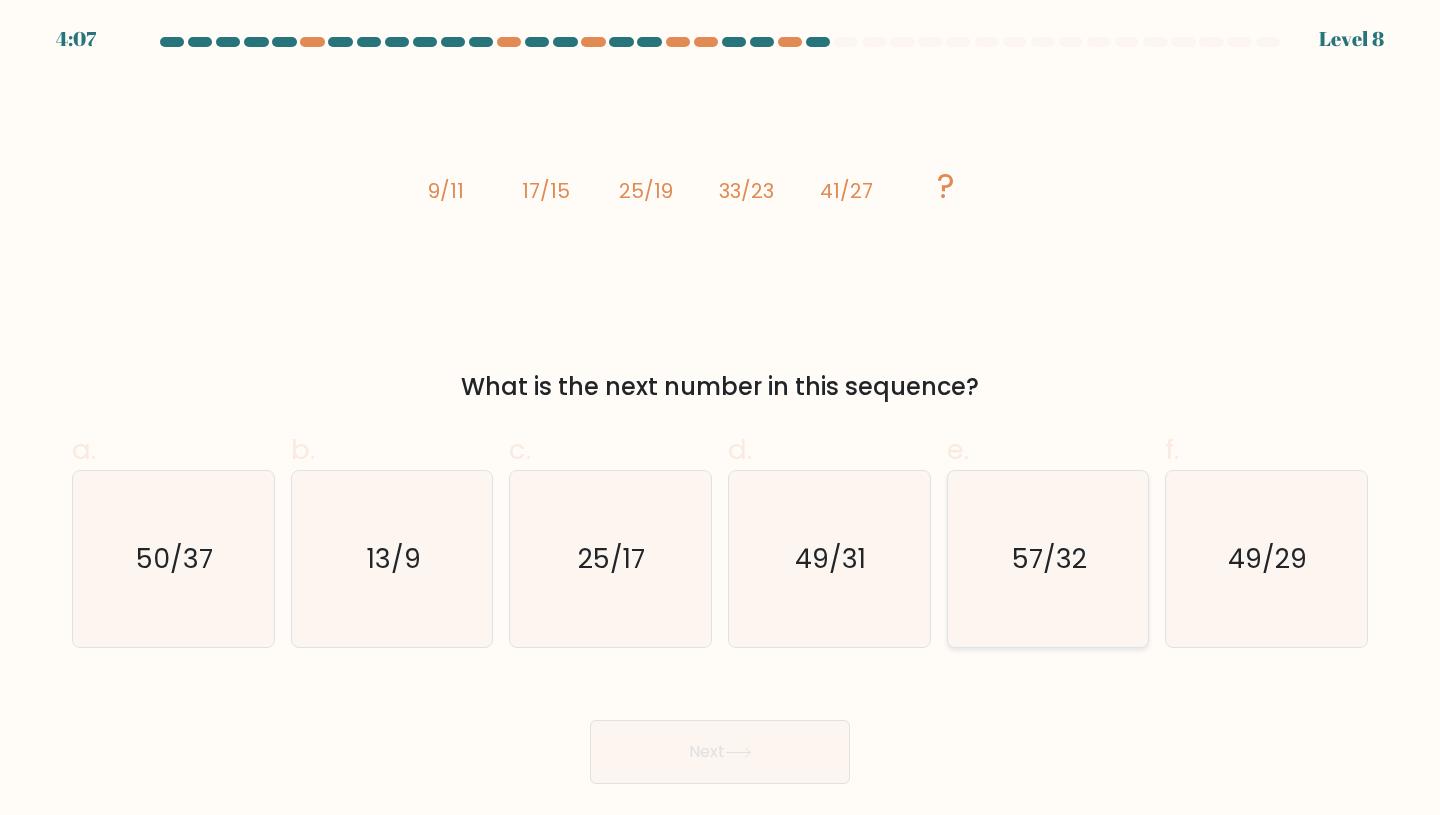 click on "57/32" 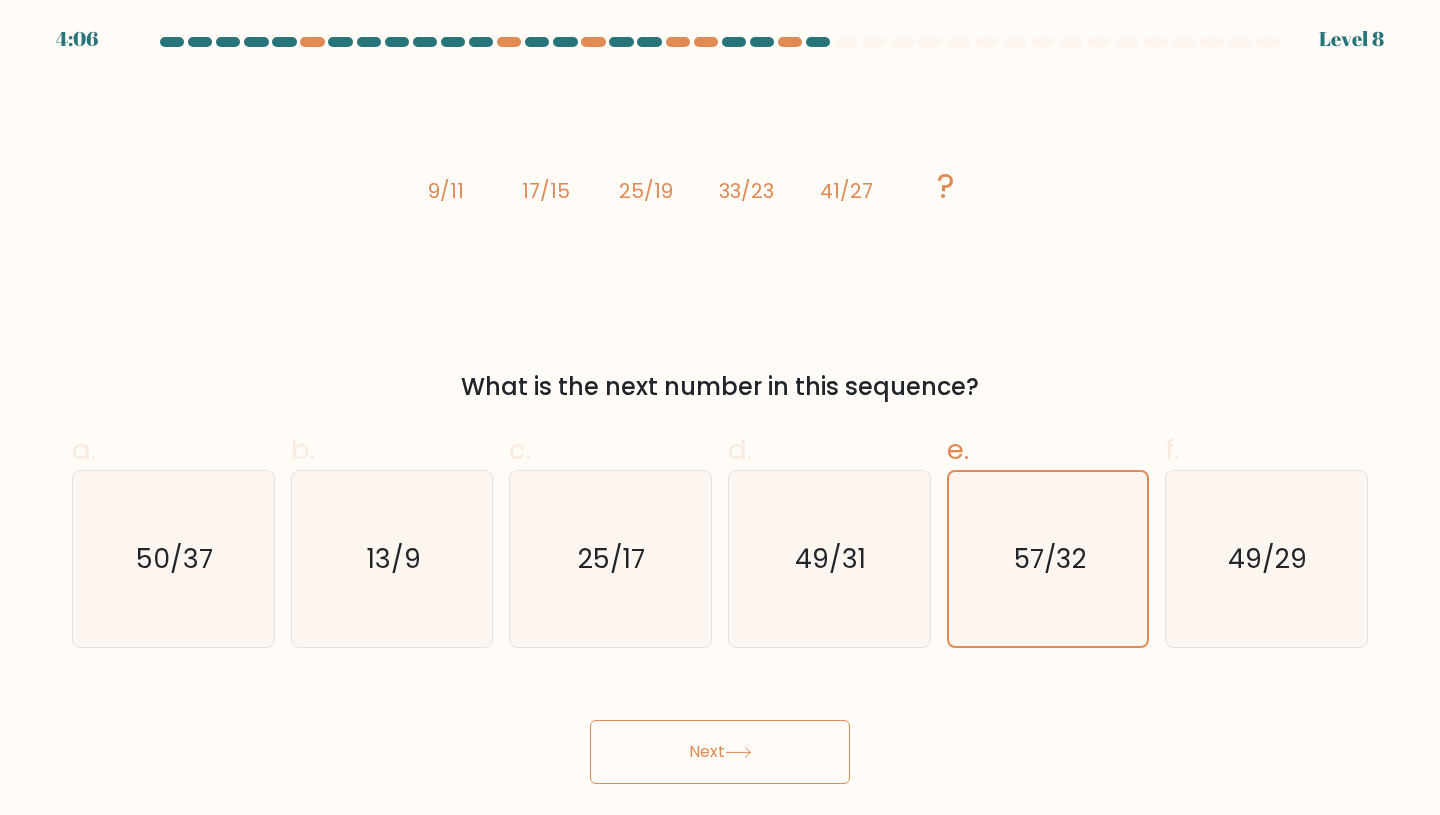 click on "Next" at bounding box center [720, 752] 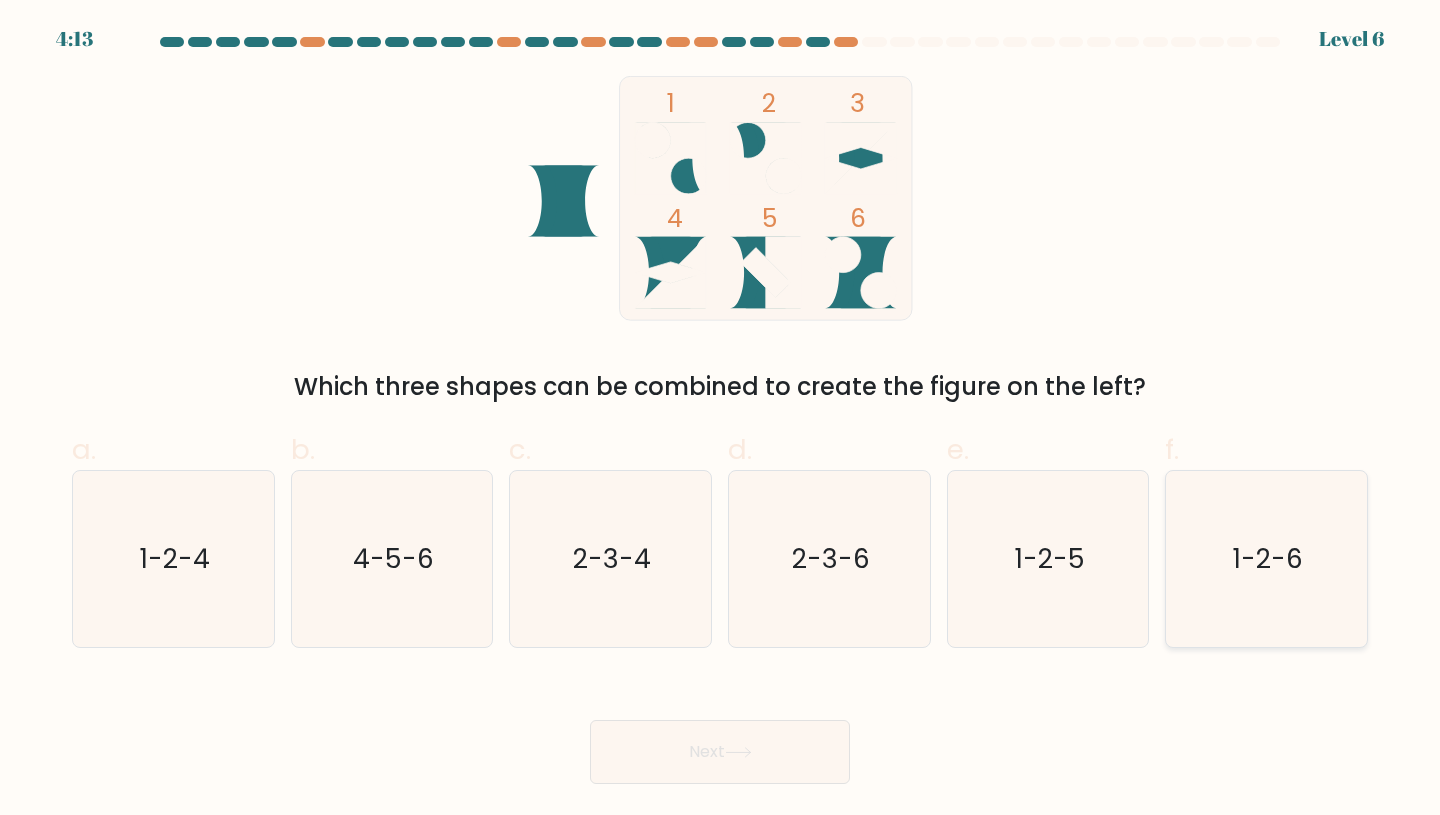 click on "1-2-6" 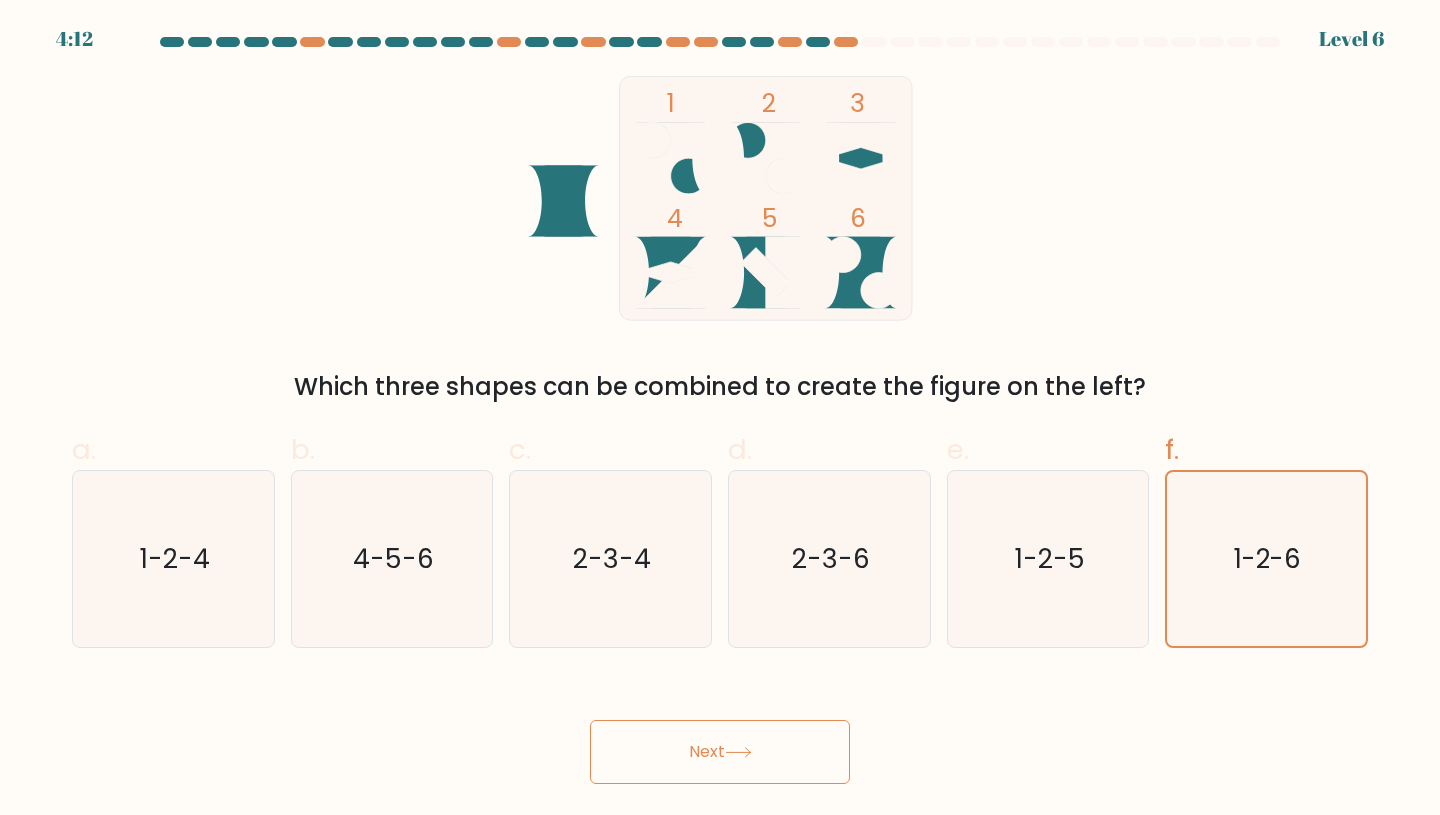 click on "Next" at bounding box center (720, 752) 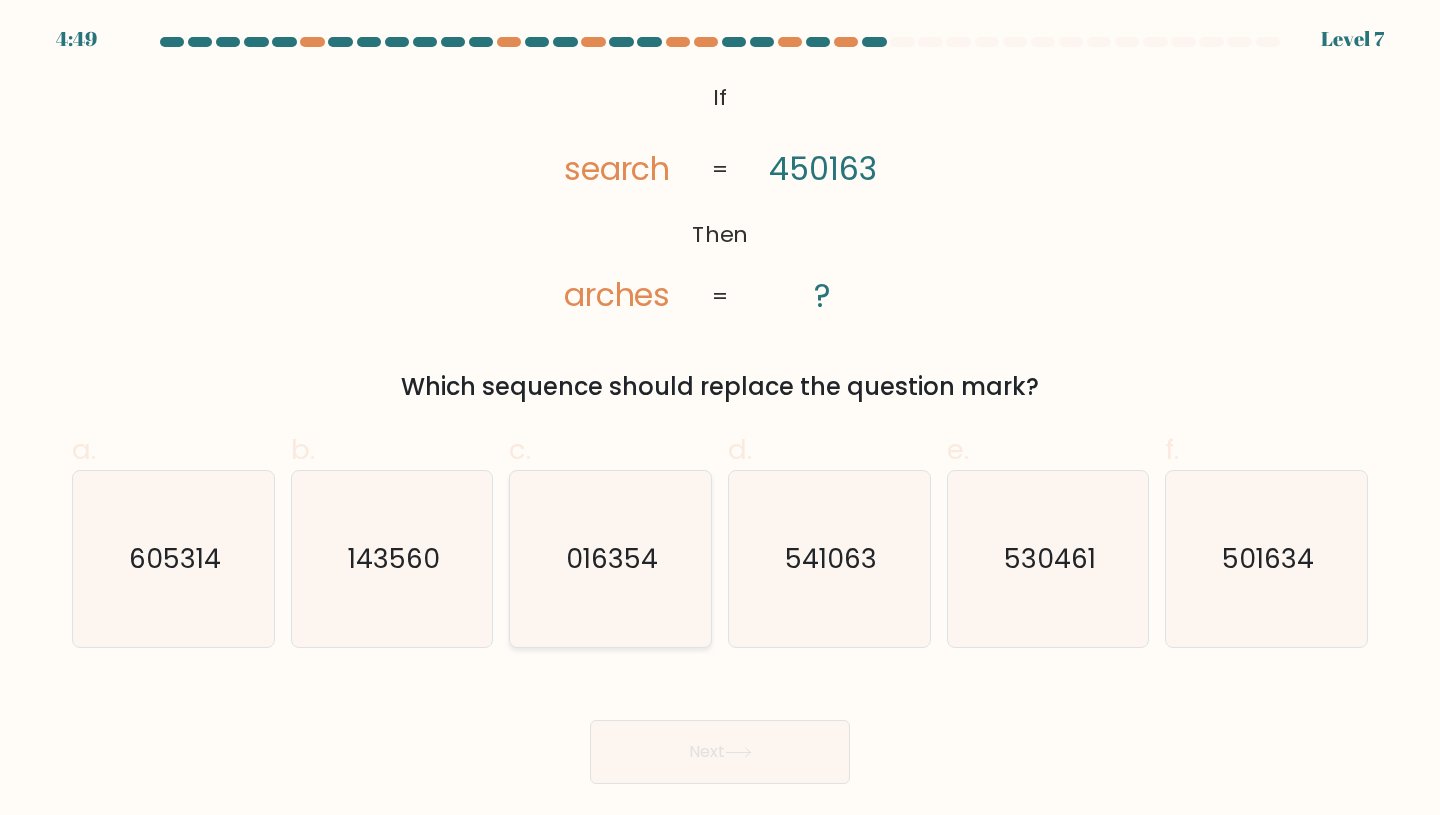 click on "016354" 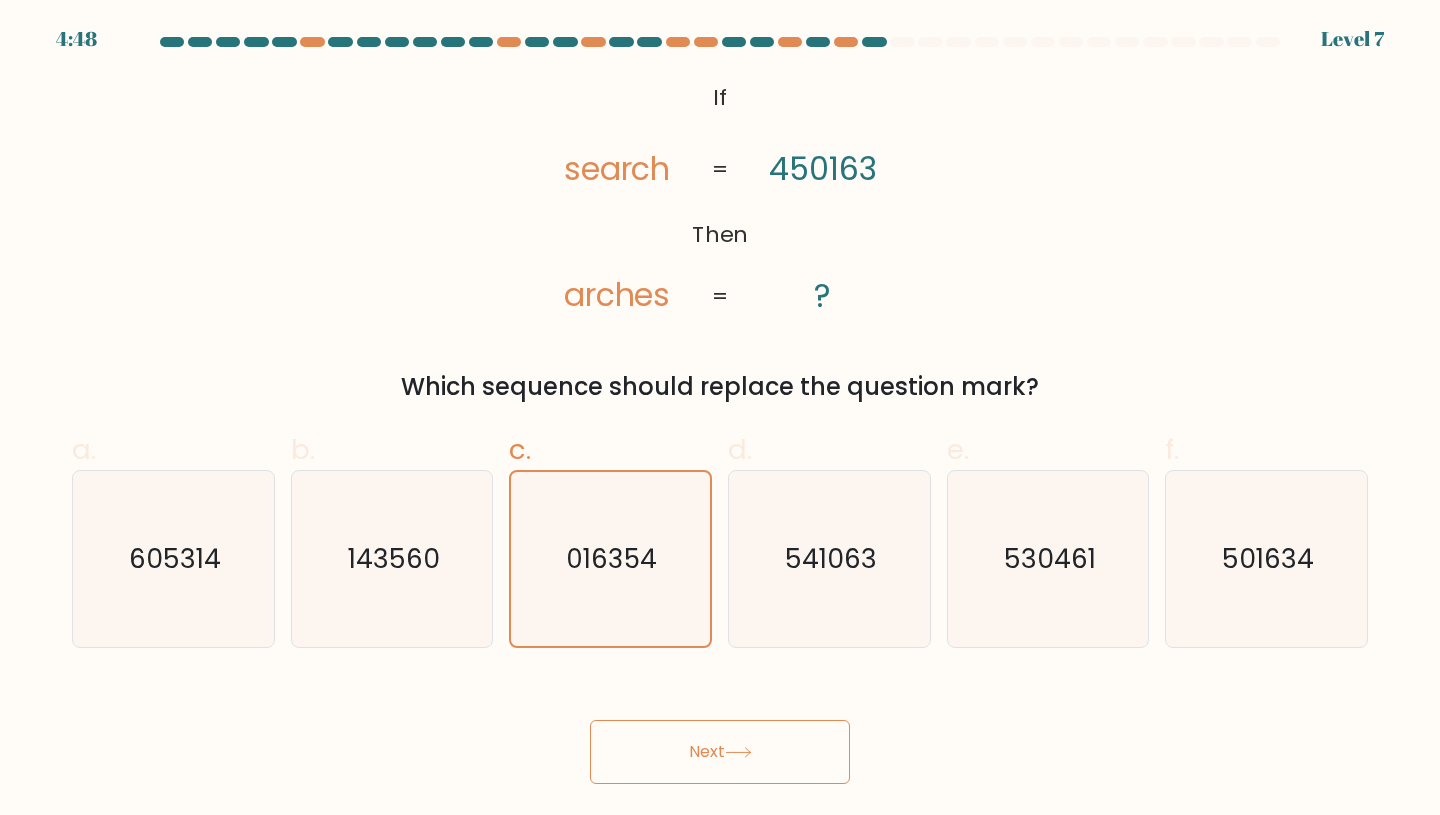click on "Next" at bounding box center (720, 752) 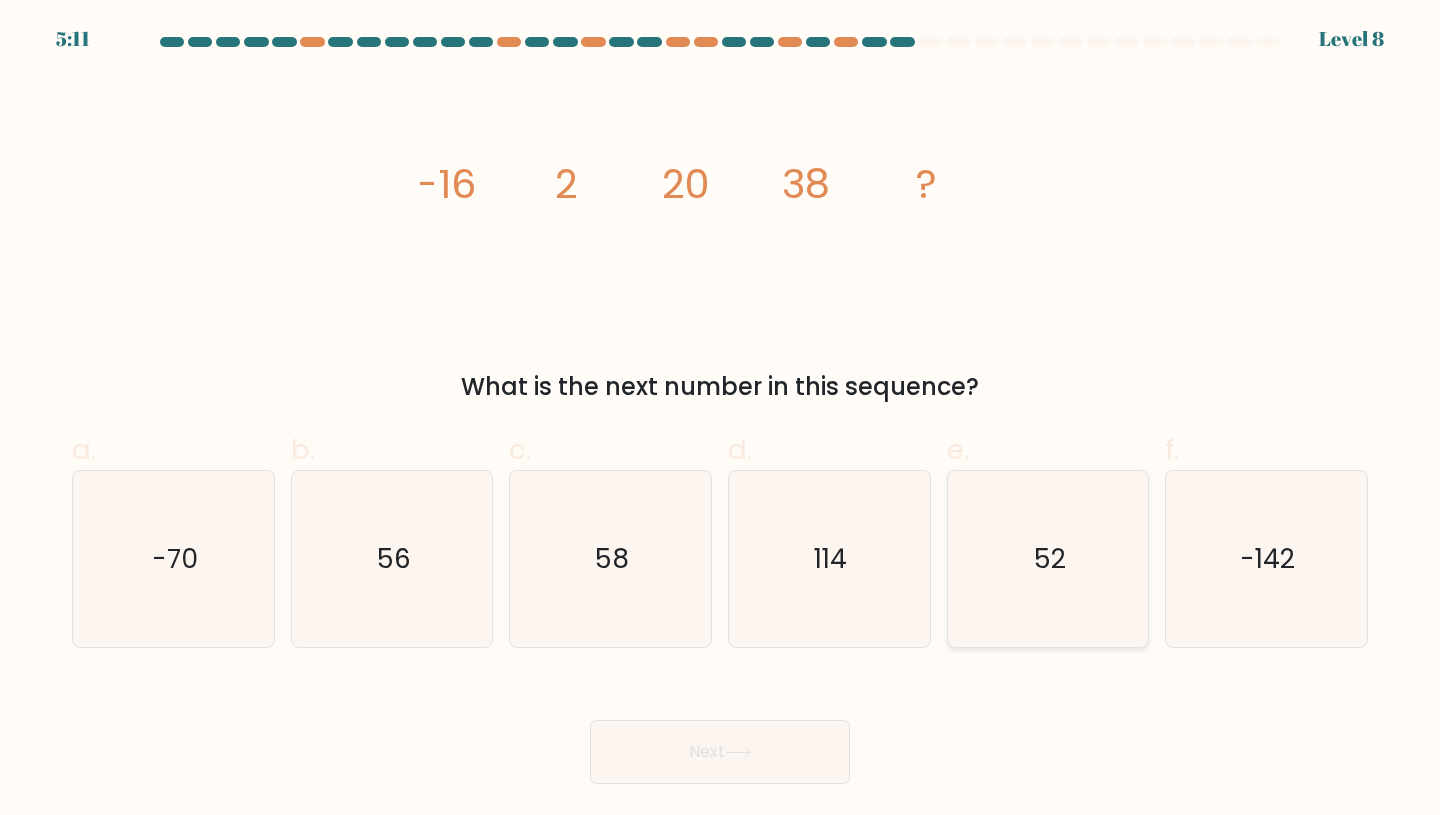click on "52" 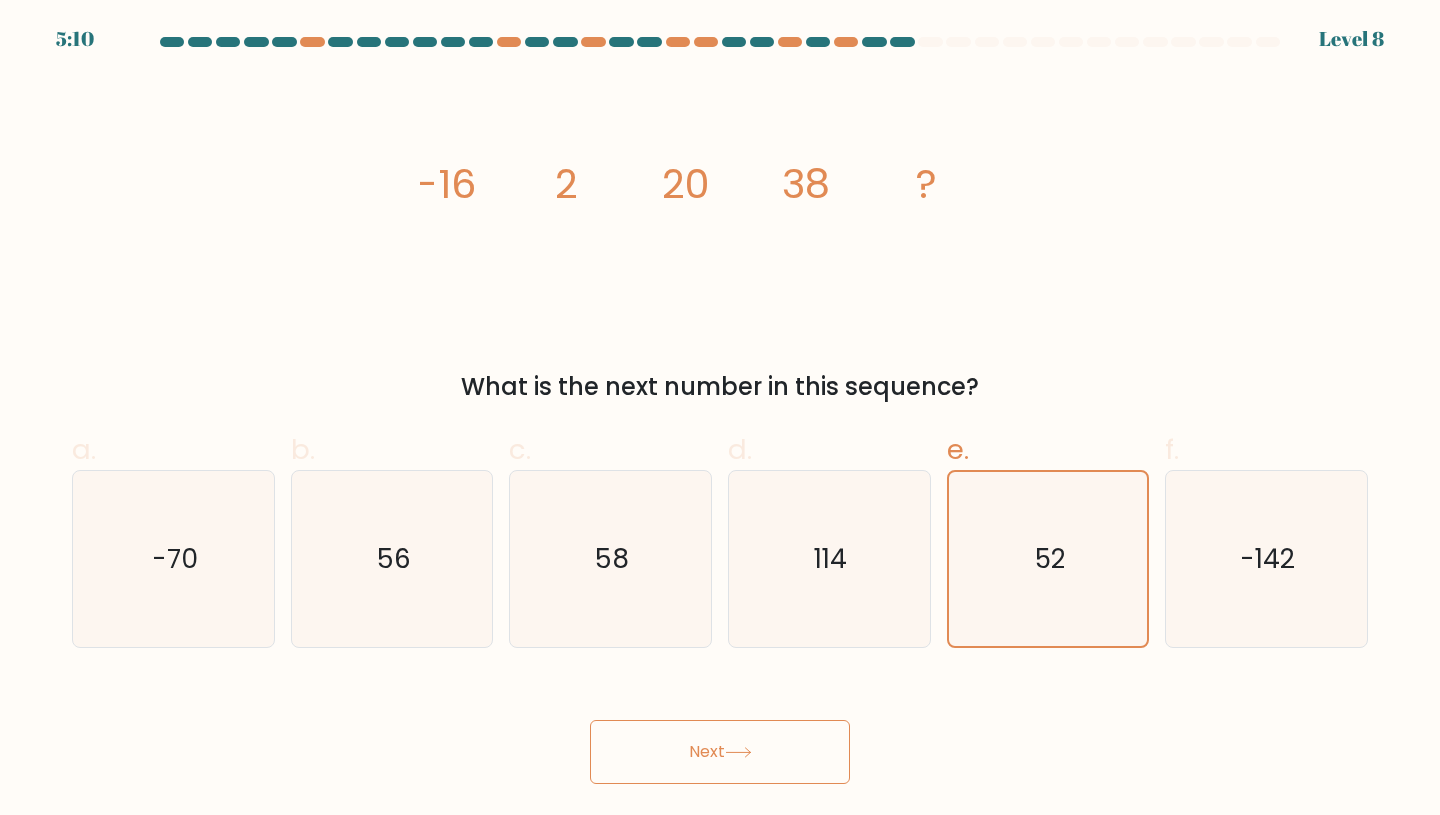 click on "Next" at bounding box center (720, 752) 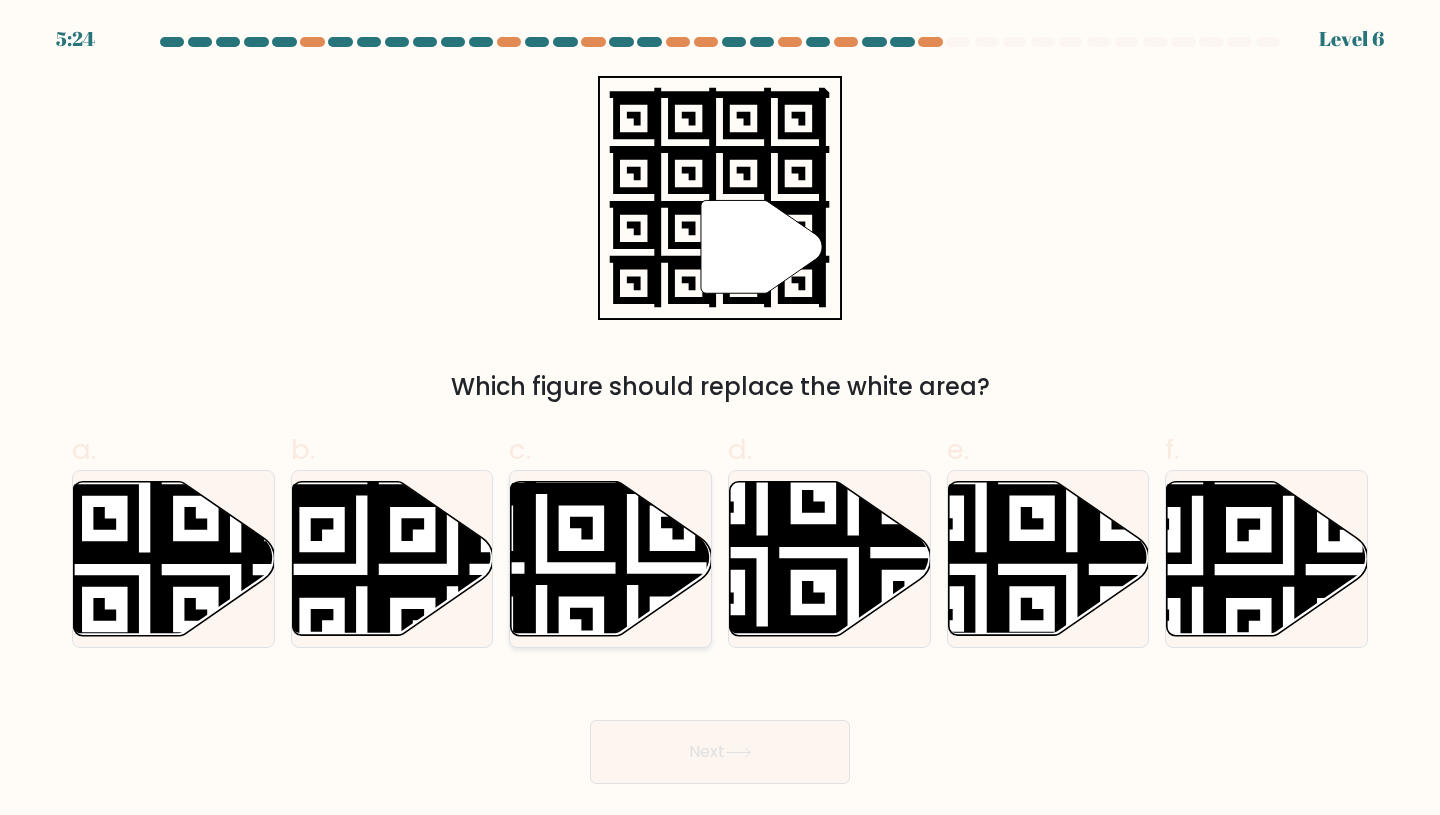 click 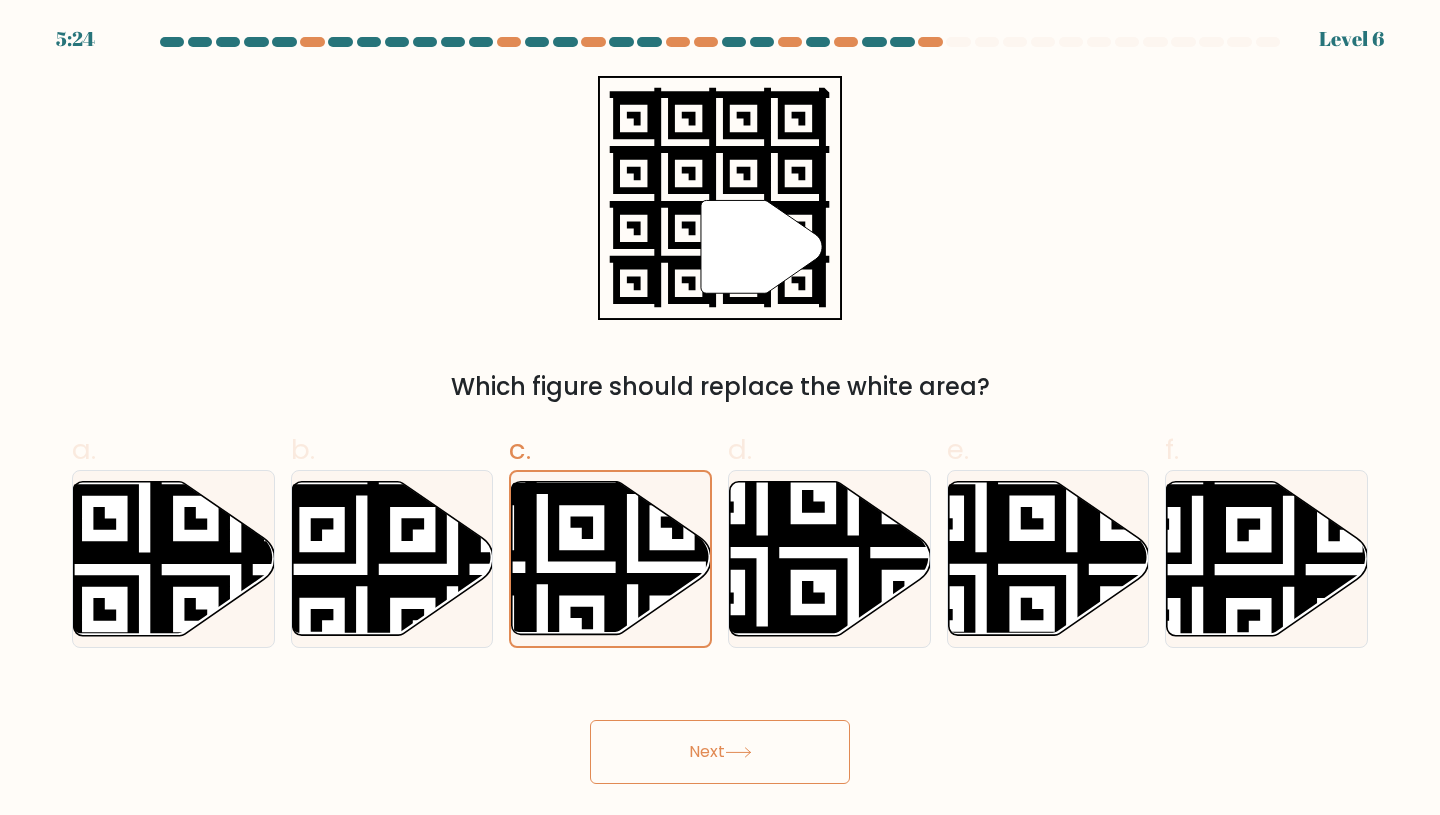 click on "Next" at bounding box center [720, 752] 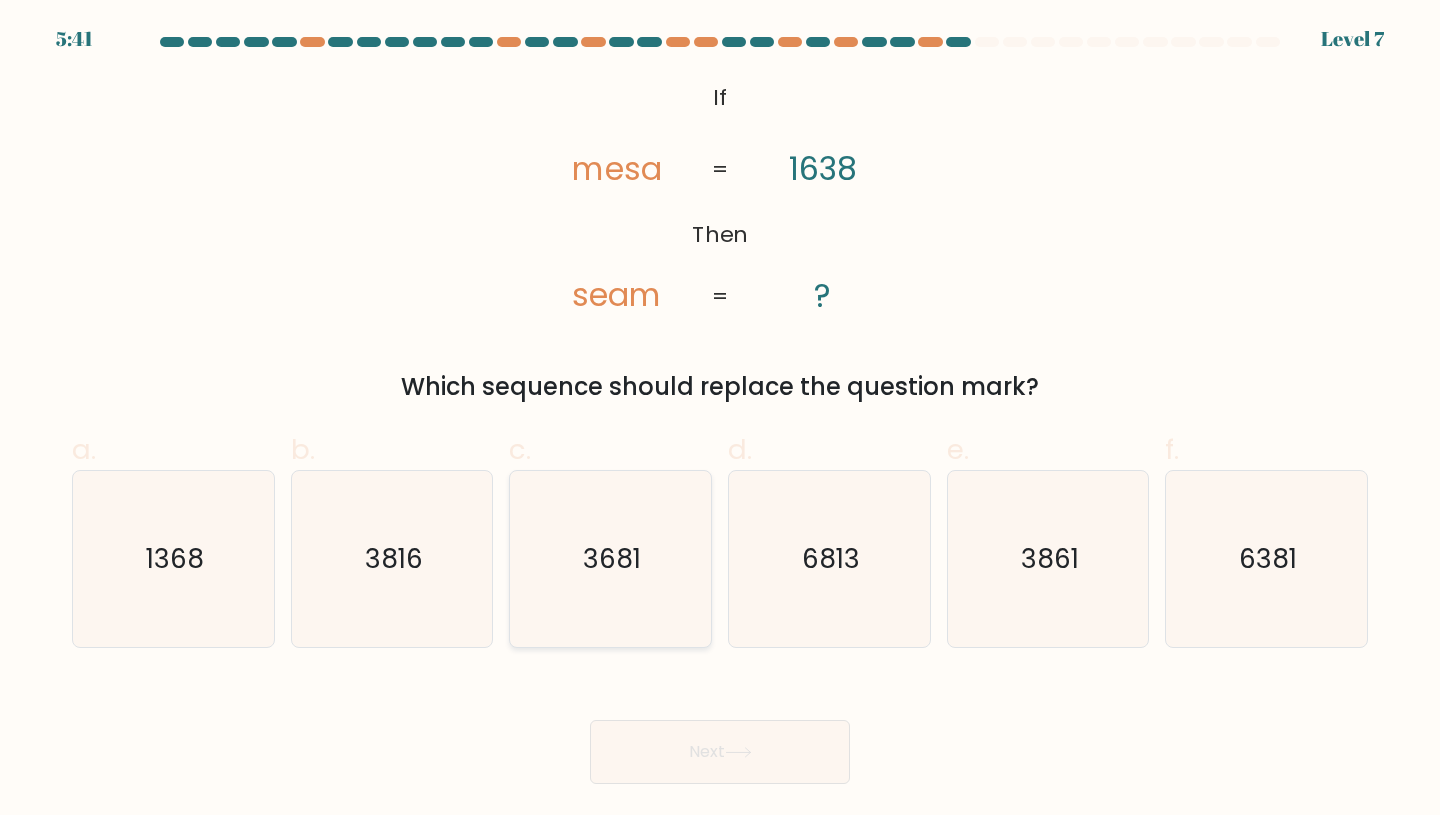click on "3681" 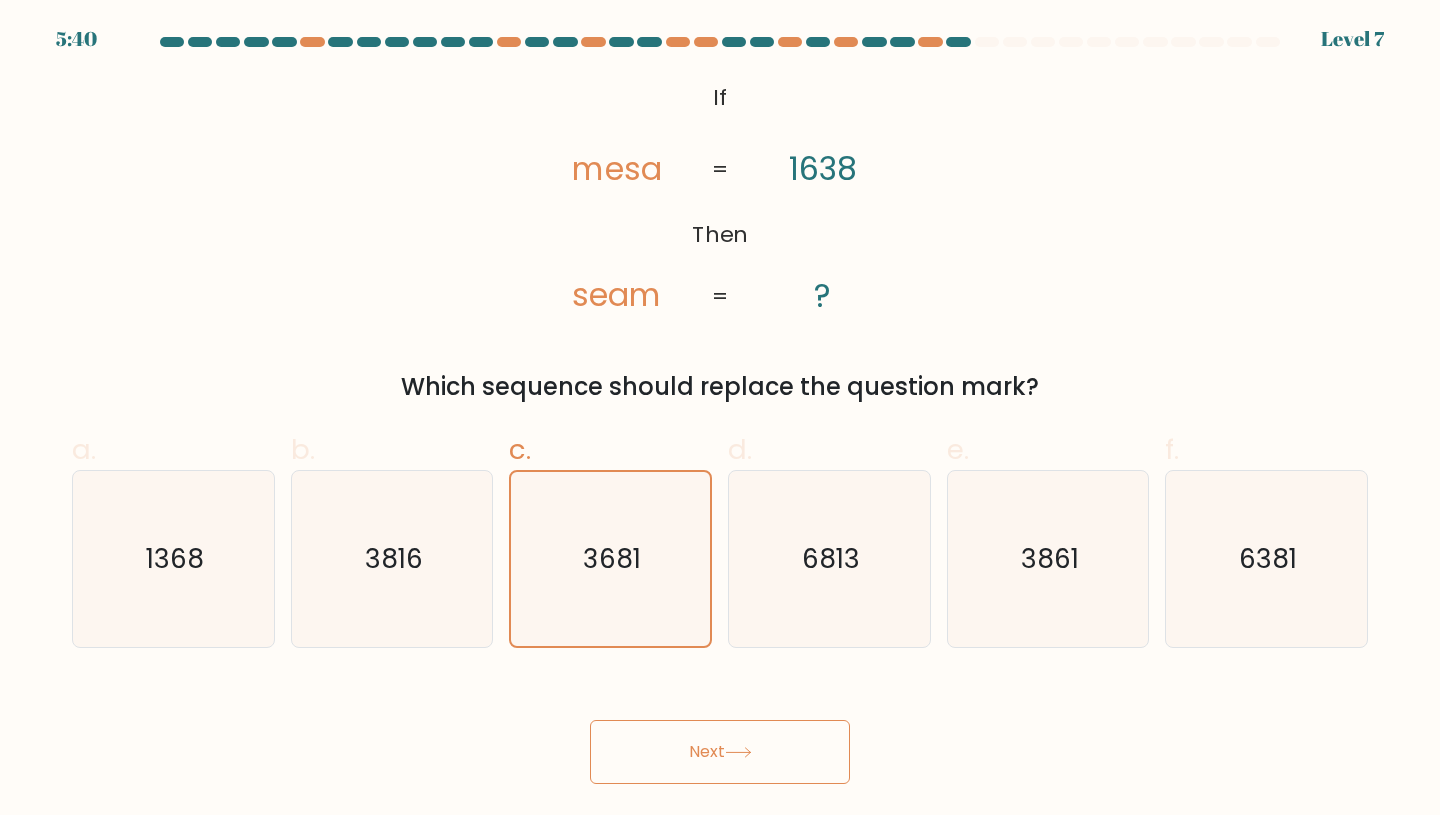 click on "Next" at bounding box center [720, 752] 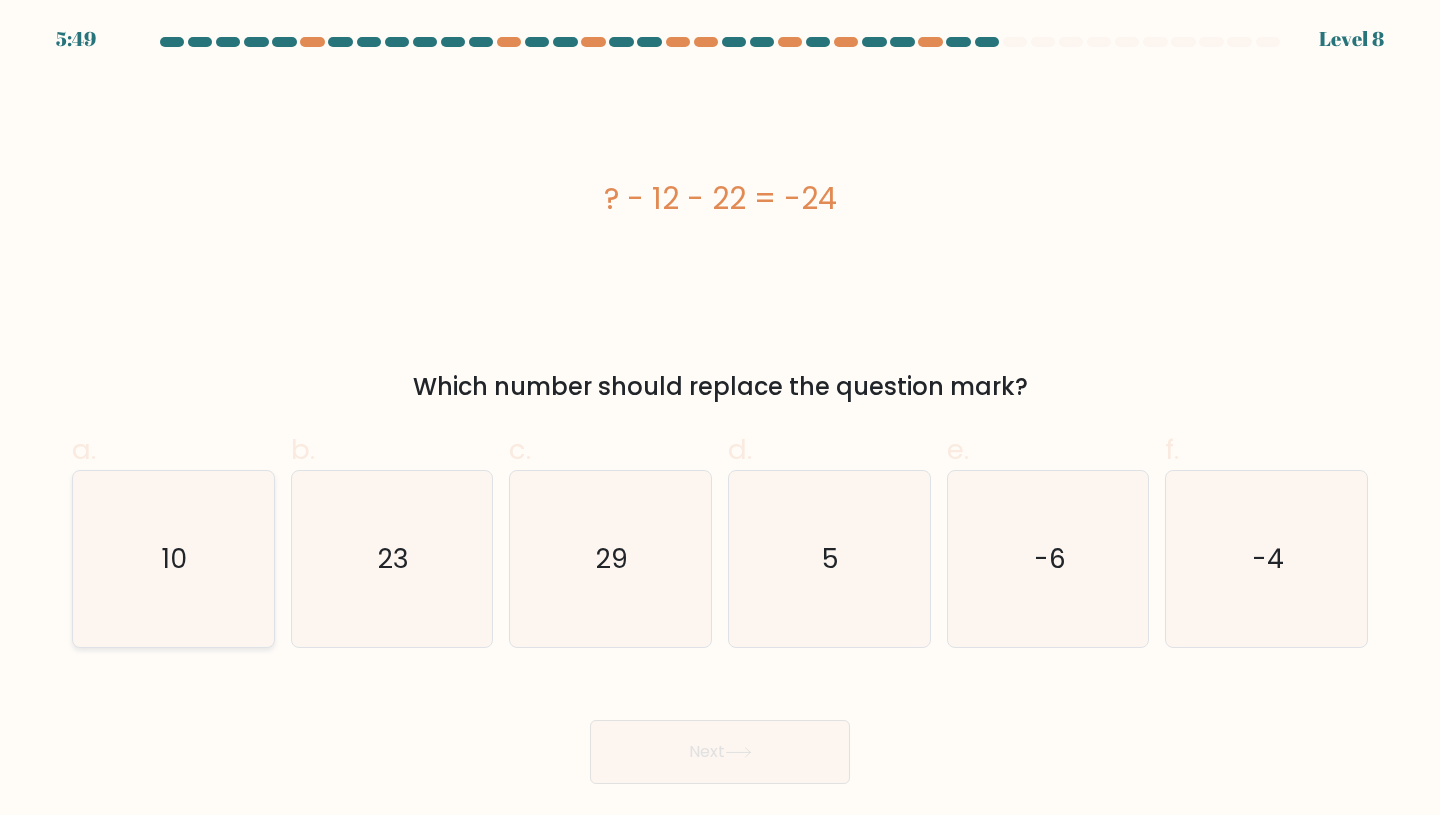 click on "10" 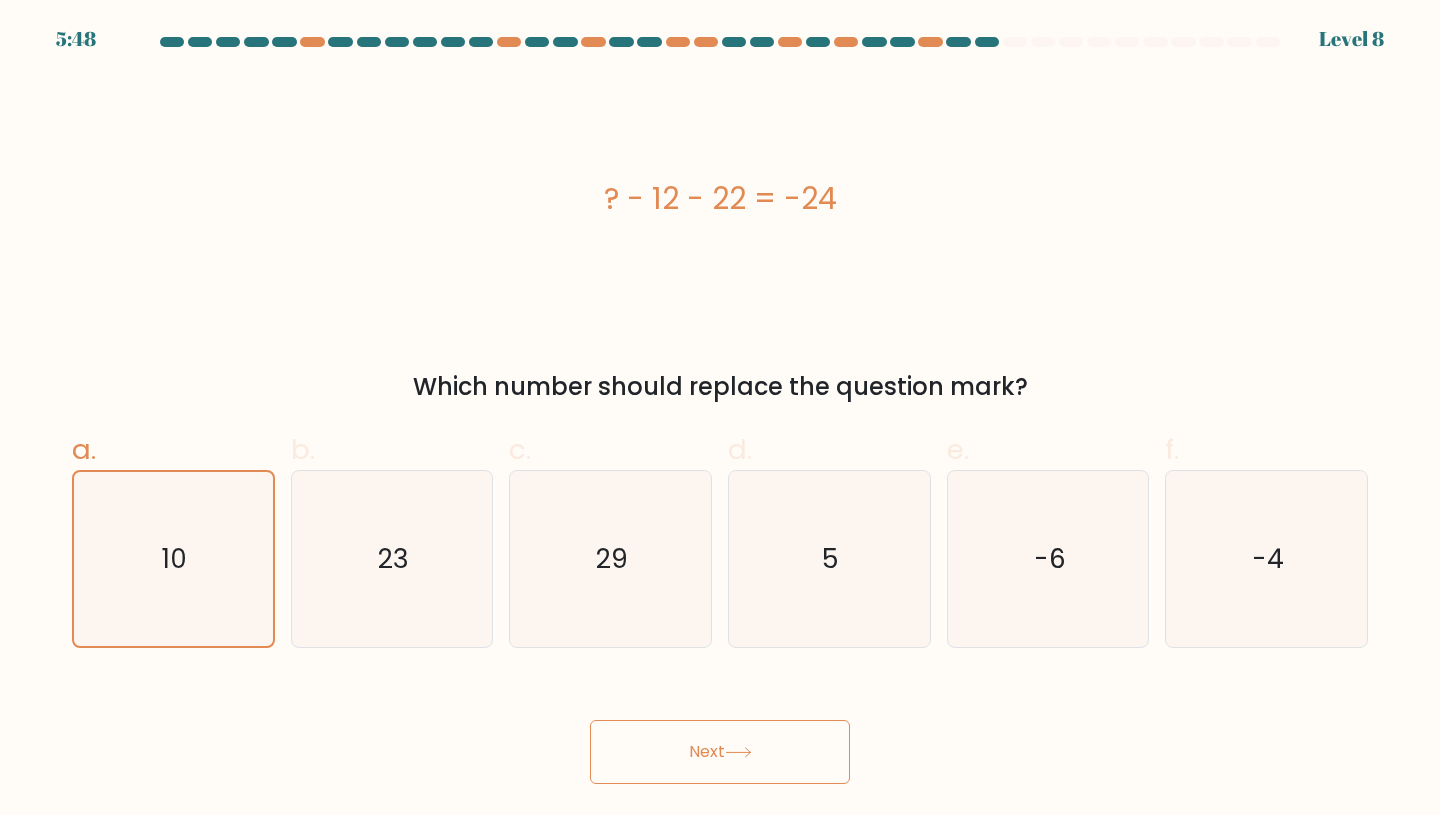 click on "Next" at bounding box center [720, 752] 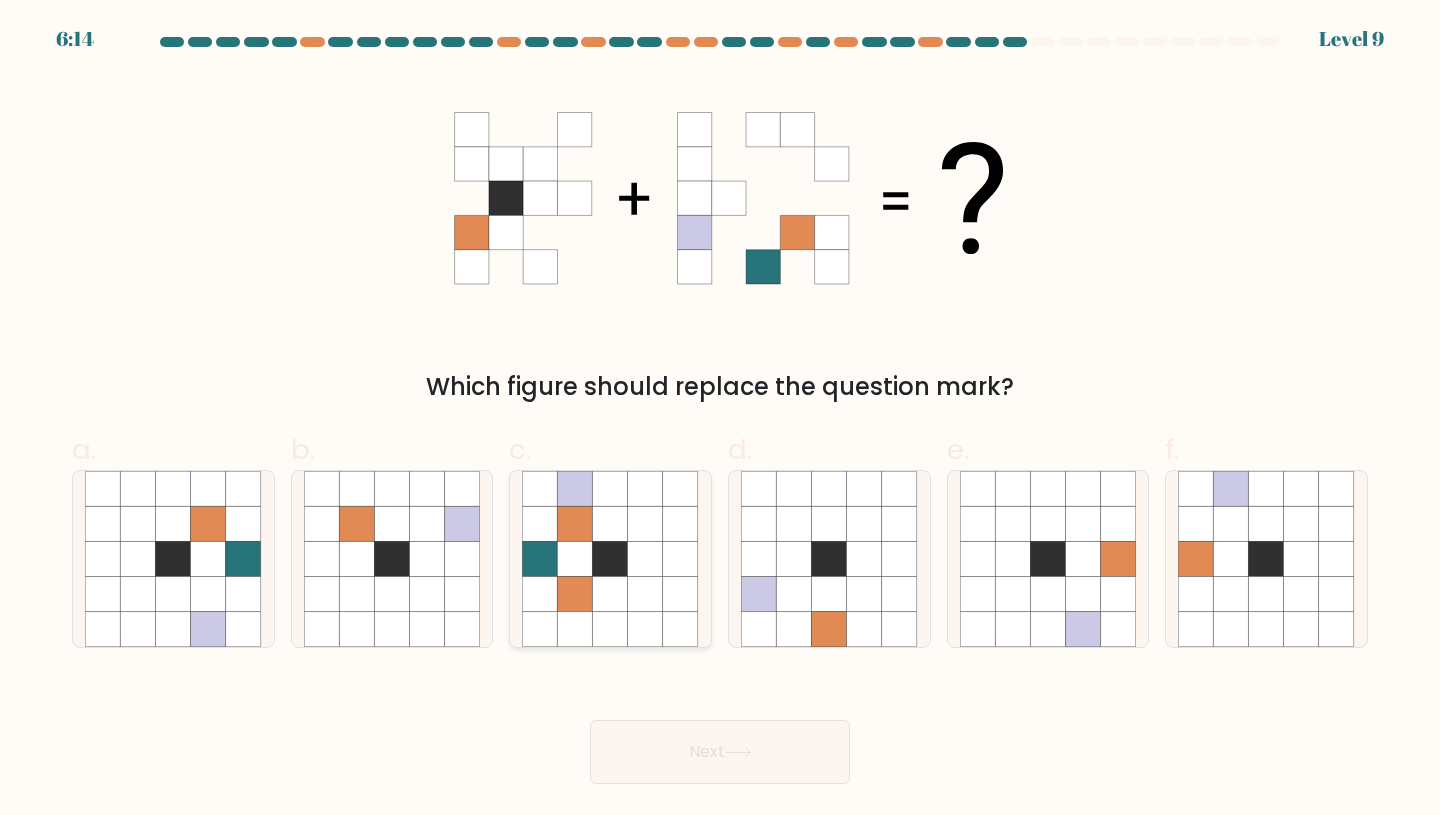 click 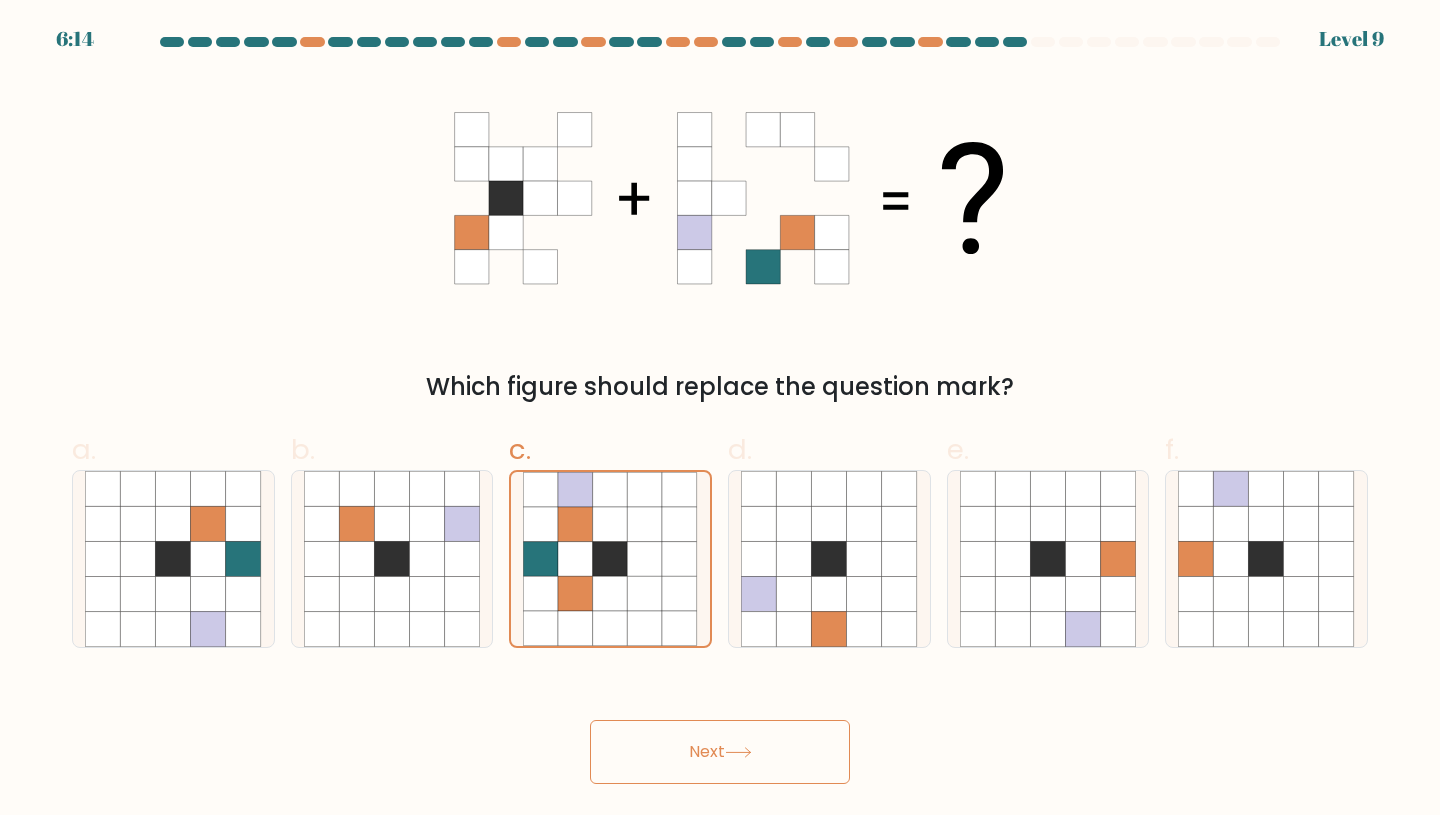click on "Next" at bounding box center (720, 752) 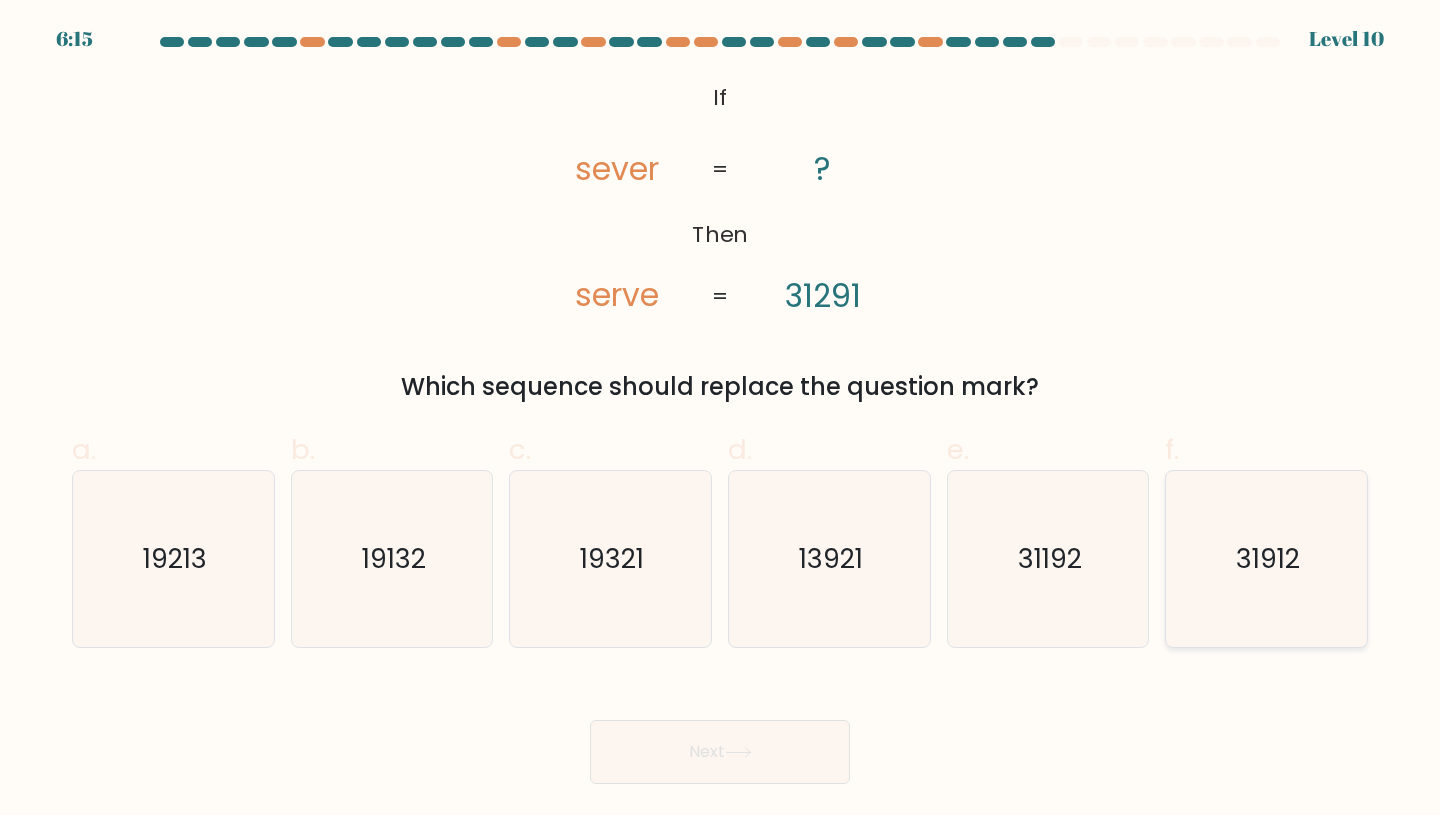 click on "31912" 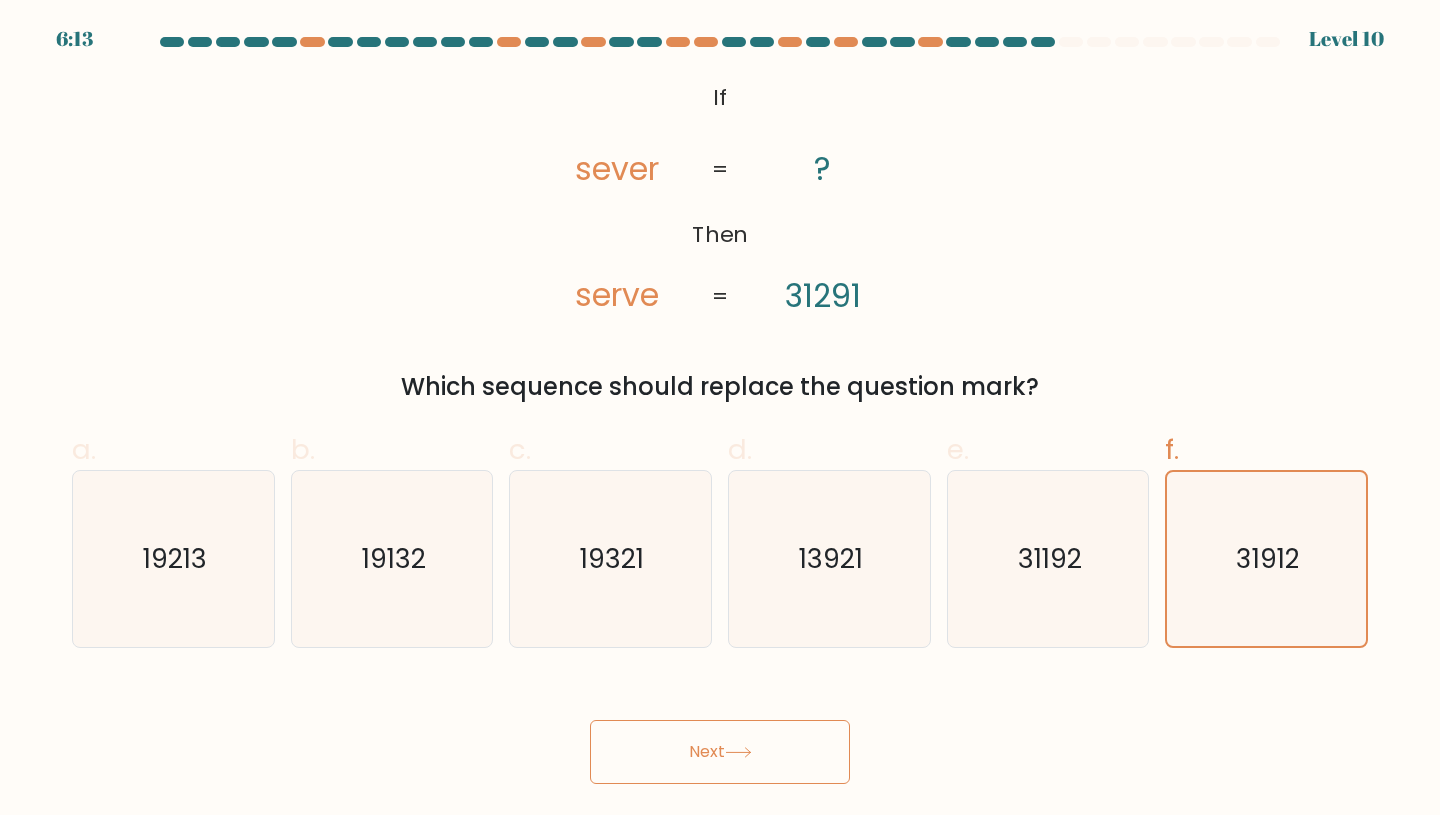 click on "Next" at bounding box center (720, 752) 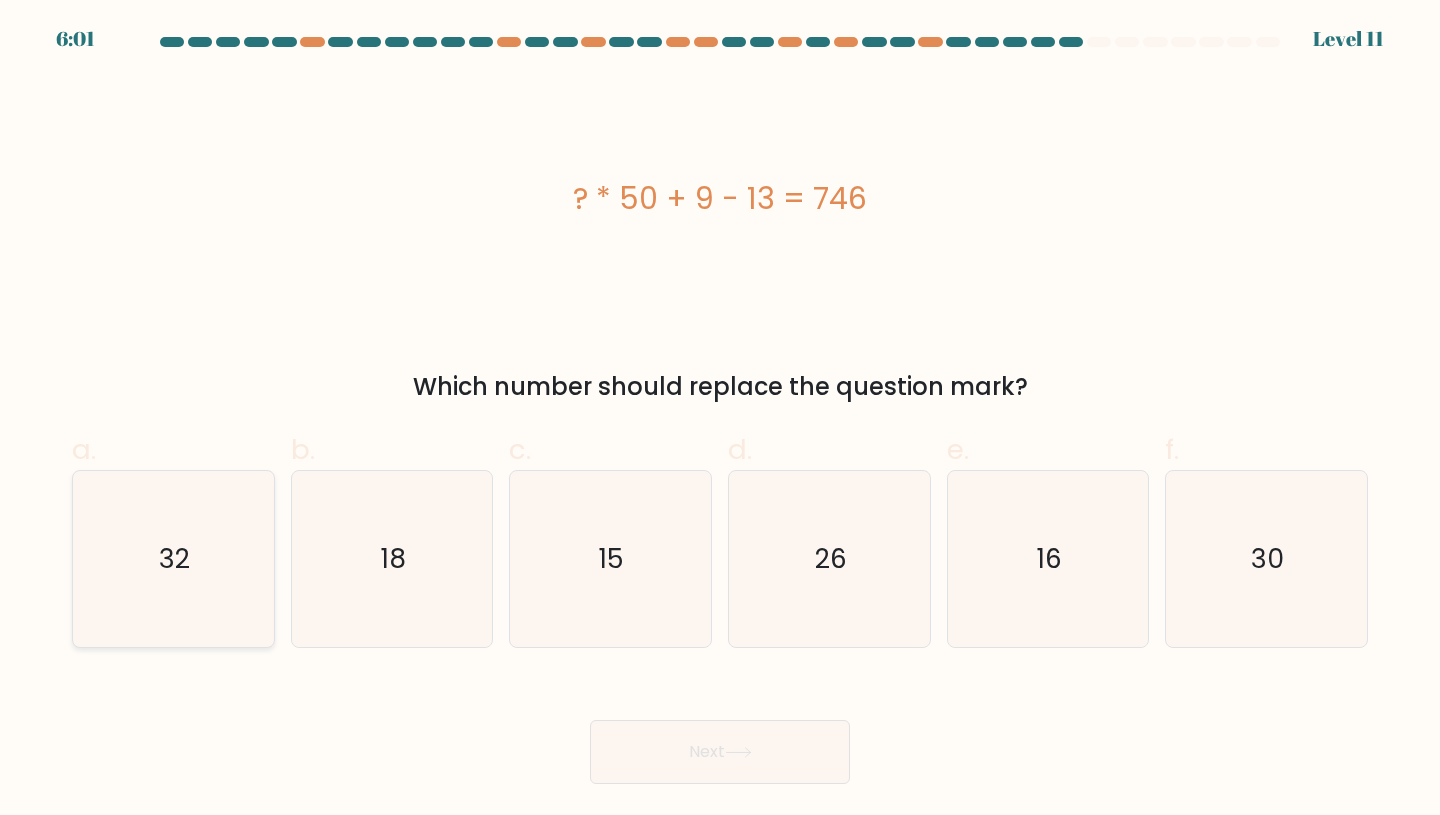 click on "32" 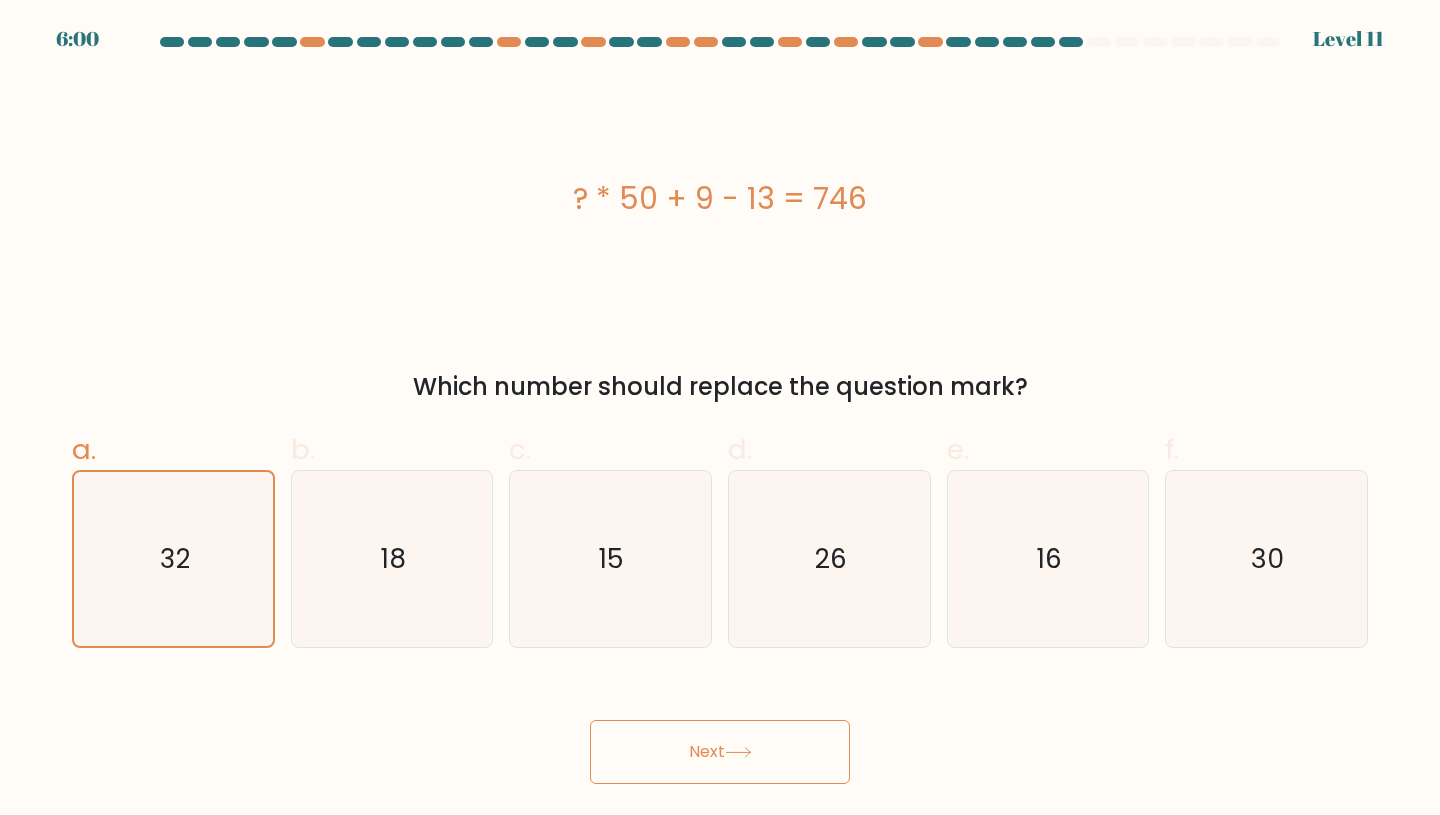 click on "Next" at bounding box center (720, 752) 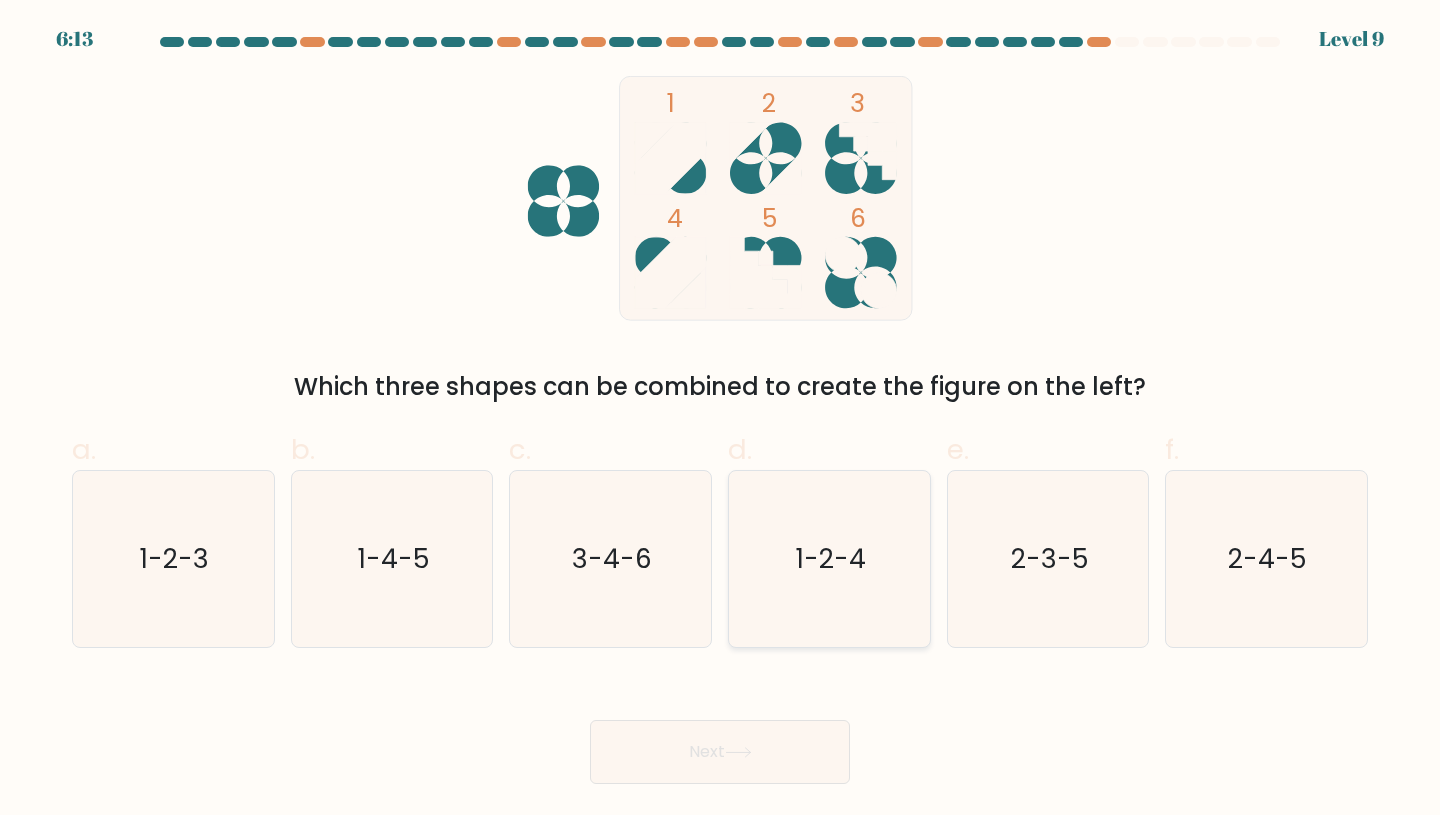 click on "1-2-4" 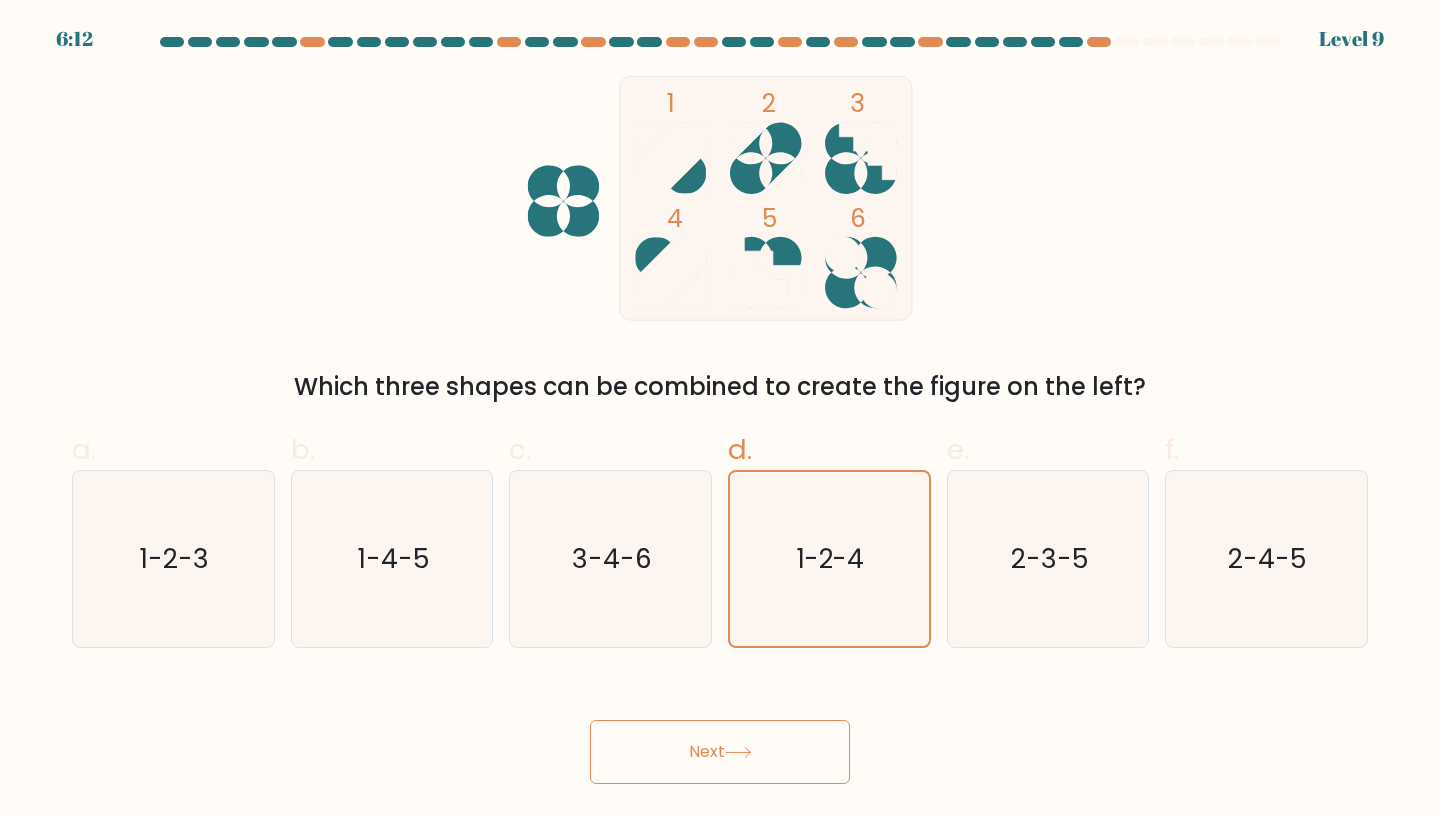 click on "Next" at bounding box center [720, 752] 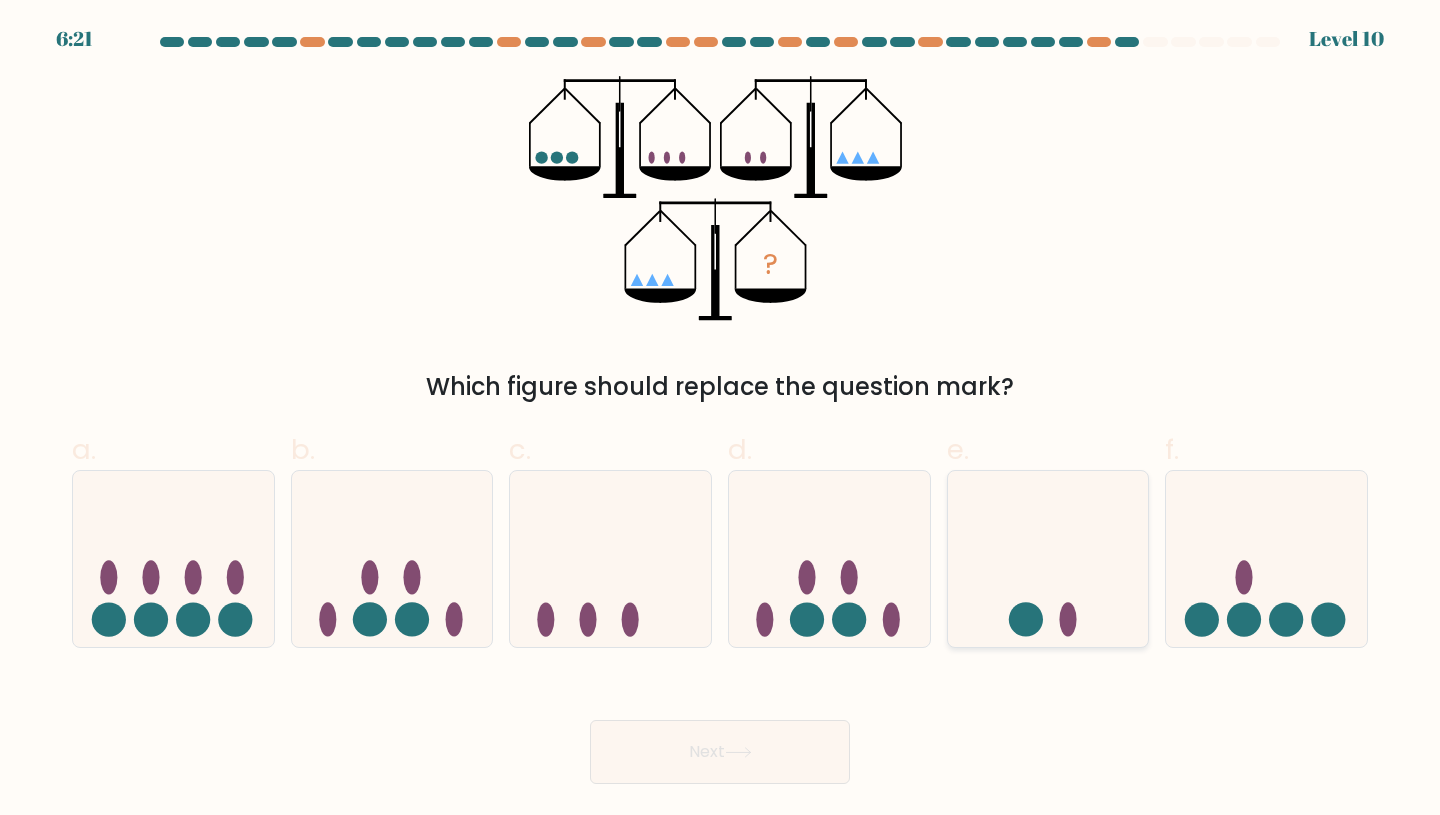 click 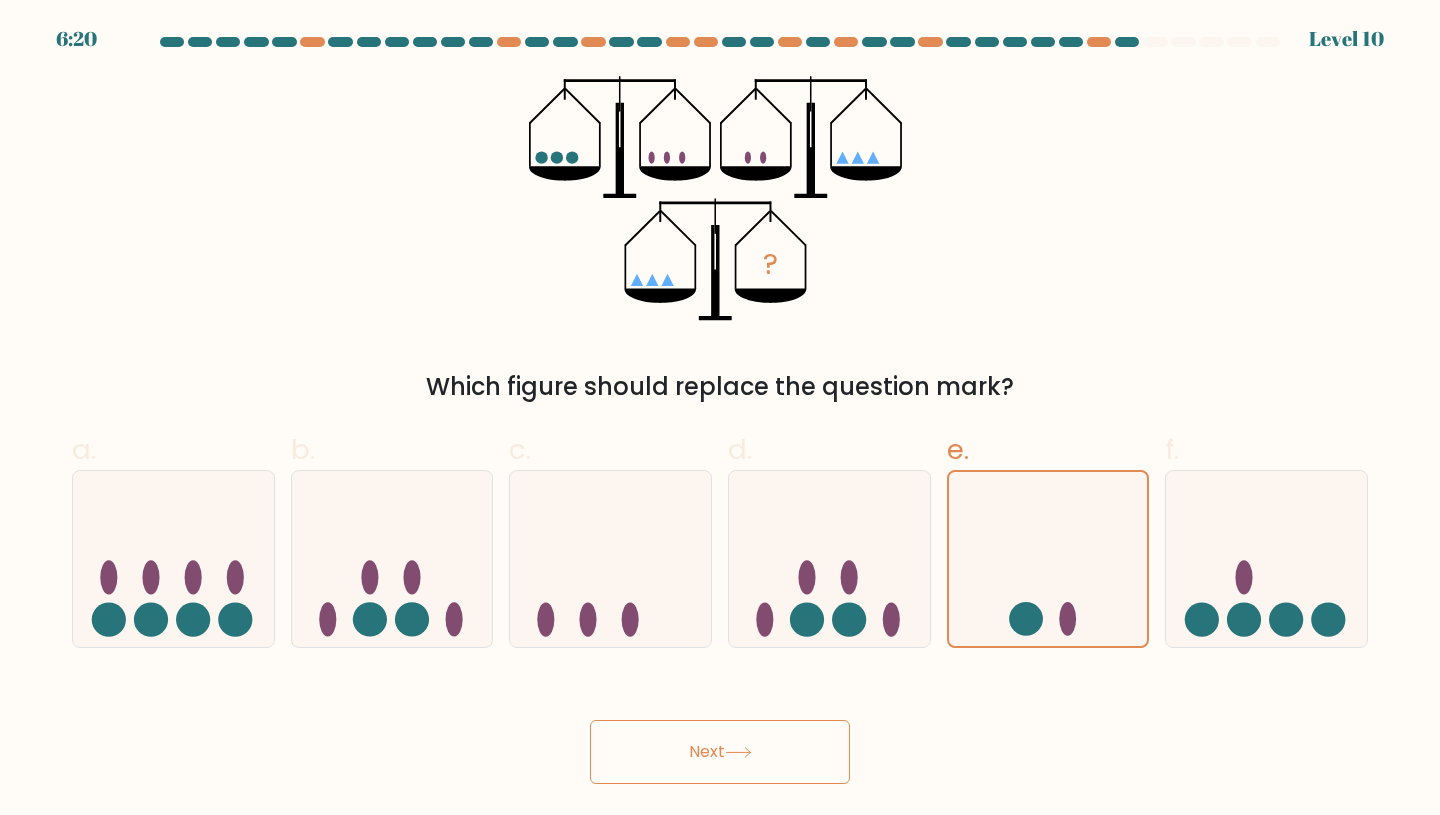 click on "Next" at bounding box center (720, 752) 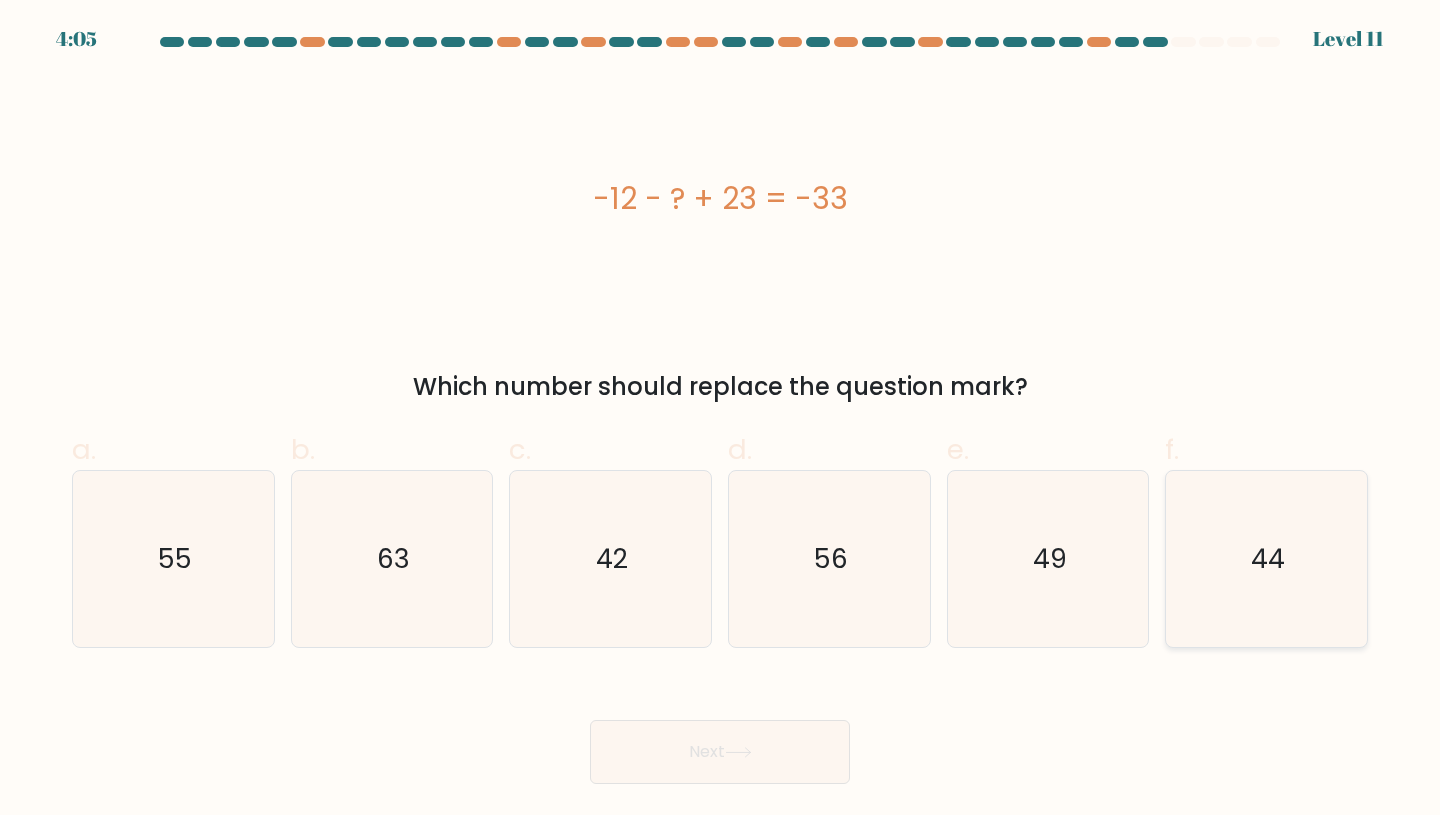 click on "44" 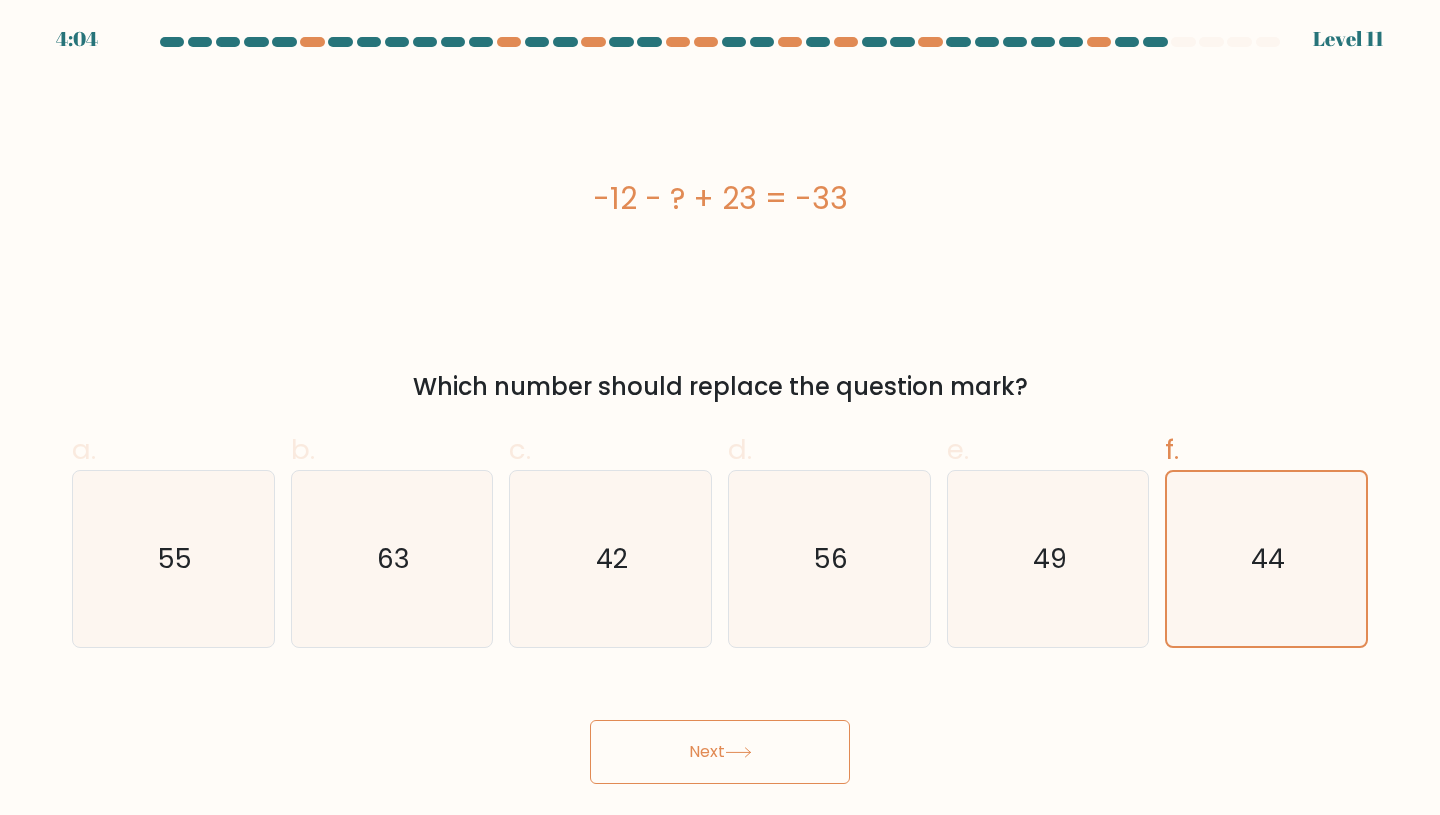 click on "Next" at bounding box center (720, 752) 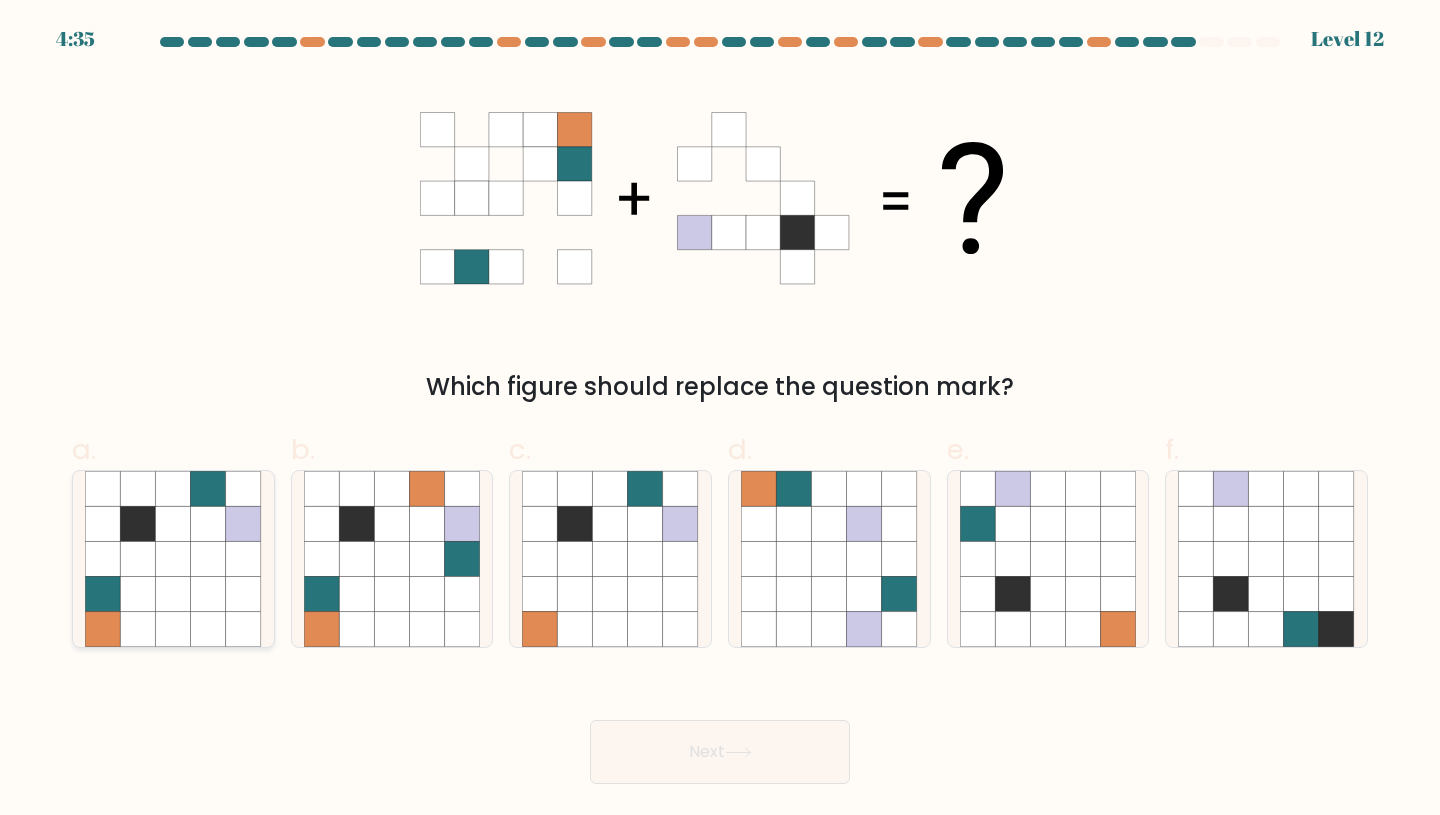 click 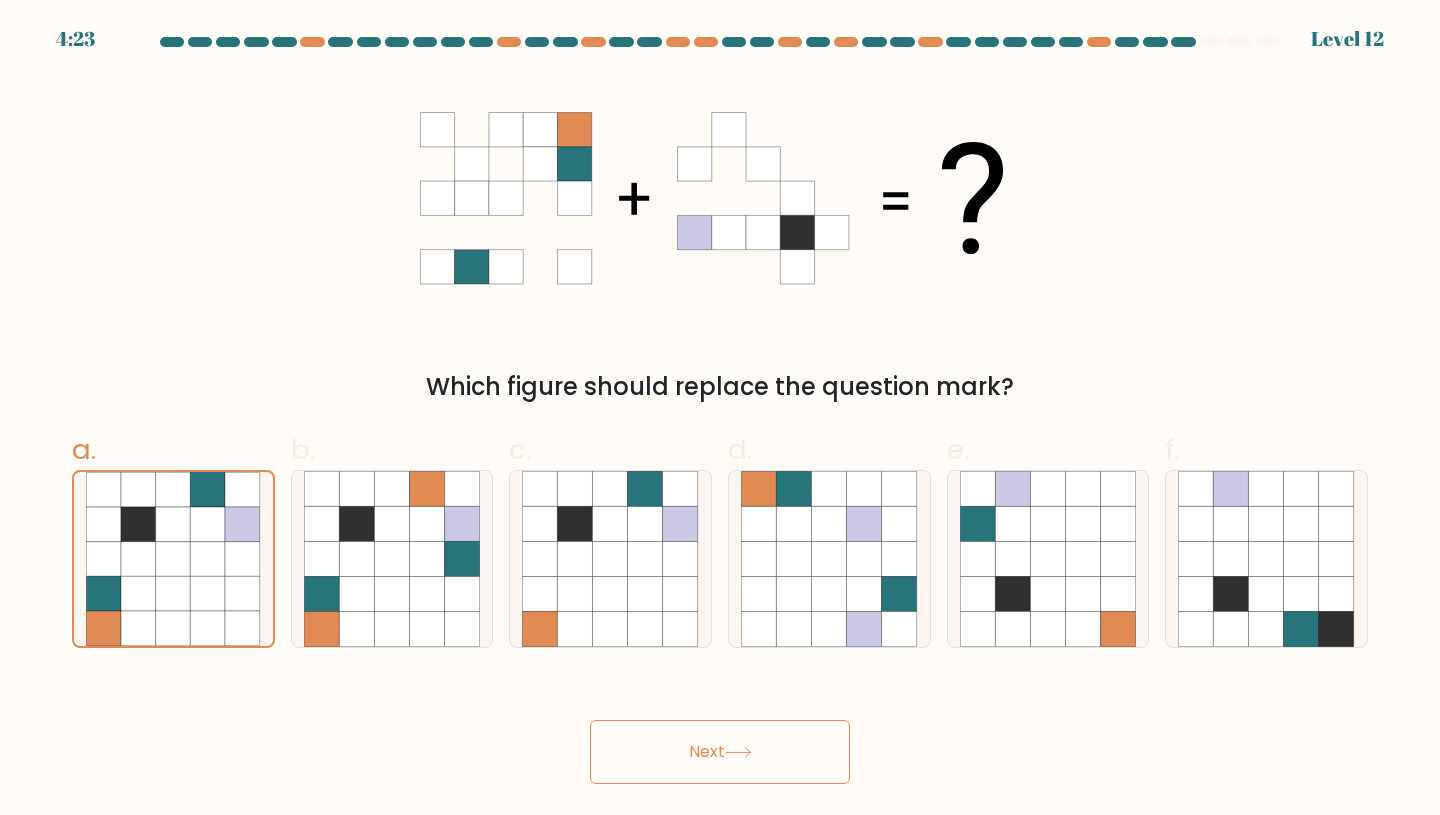 click on "Next" at bounding box center [720, 752] 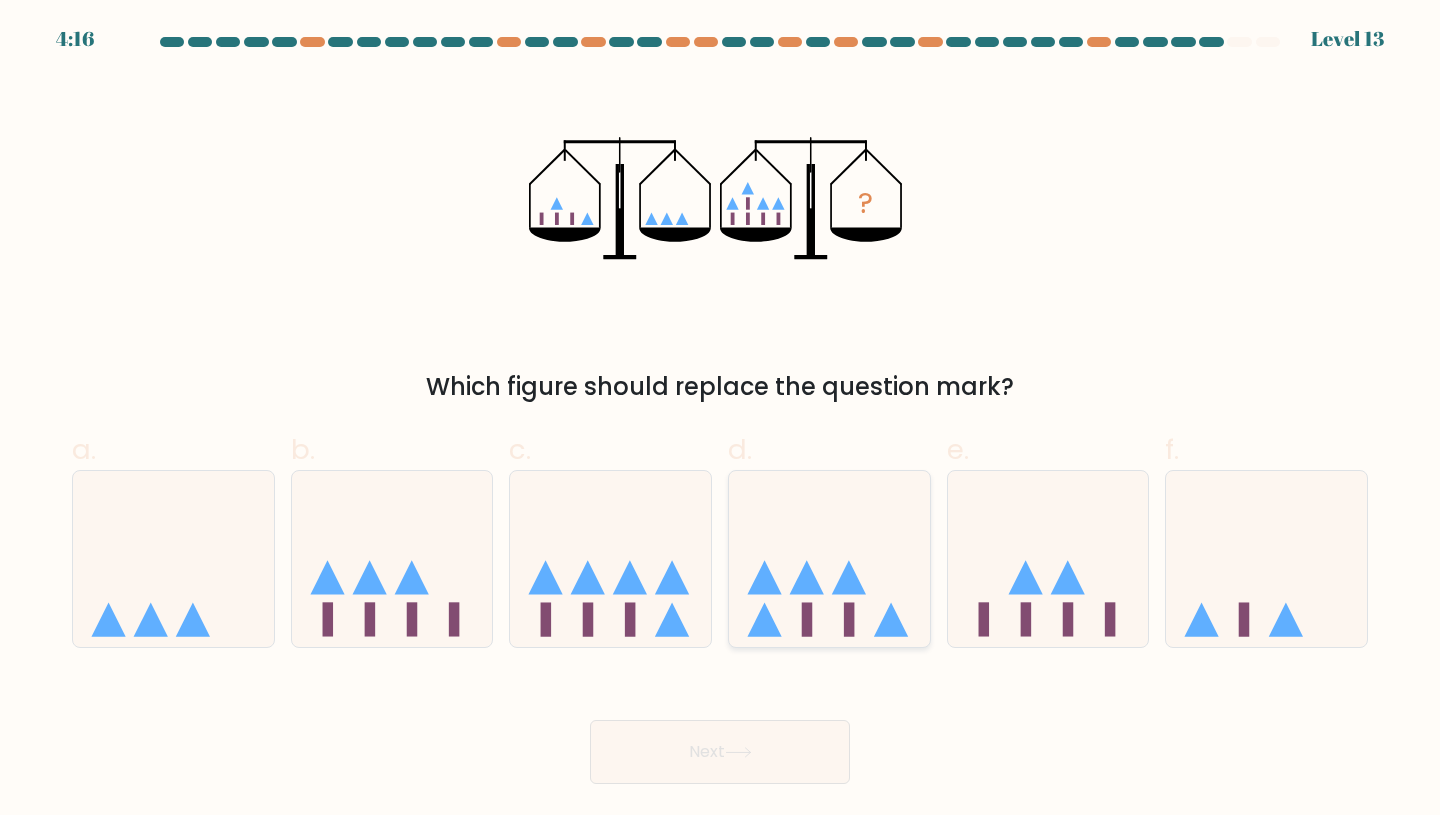 click 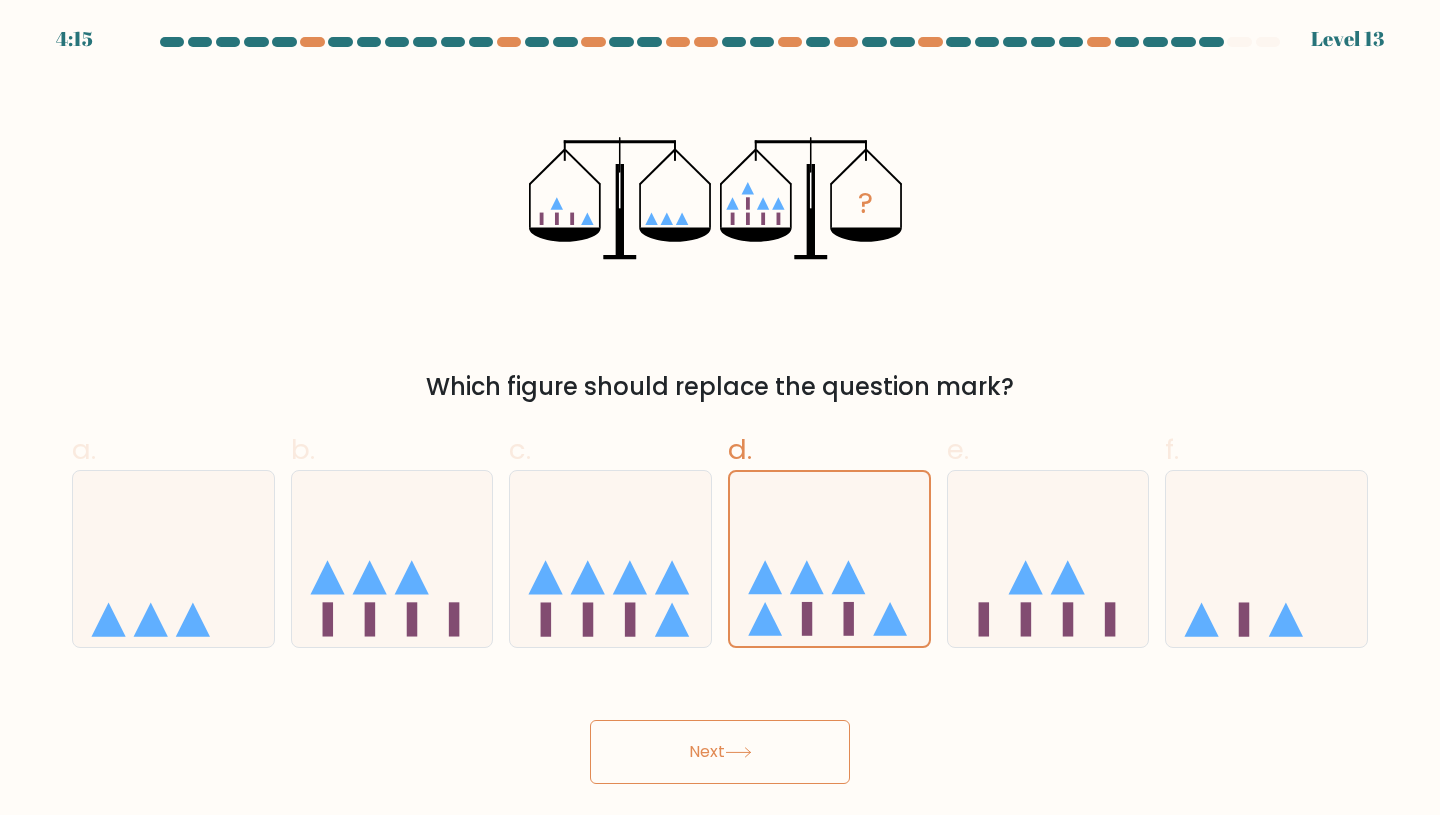 click on "Next" at bounding box center [720, 752] 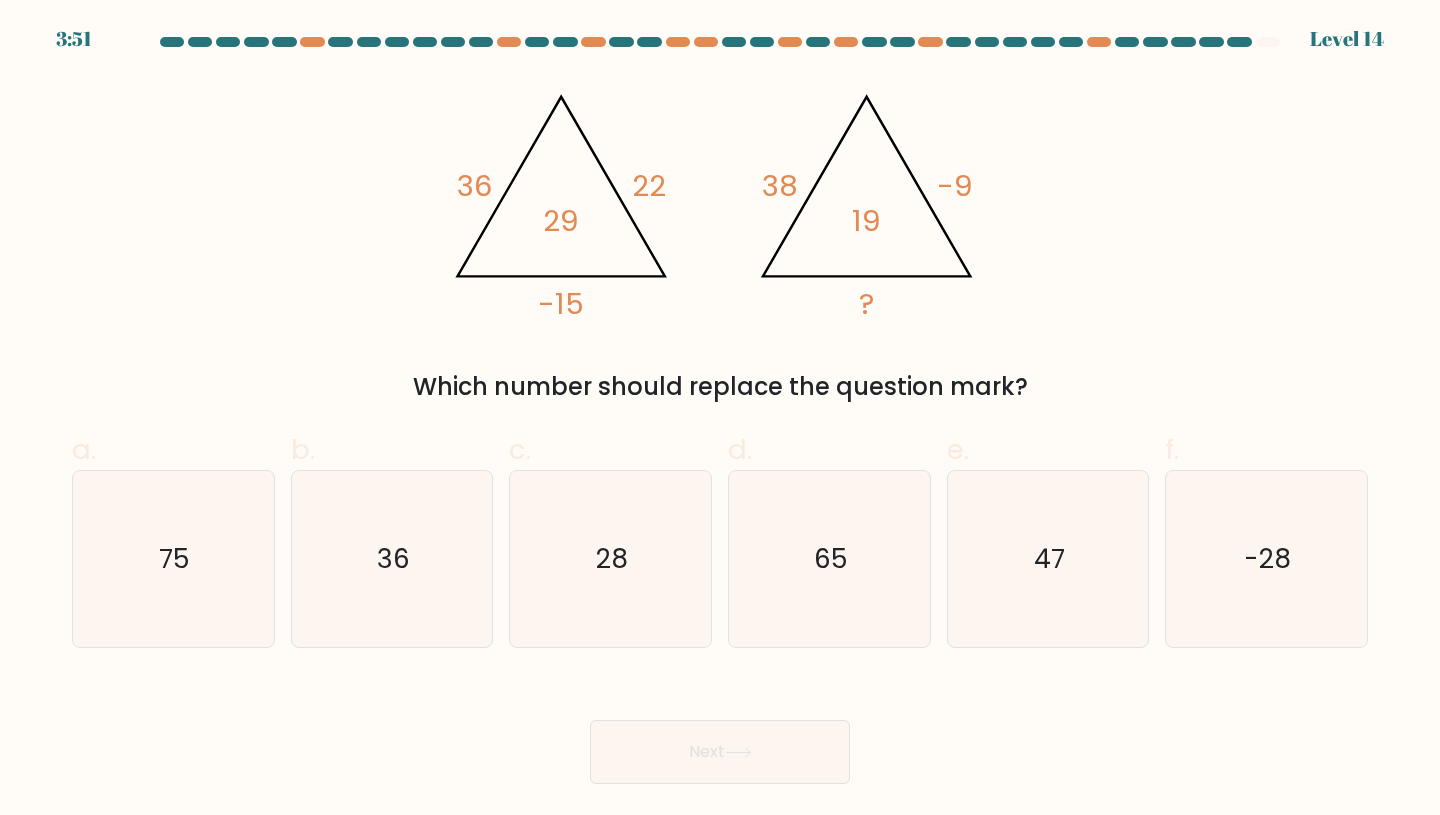 type 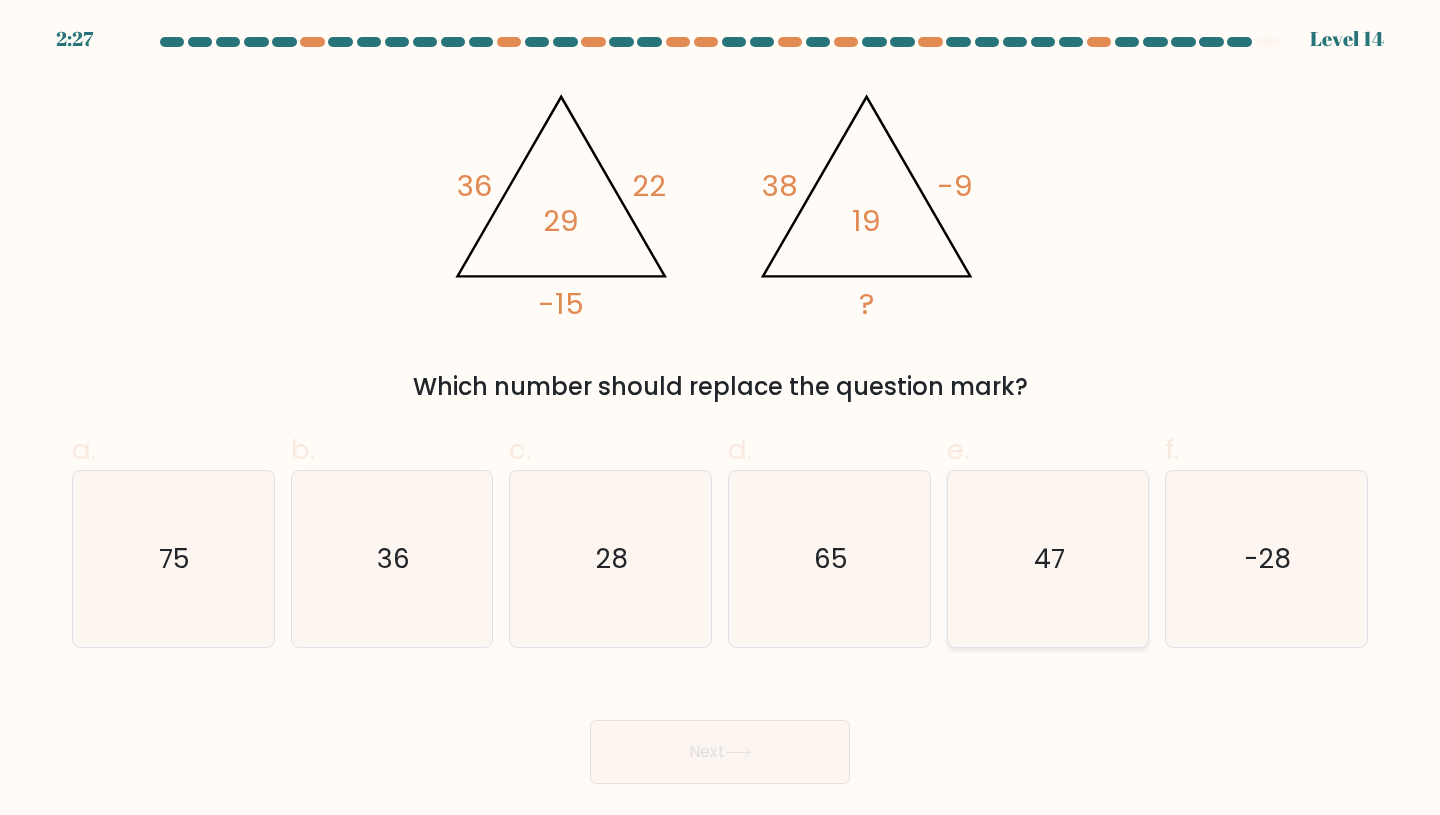 click on "47" 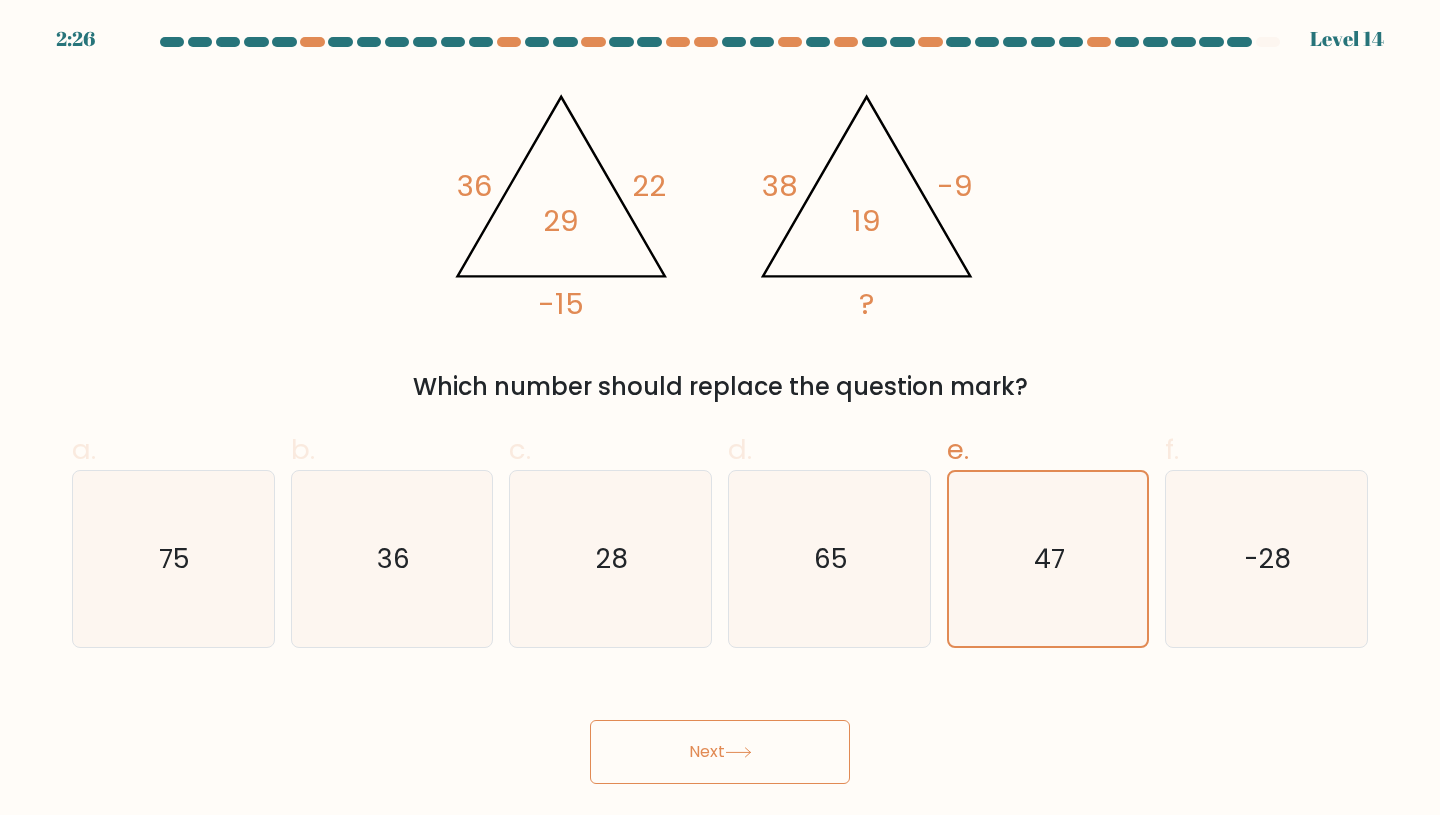 click on "Next" at bounding box center (720, 752) 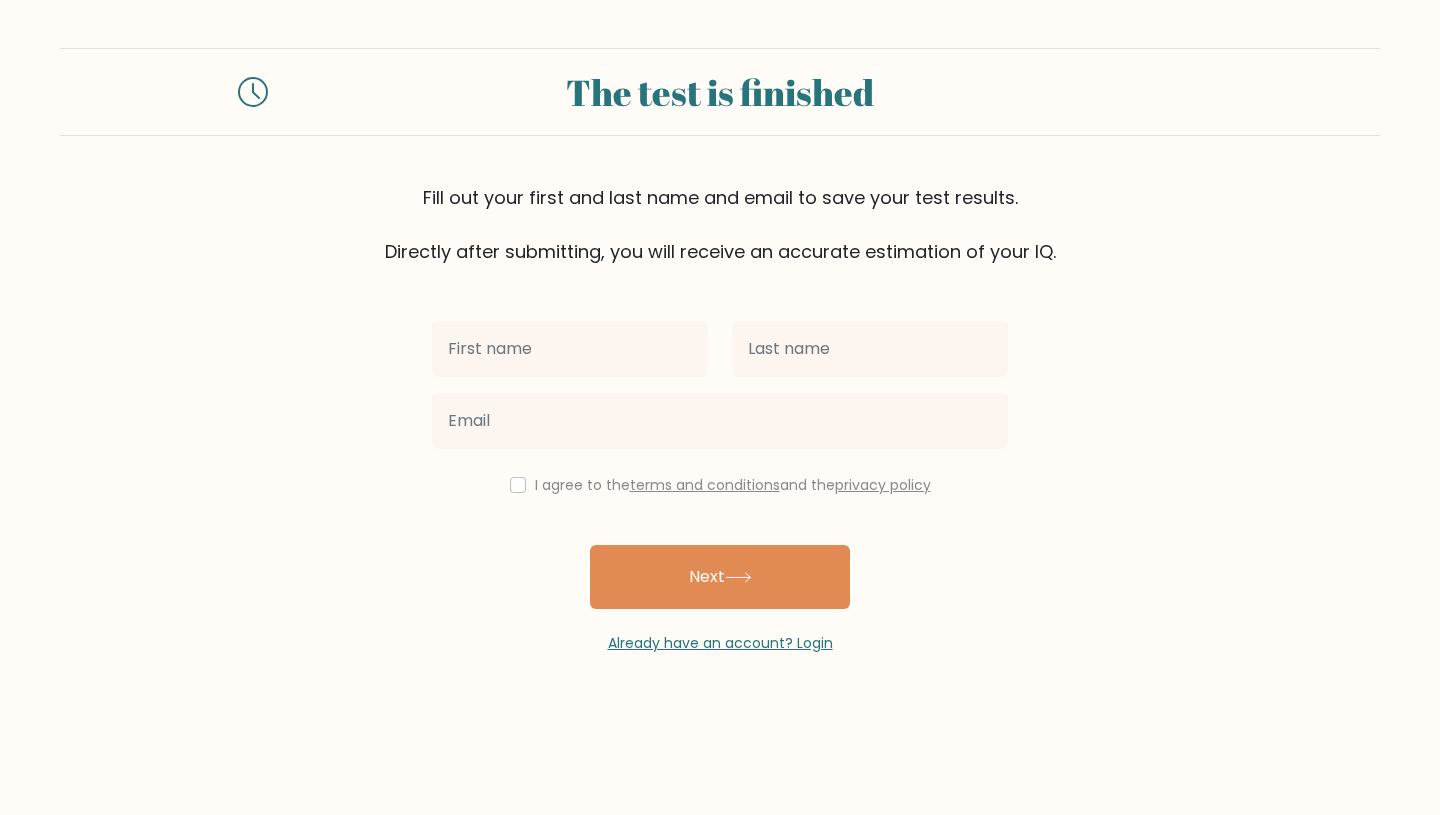 scroll, scrollTop: 0, scrollLeft: 0, axis: both 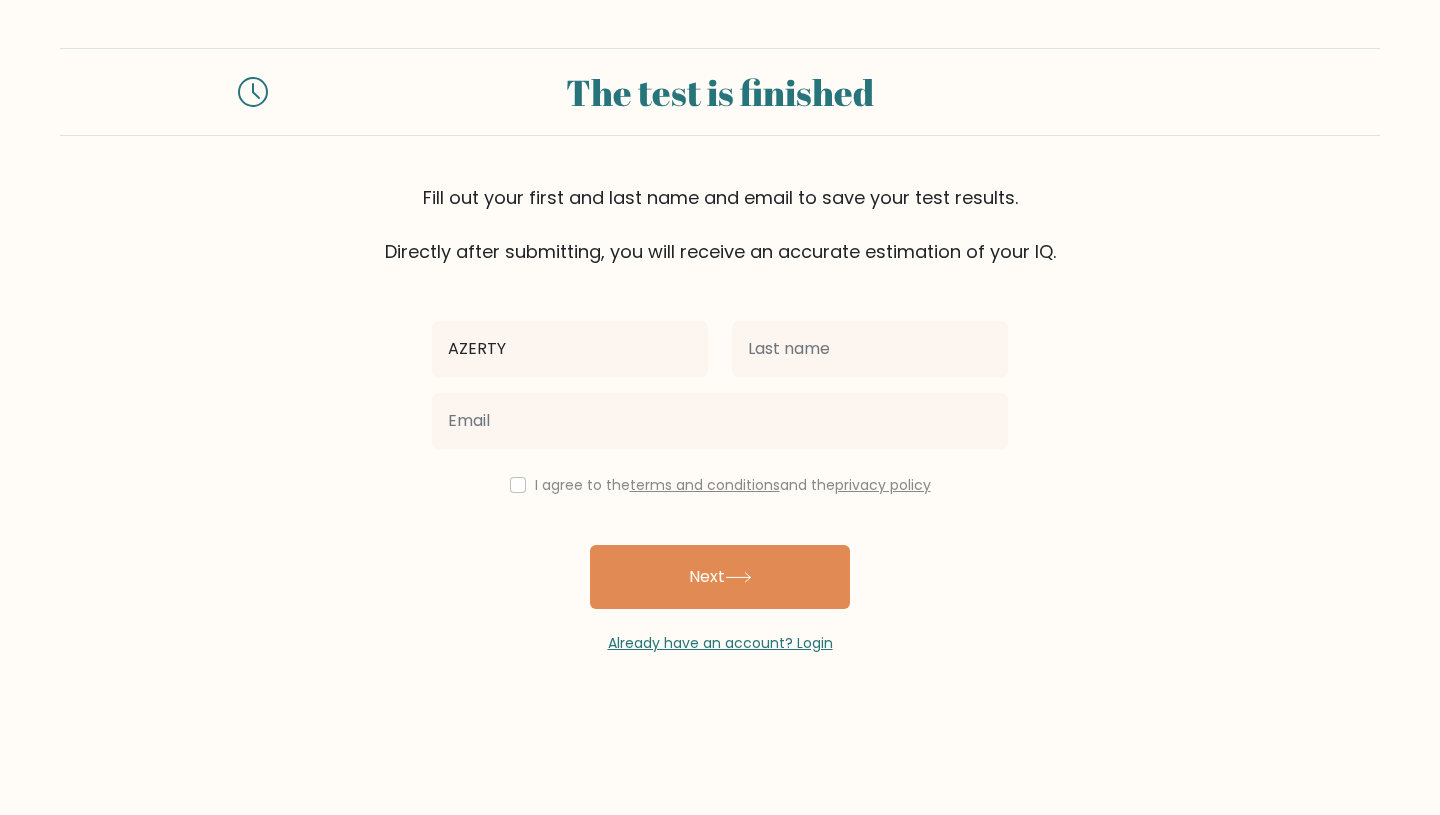 type on "AZERTY" 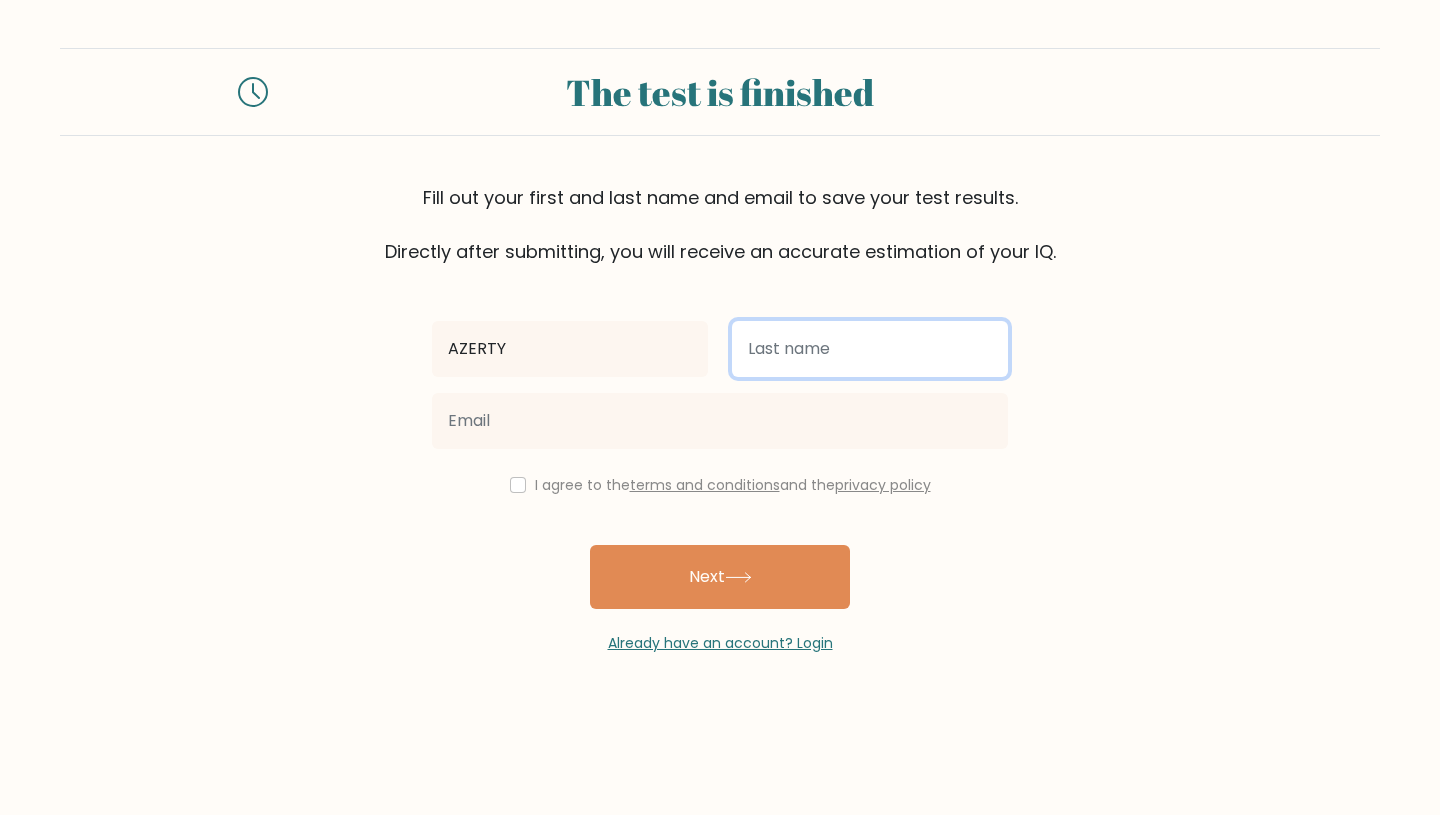 click at bounding box center (870, 349) 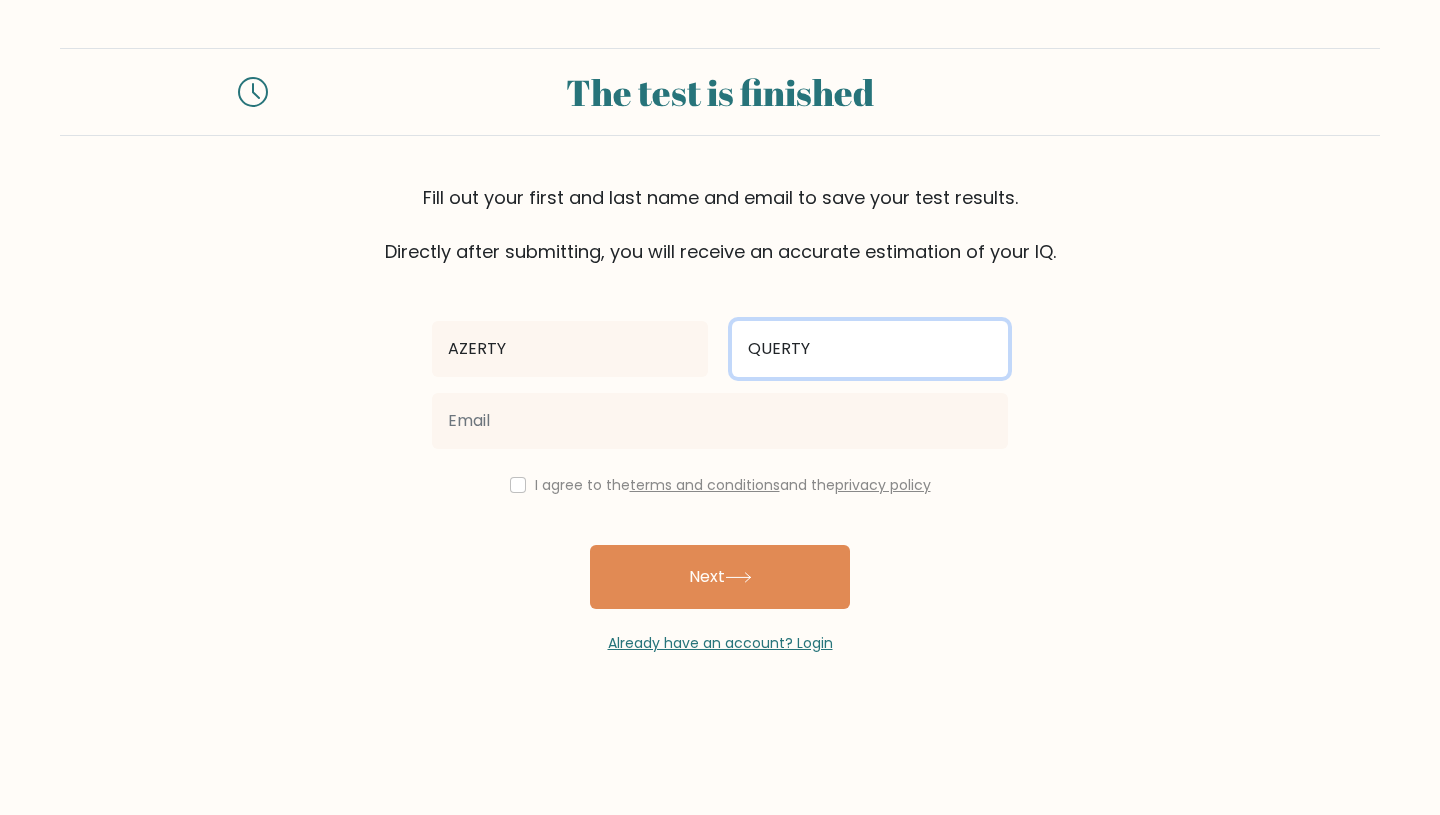 type on "QUERTY" 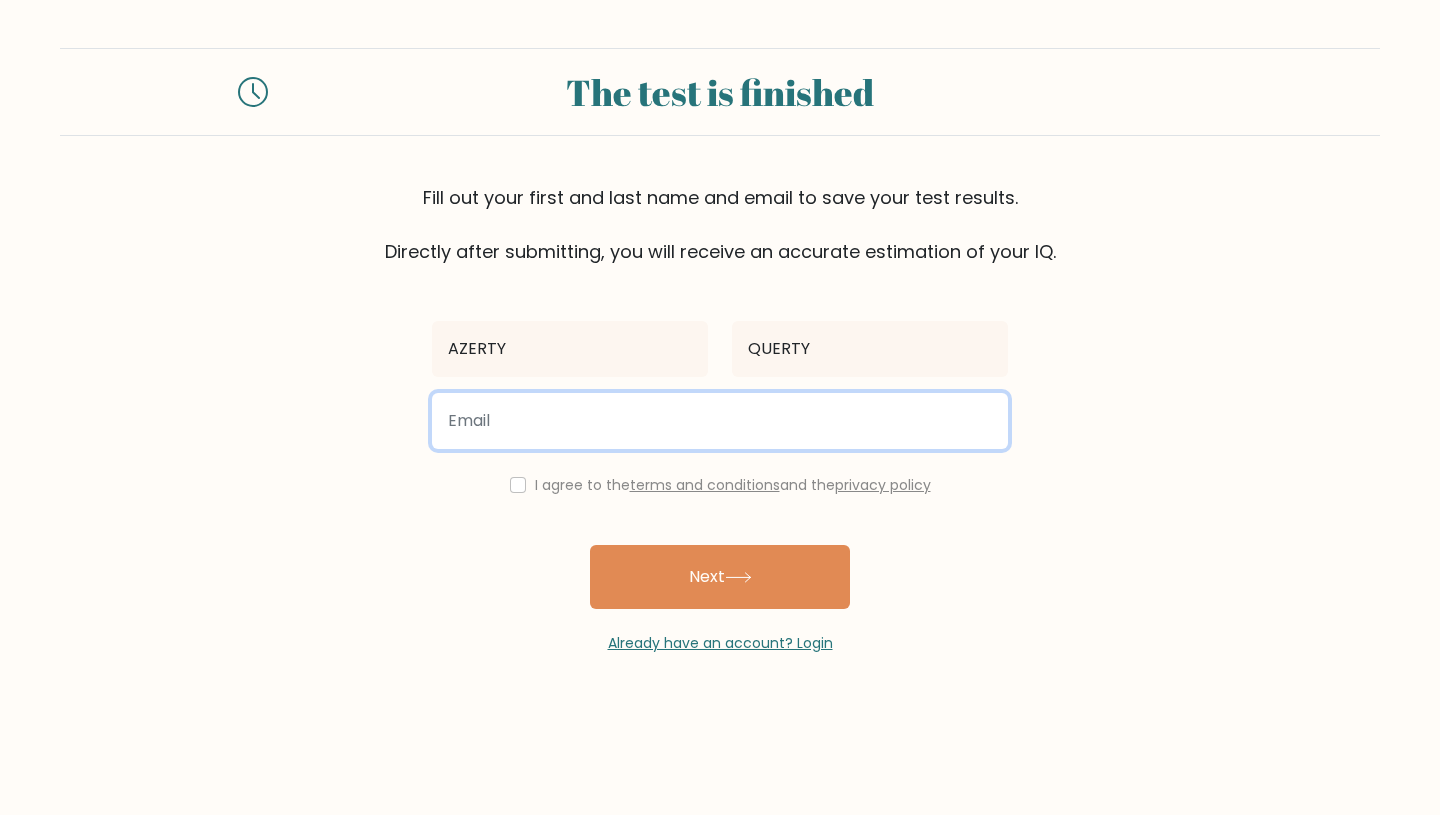 click at bounding box center (720, 421) 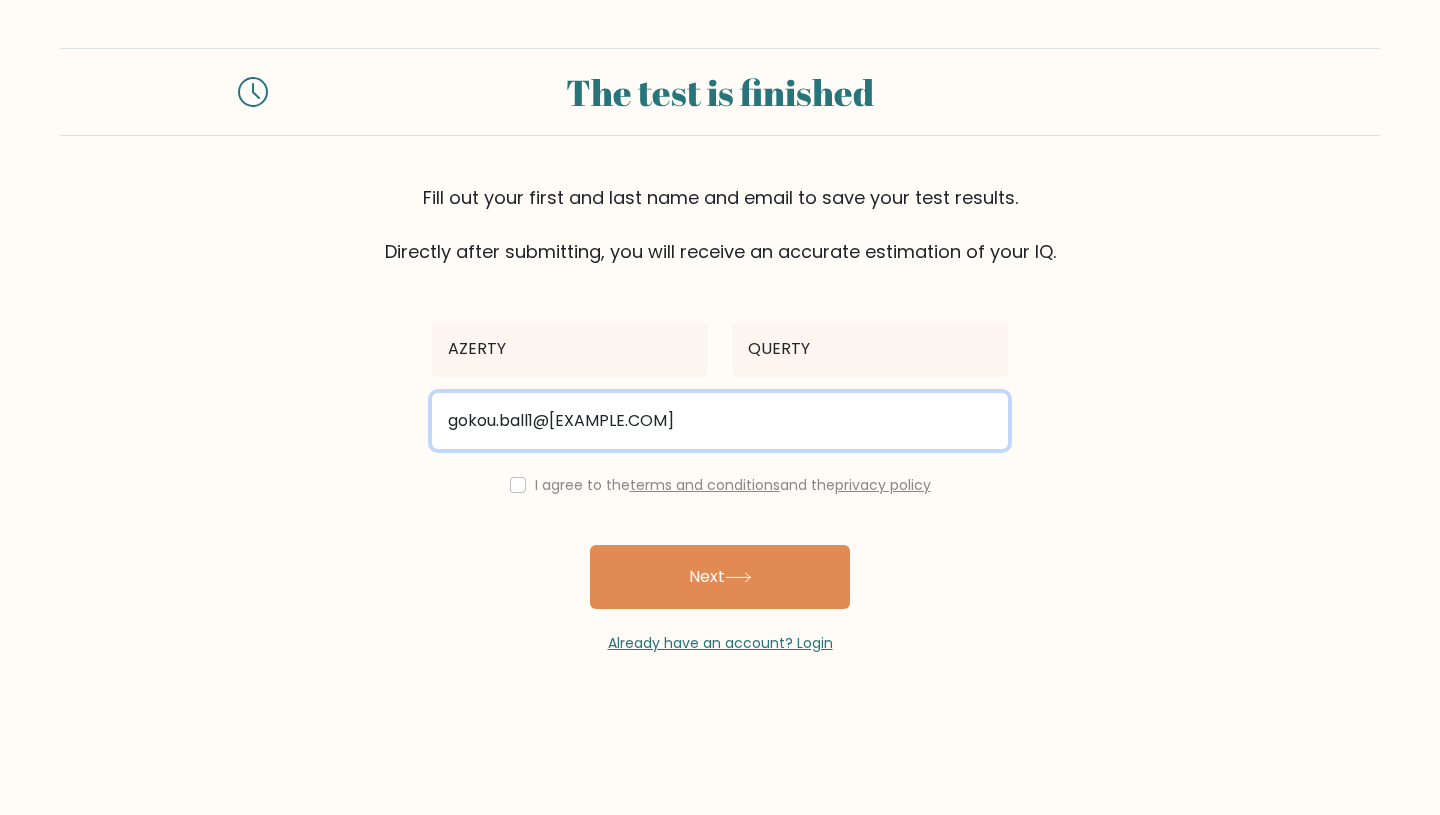 type on "gokou.ball1@[EXAMPLE.COM]" 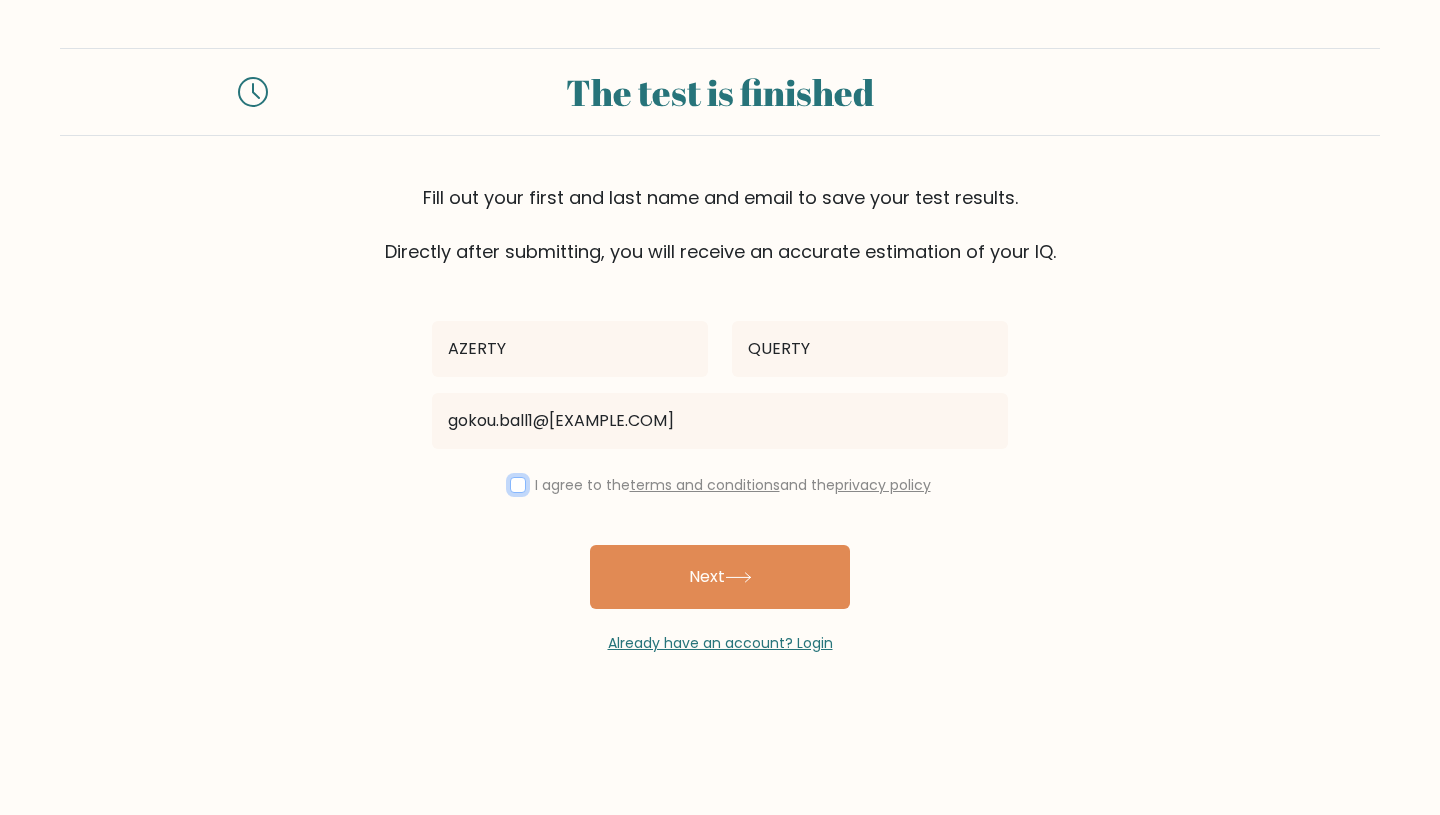 click at bounding box center [518, 485] 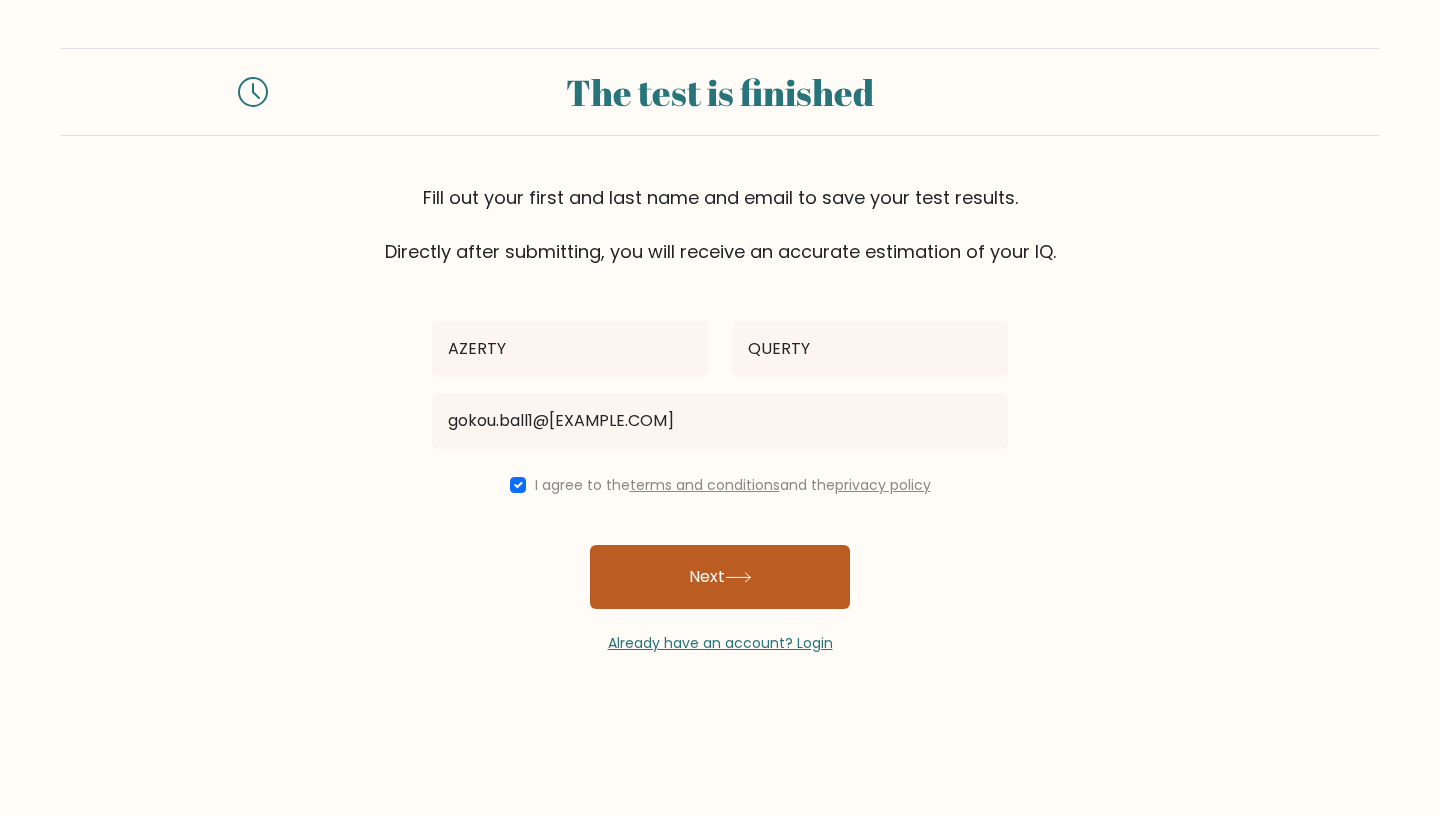 click on "Next" at bounding box center [720, 577] 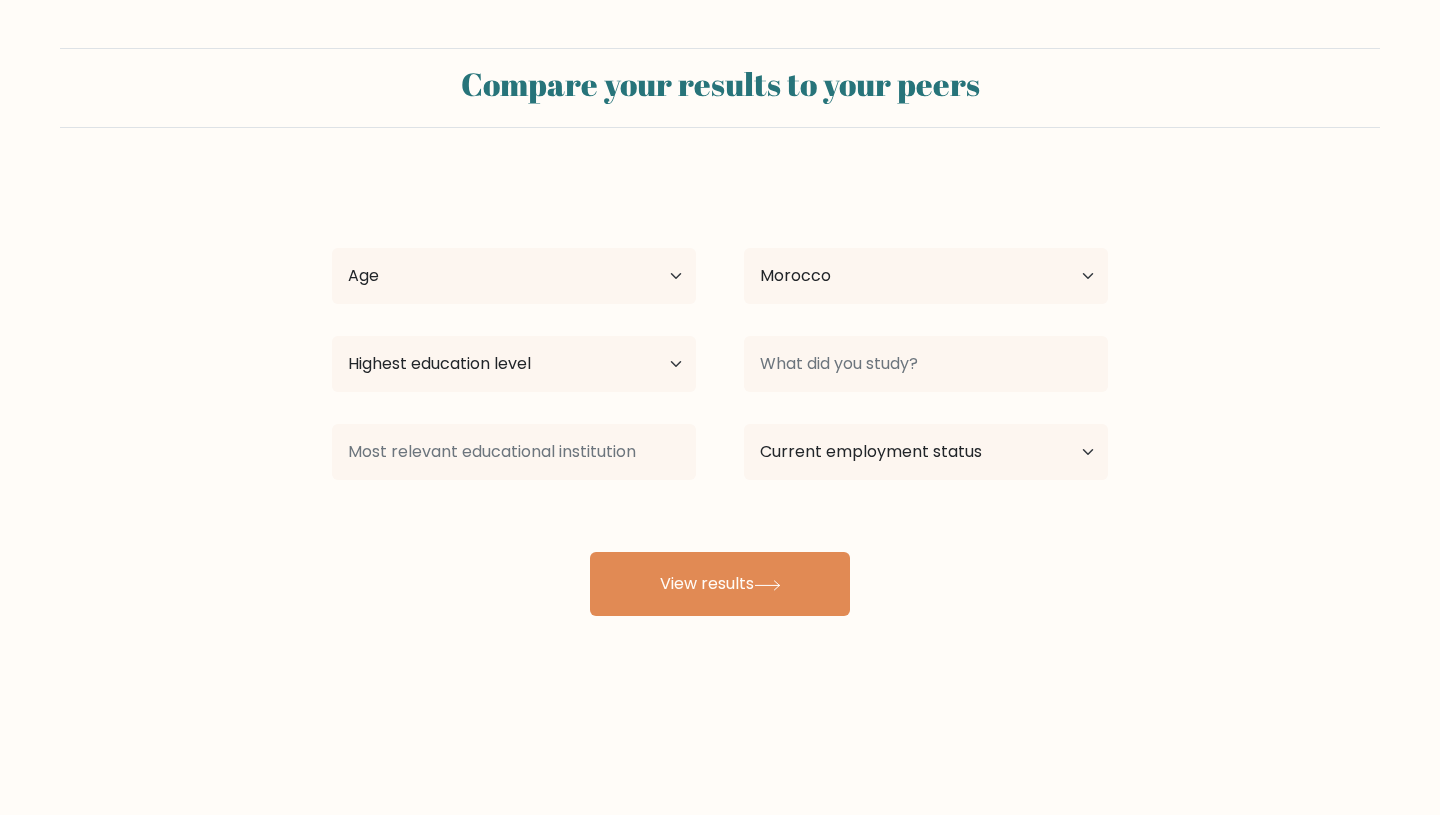 select on "MA" 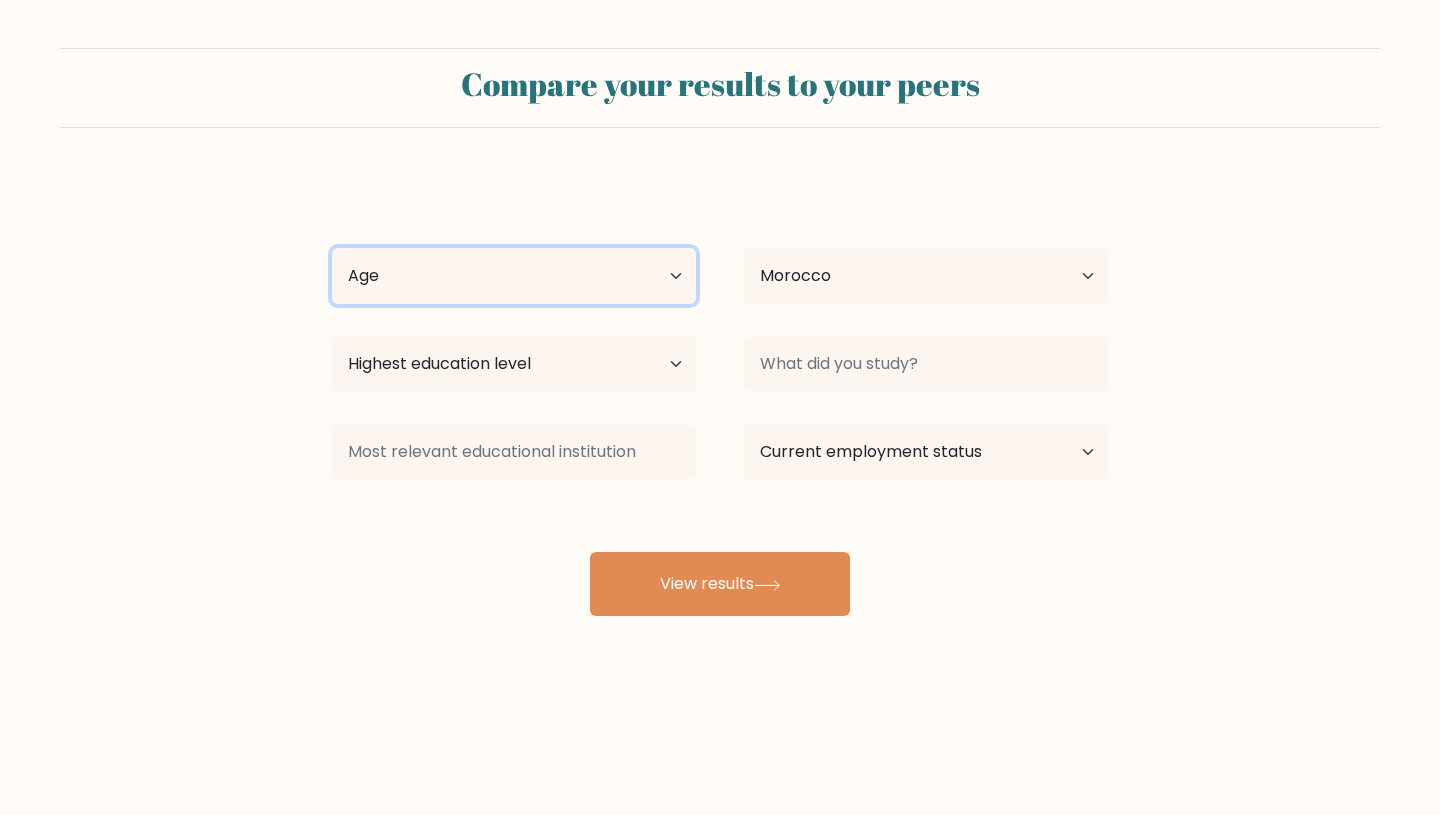 click on "Age
Under 18 years old
18-24 years old
25-34 years old
35-44 years old
45-54 years old
55-64 years old
65 years old and above" at bounding box center (514, 276) 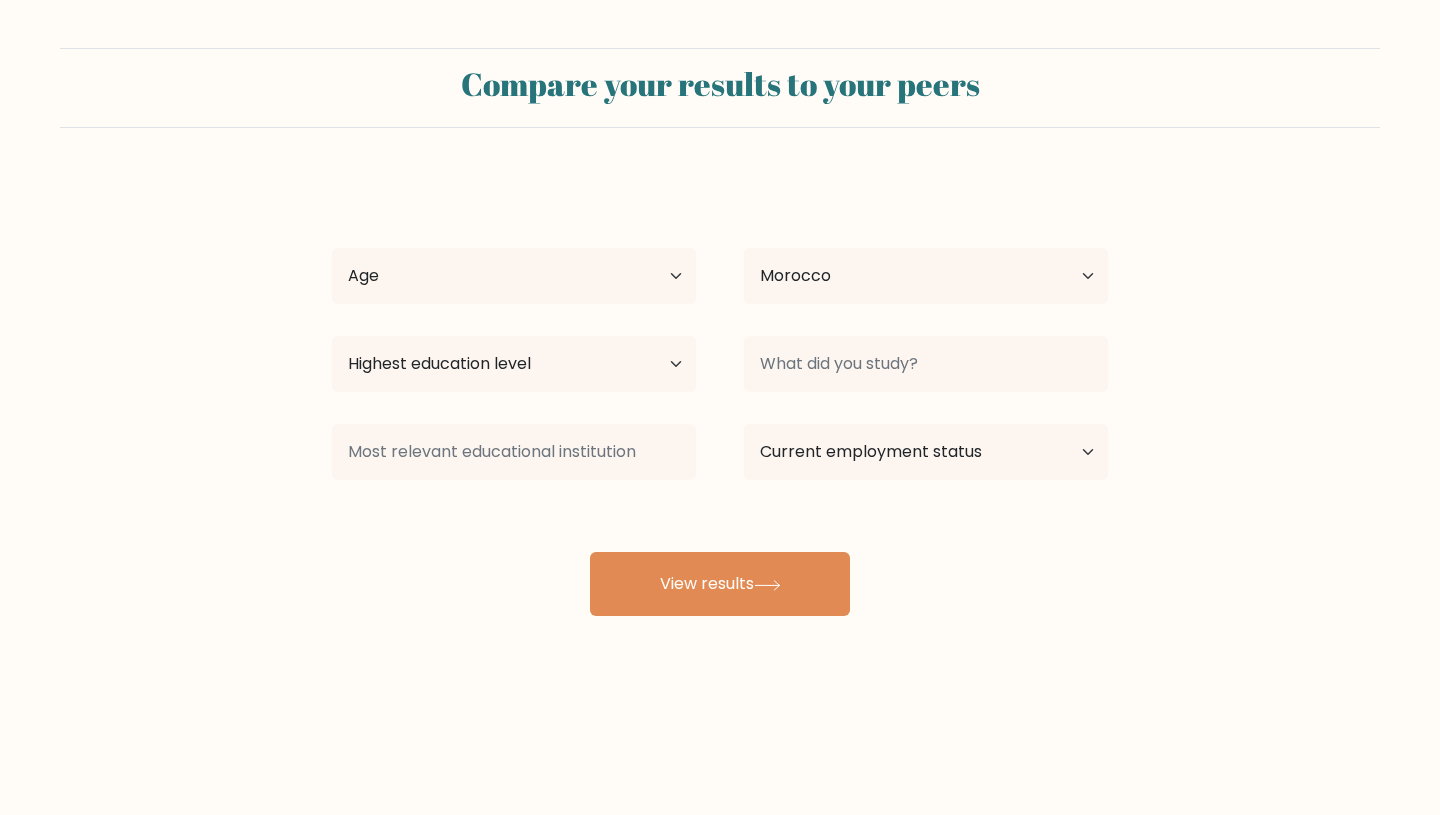 click at bounding box center [926, 364] 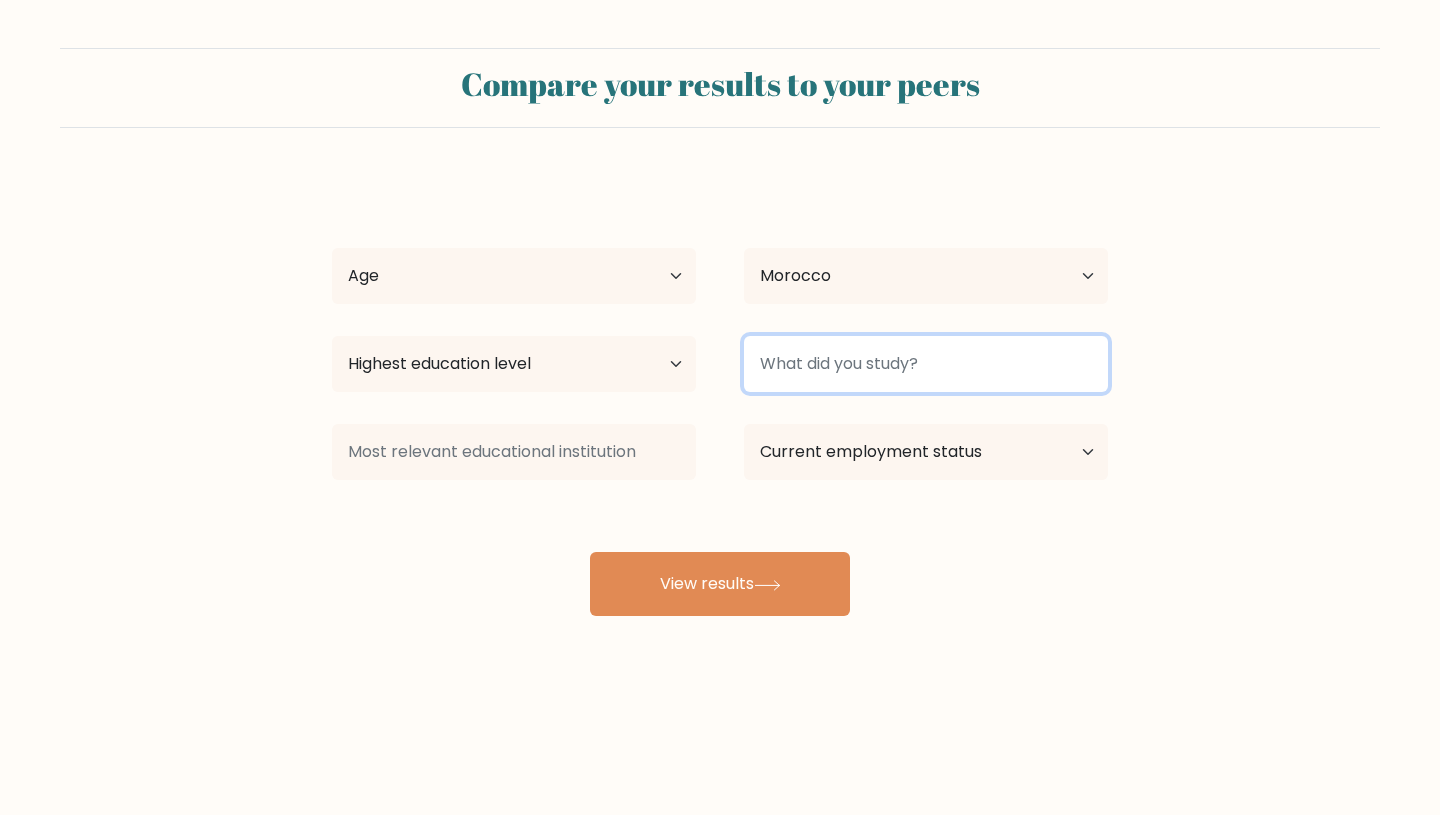 click at bounding box center [926, 364] 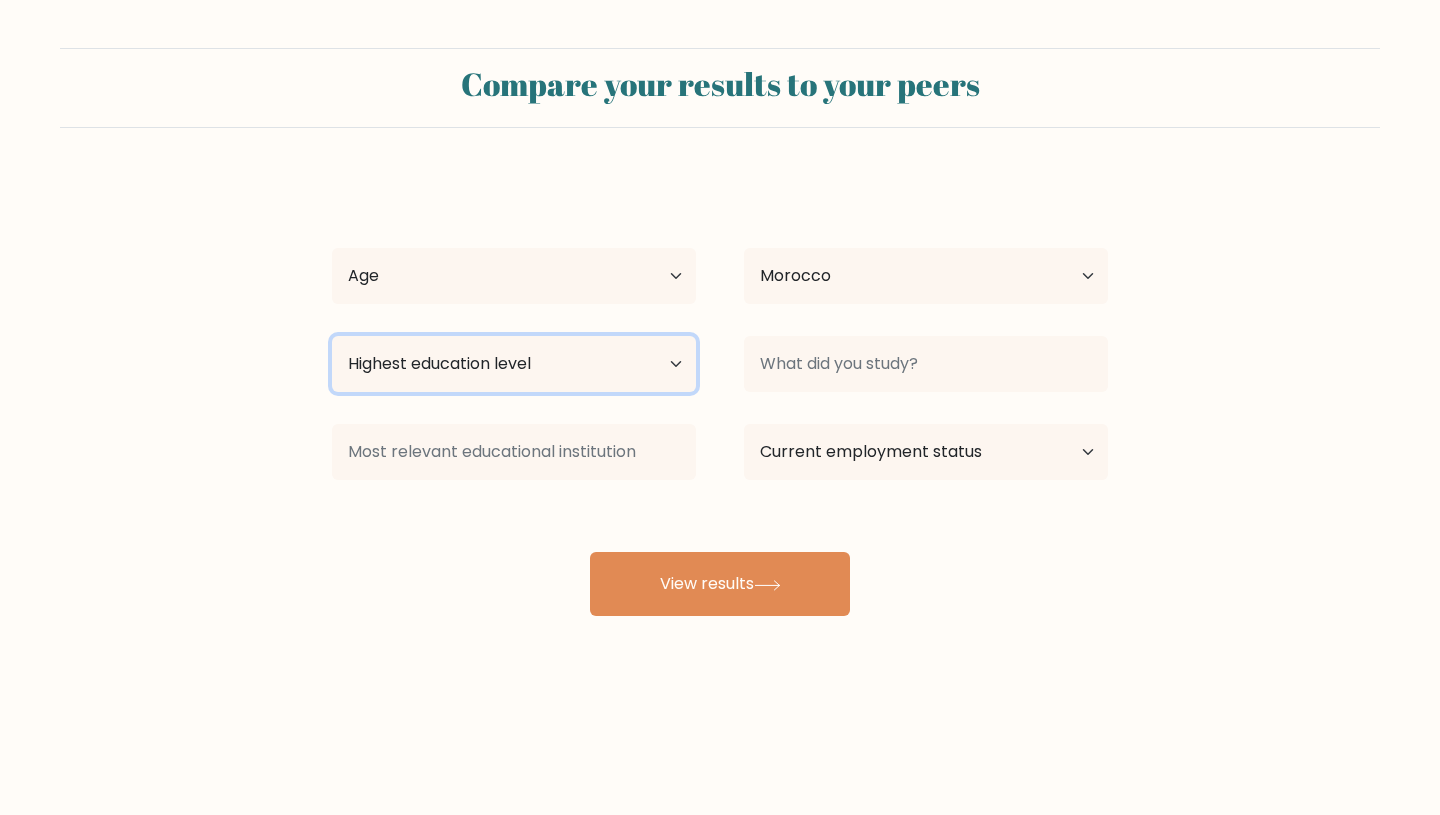 click on "Highest education level
No schooling
Primary
Lower Secondary
Upper Secondary
Occupation Specific
Bachelor's degree
Master's degree
Doctoral degree" at bounding box center [514, 364] 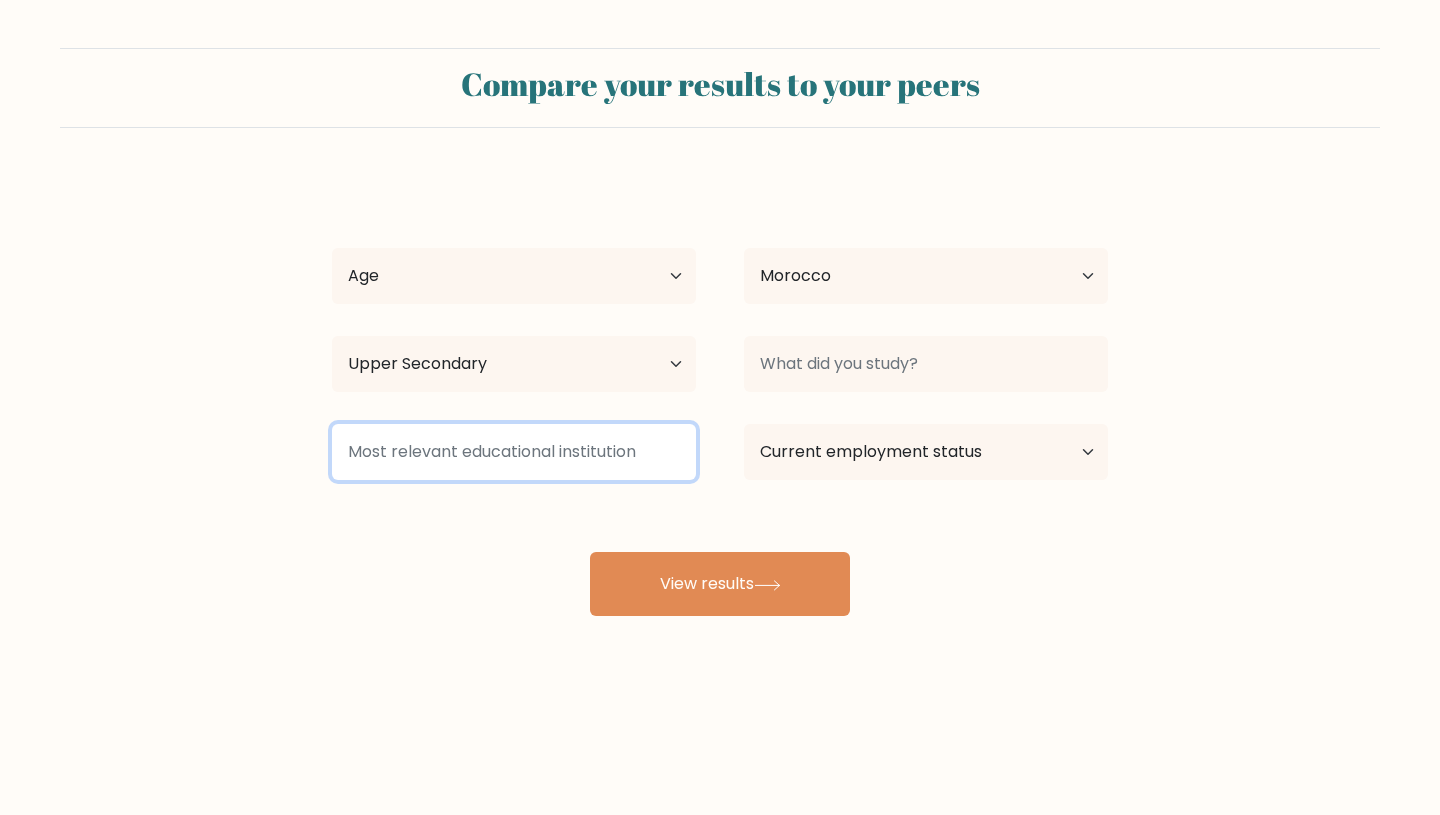 click at bounding box center (514, 452) 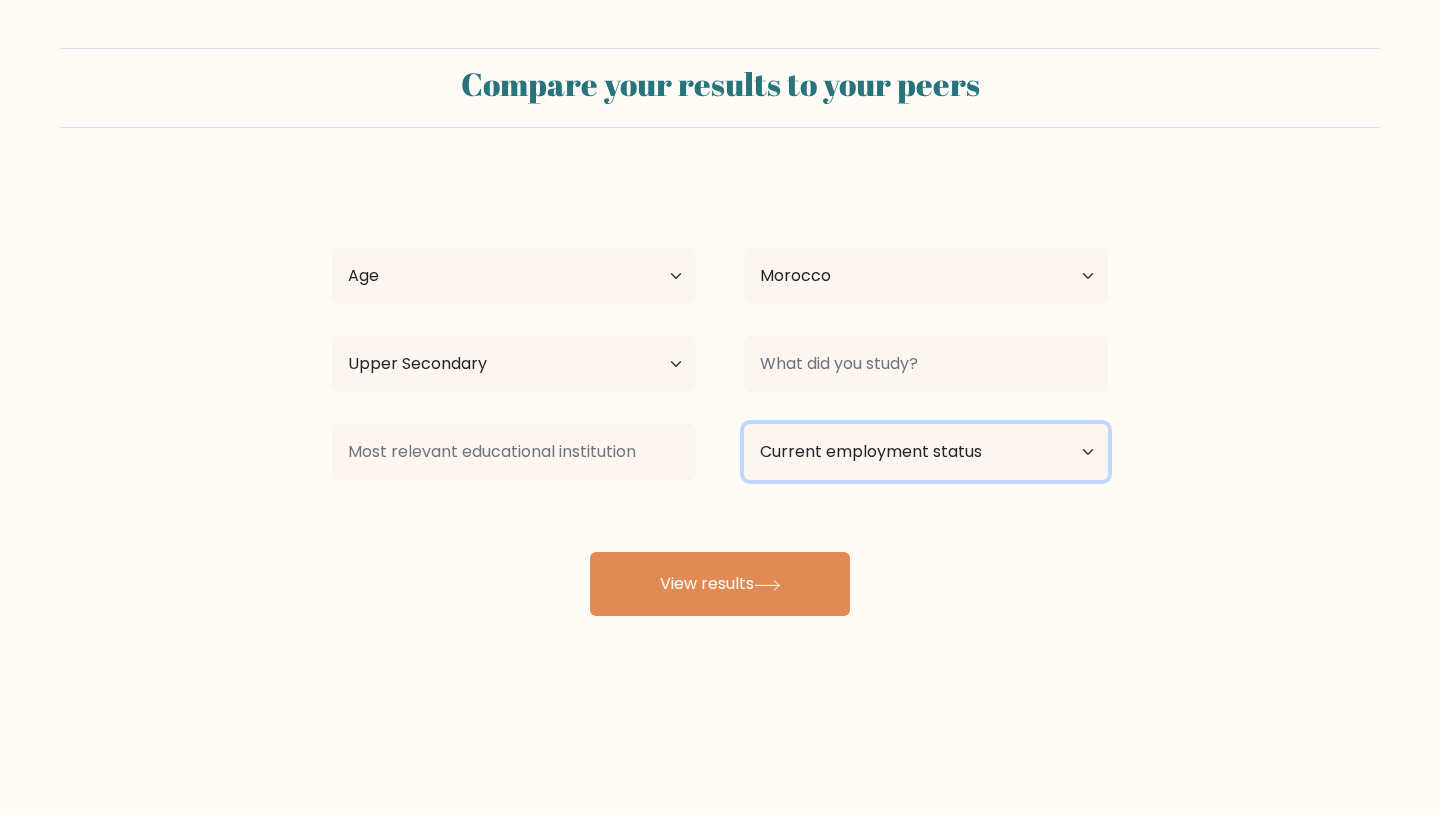 click on "Current employment status
Employed
Student
Retired
Other / prefer not to answer" at bounding box center (926, 452) 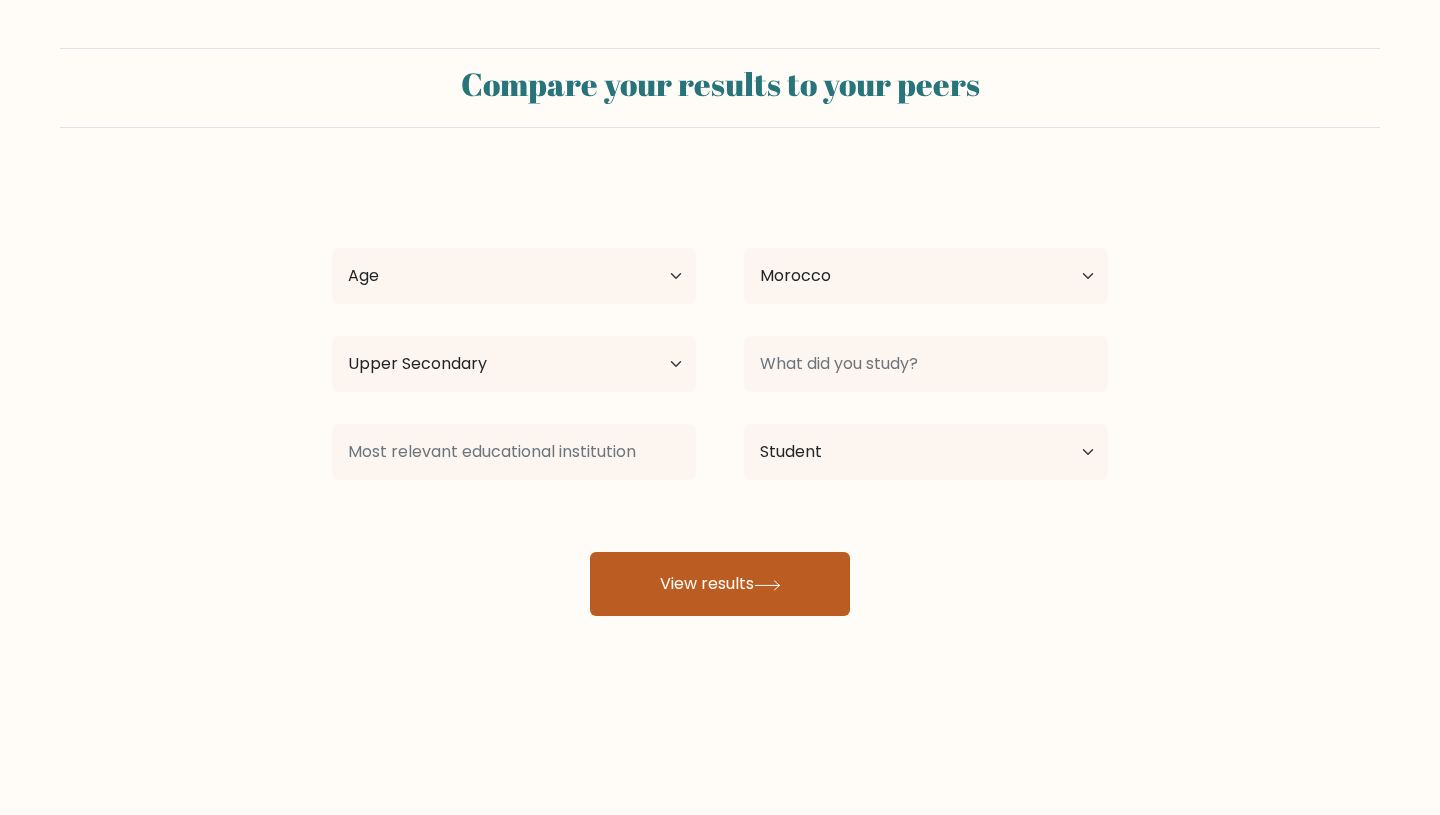click on "View results" at bounding box center [720, 584] 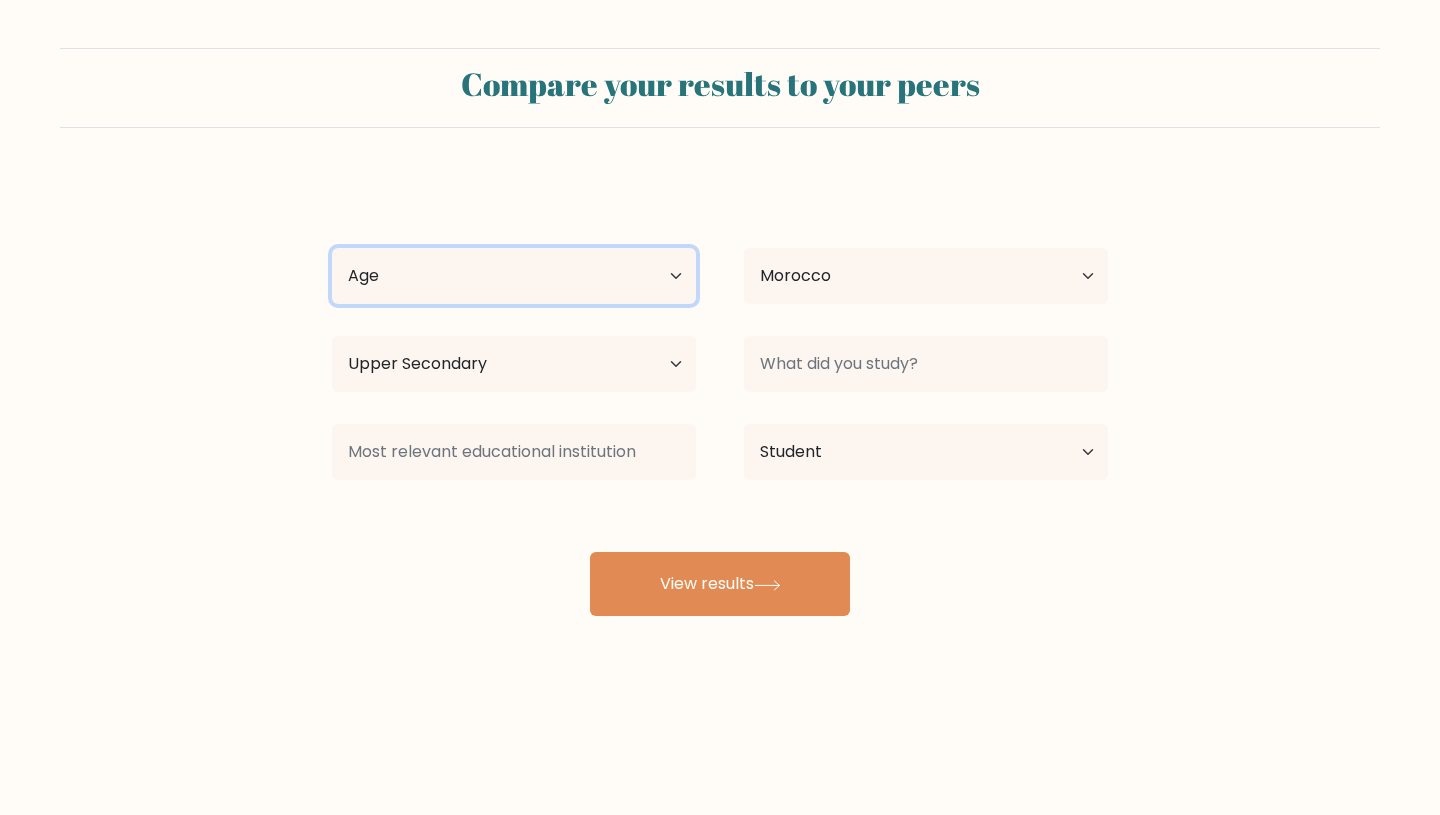 click on "Age
Under 18 years old
18-24 years old
25-34 years old
35-44 years old
45-54 years old
55-64 years old
65 years old and above" at bounding box center [514, 276] 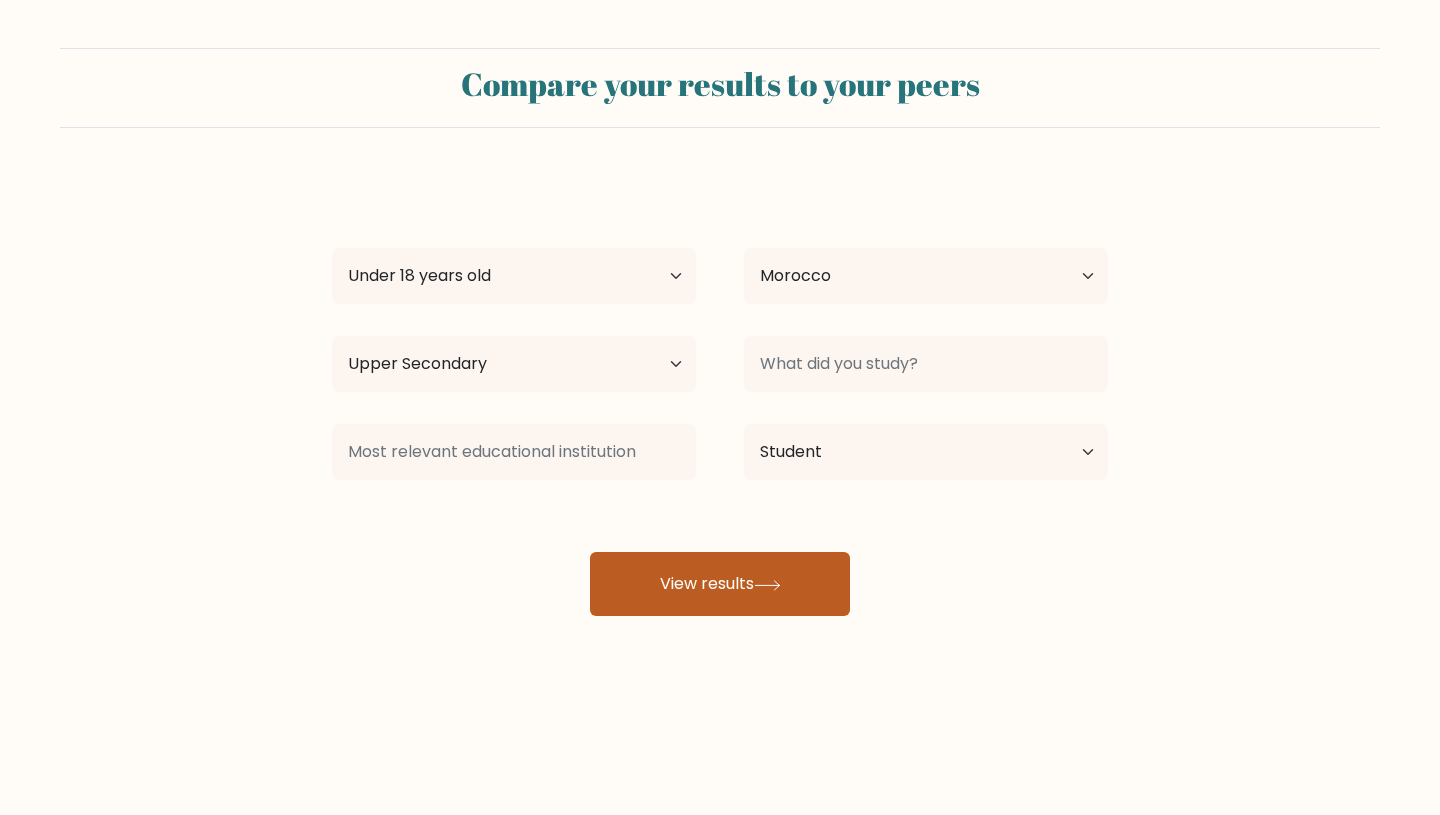 click on "View results" at bounding box center [720, 584] 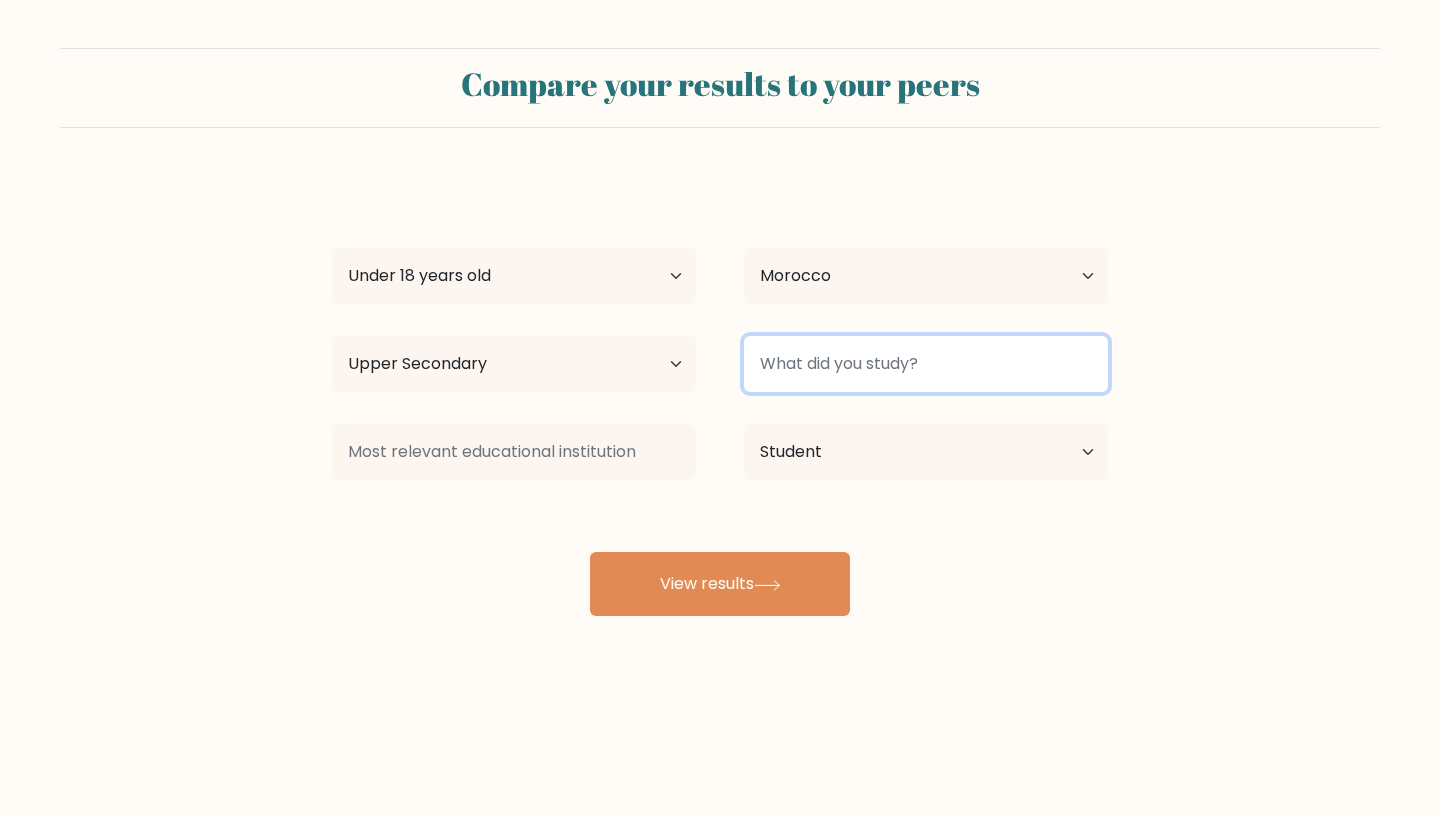 click at bounding box center (926, 364) 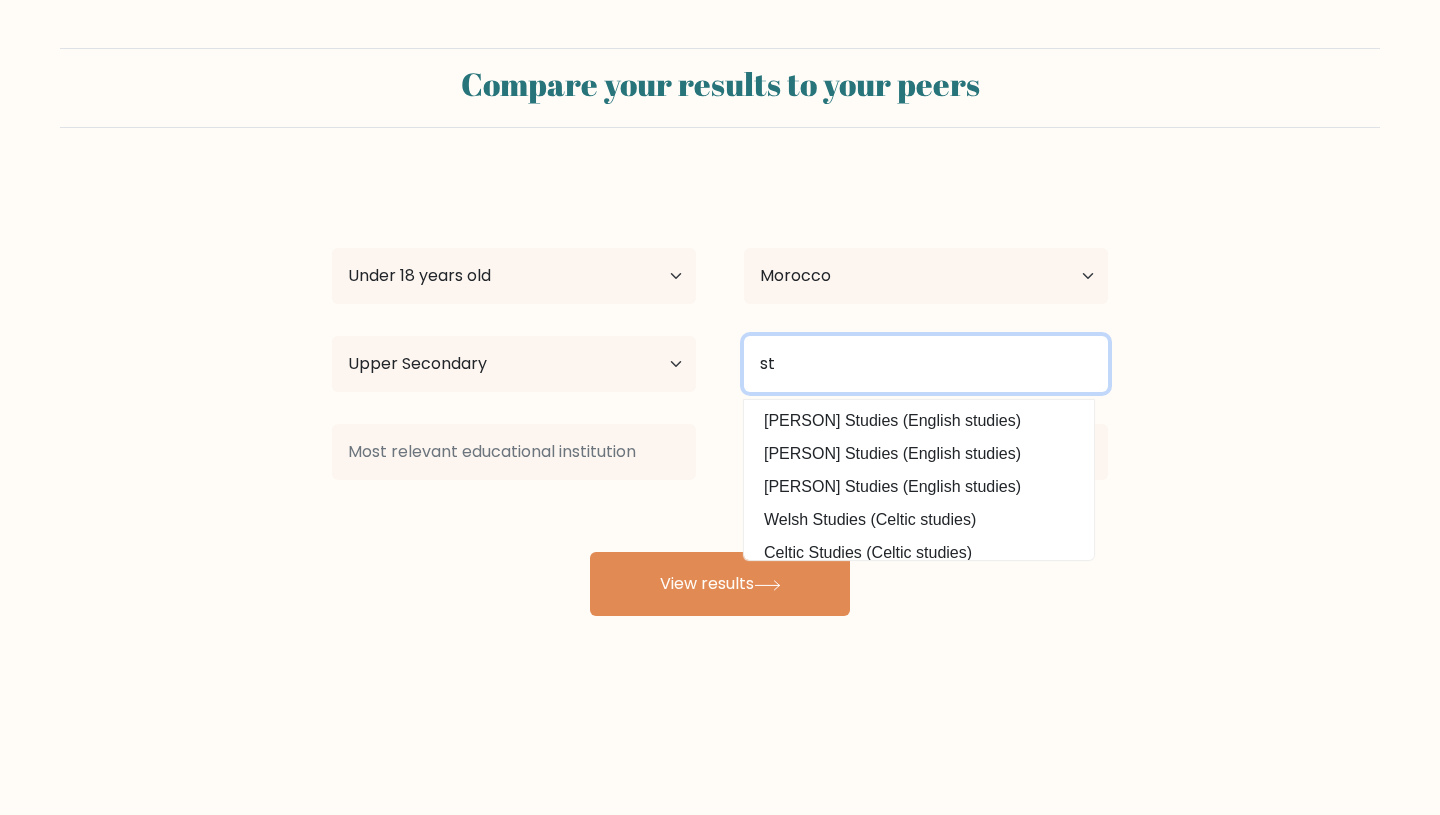type on "s" 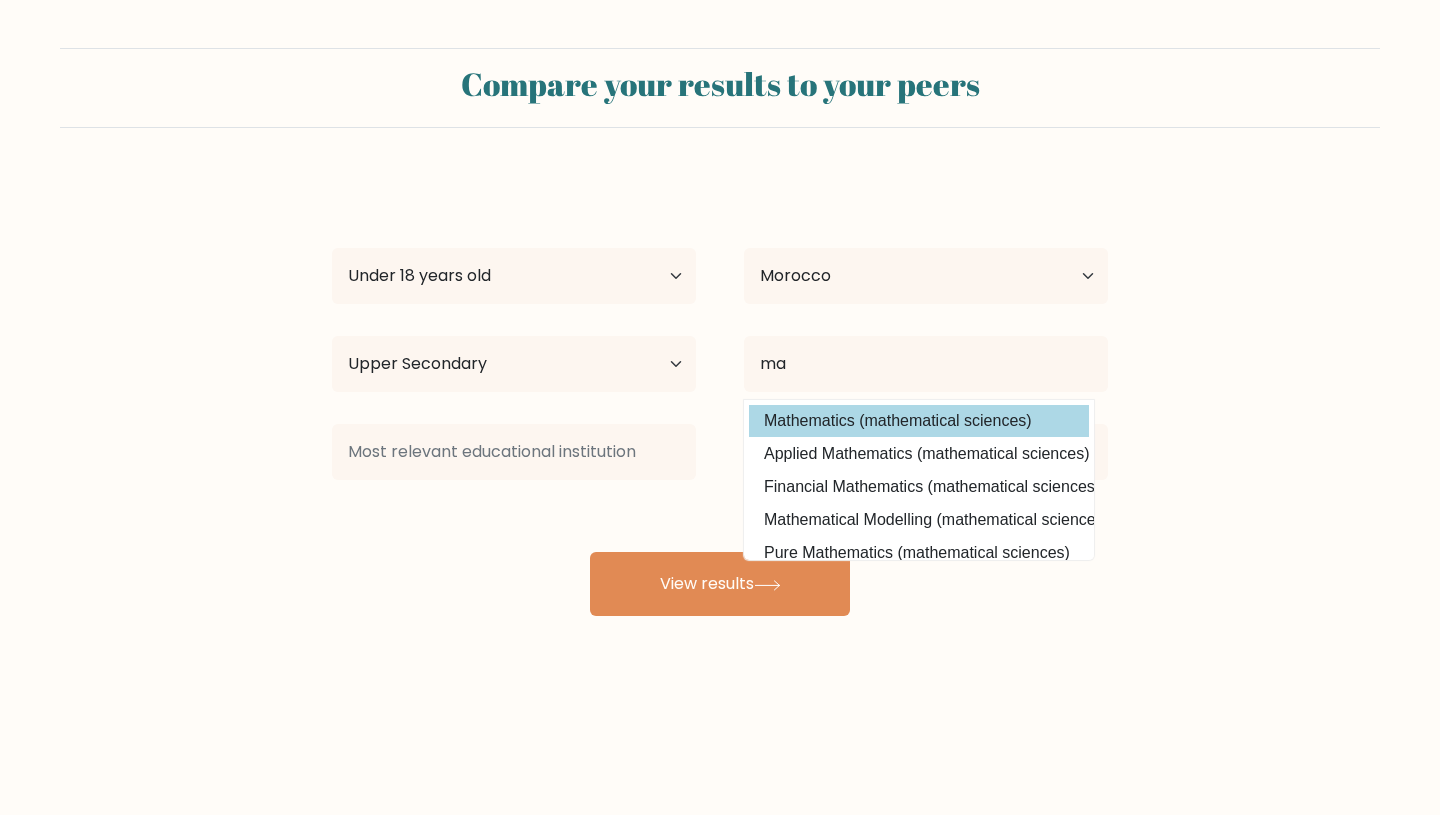 click on "Mathematics (mathematical sciences)" at bounding box center [919, 421] 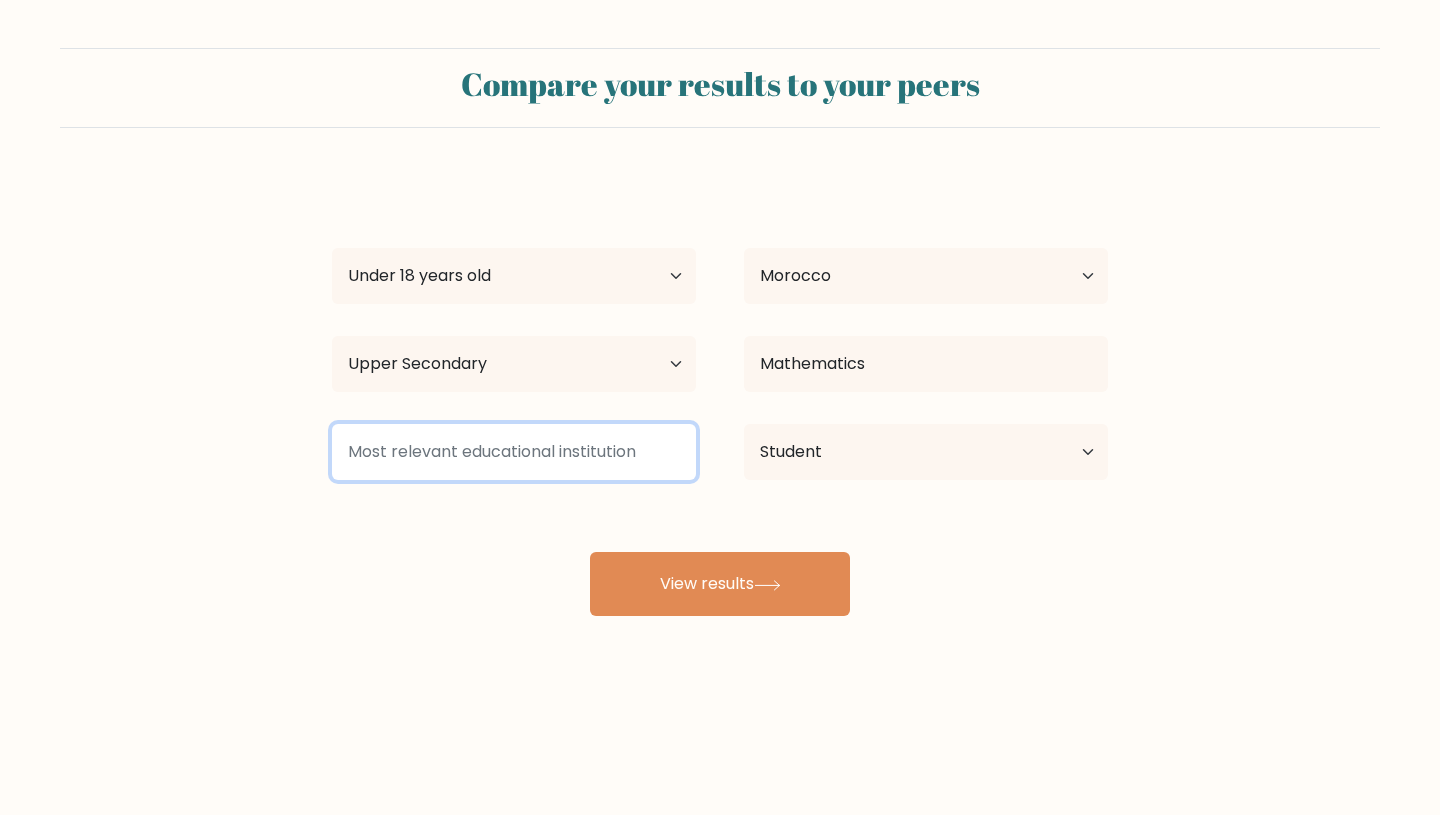 click at bounding box center [514, 452] 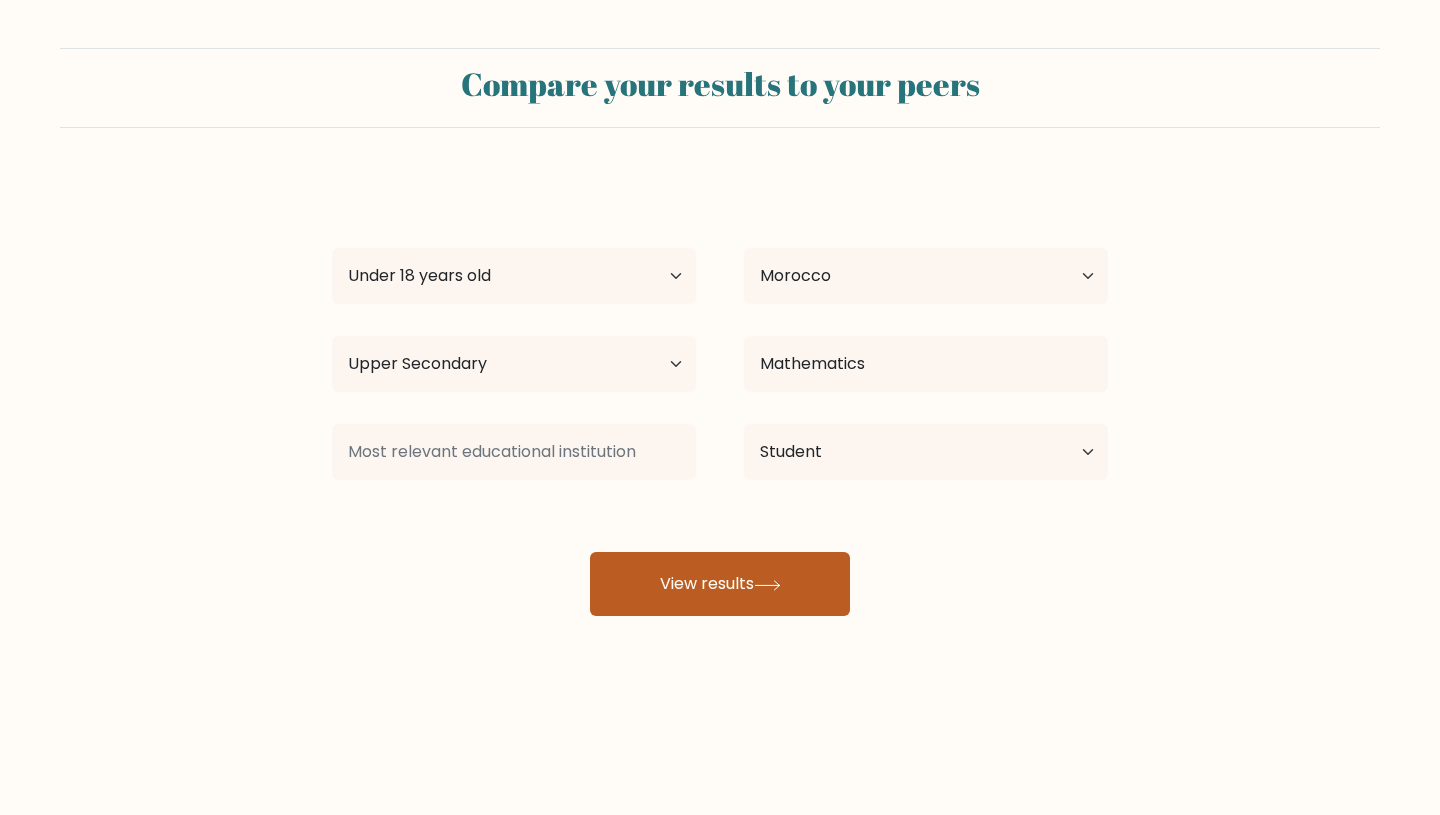click on "View results" at bounding box center (720, 584) 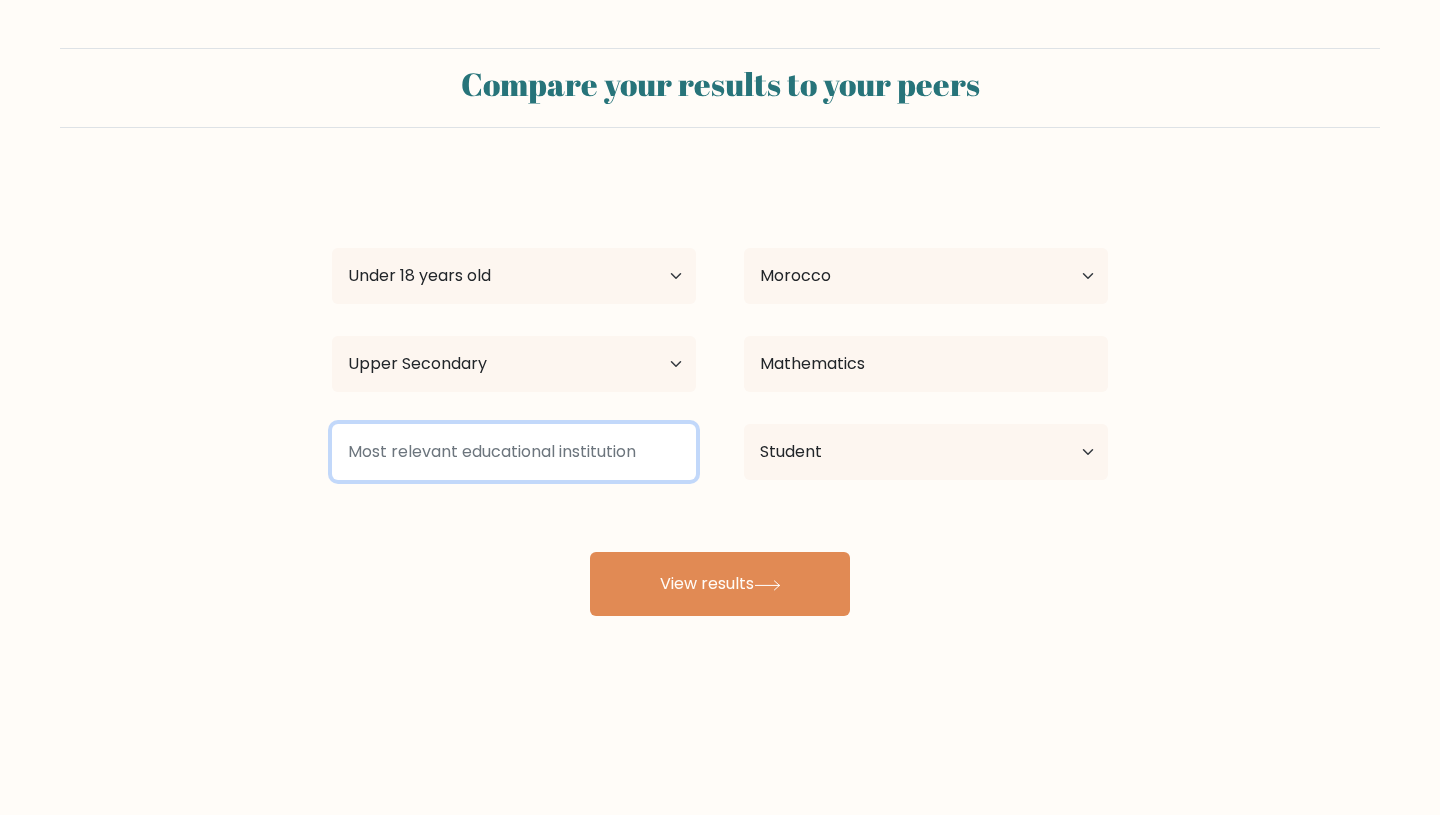 click at bounding box center (514, 452) 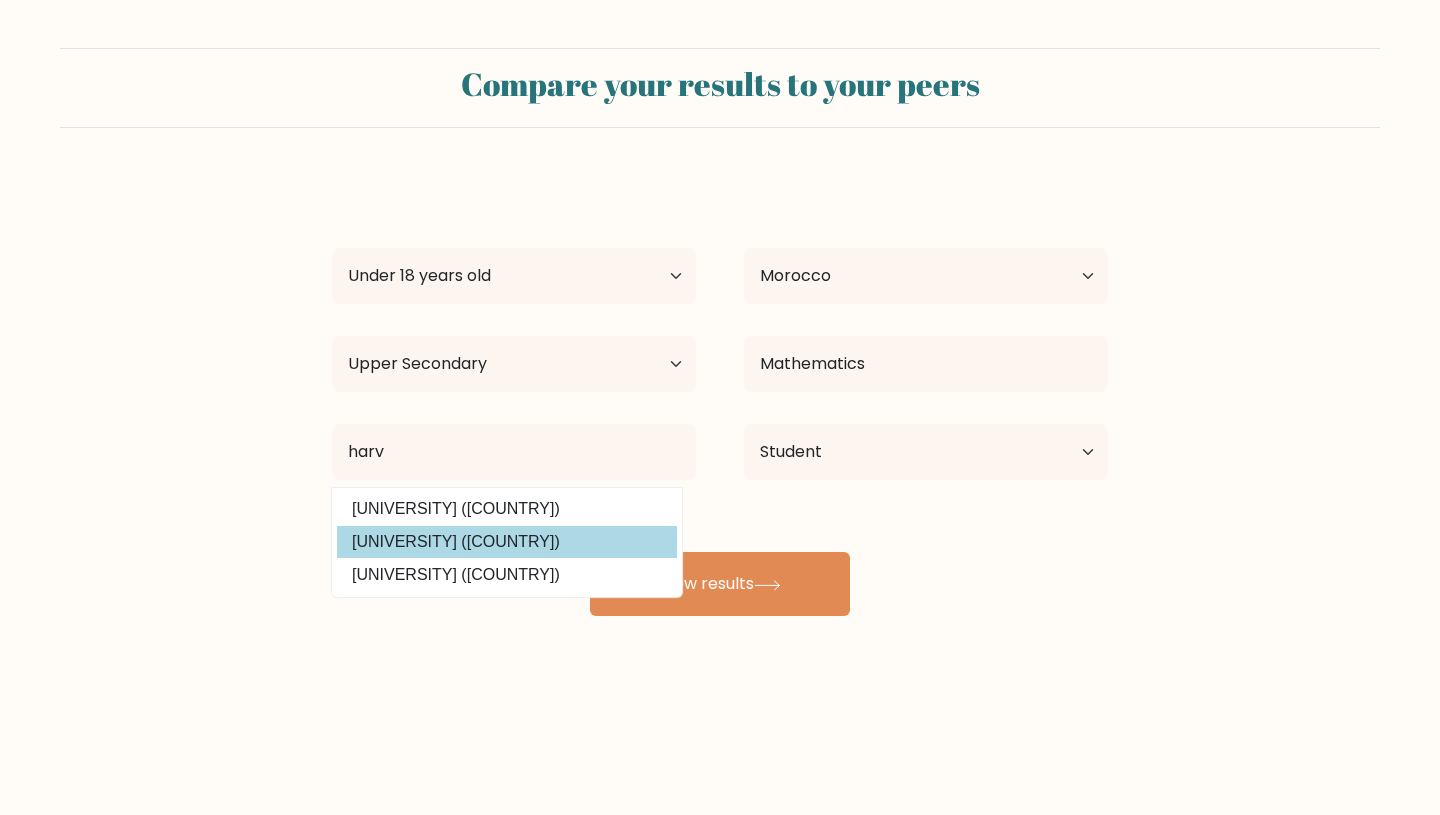click on "Harvard University (United States)" at bounding box center (507, 542) 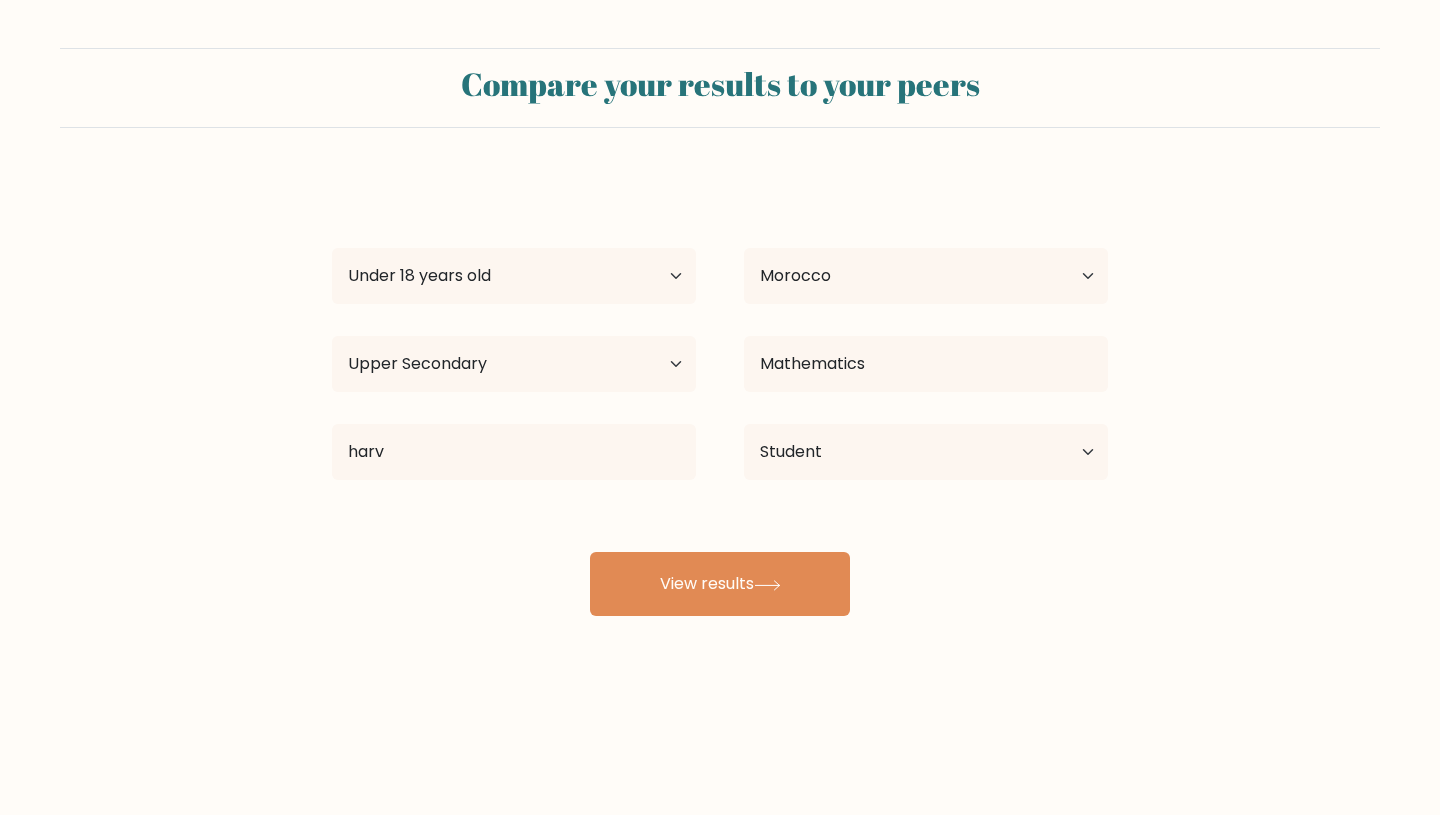 type on "Harvard University" 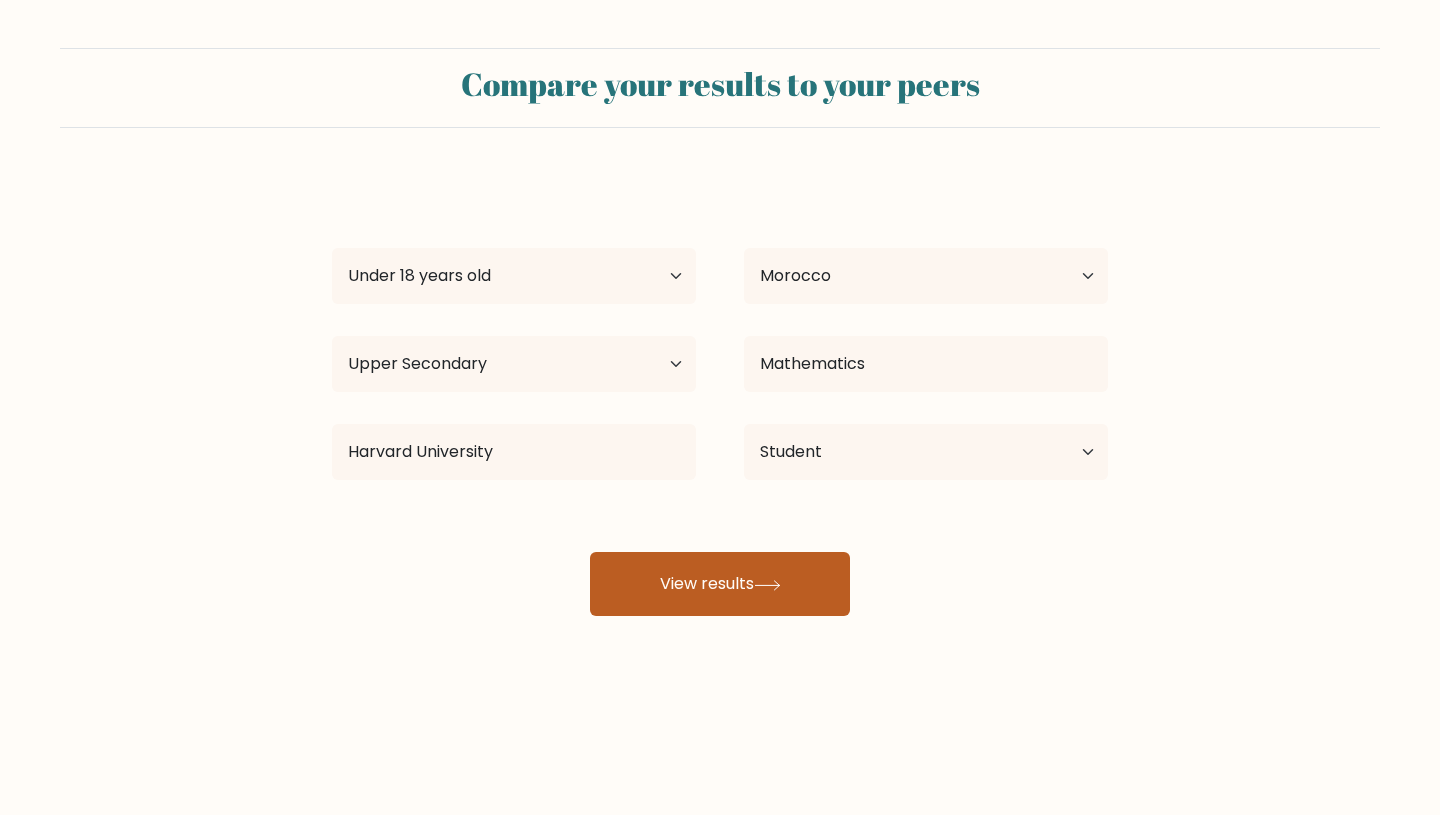 click on "View results" at bounding box center [720, 584] 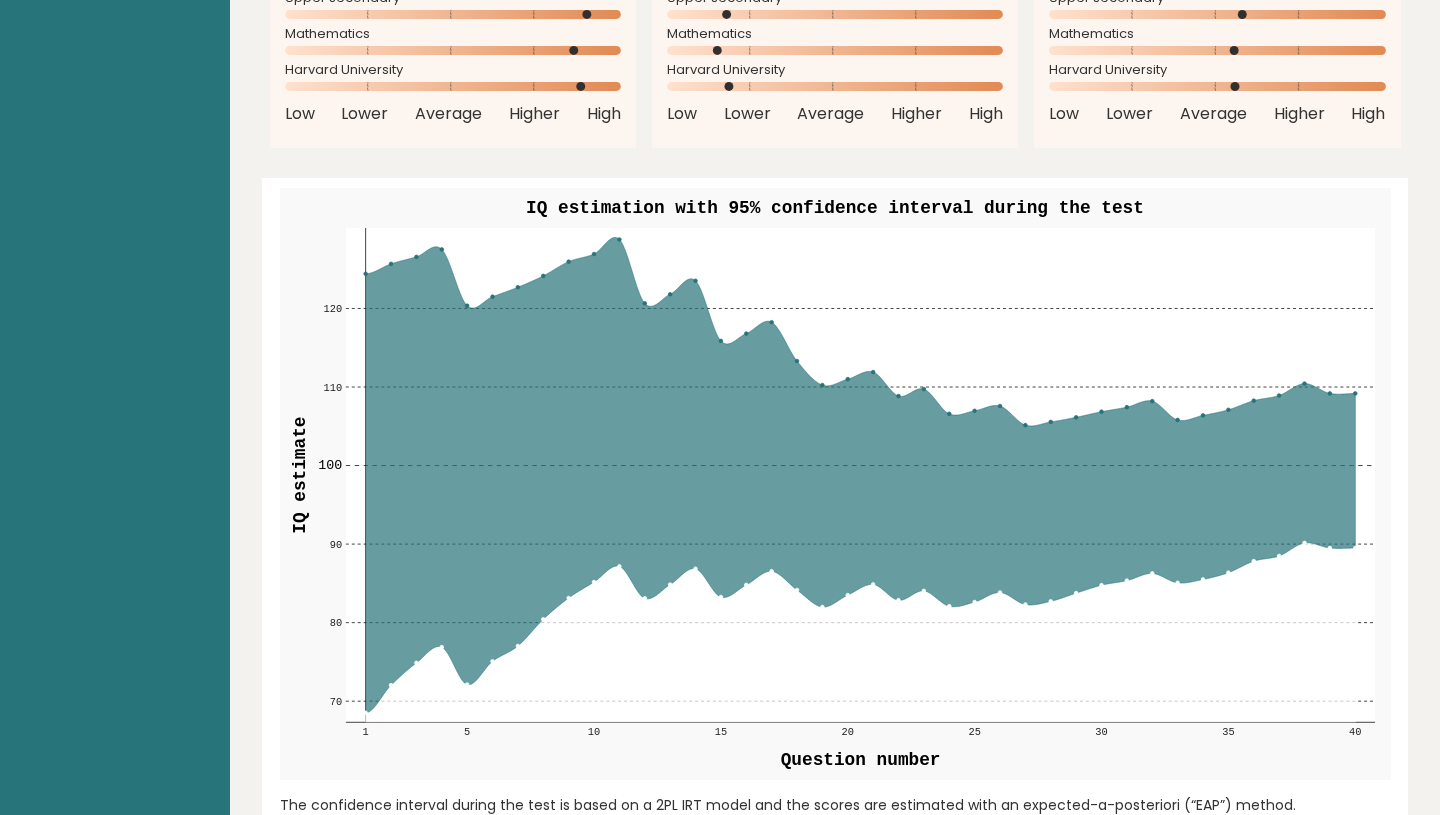 scroll, scrollTop: 2269, scrollLeft: 0, axis: vertical 